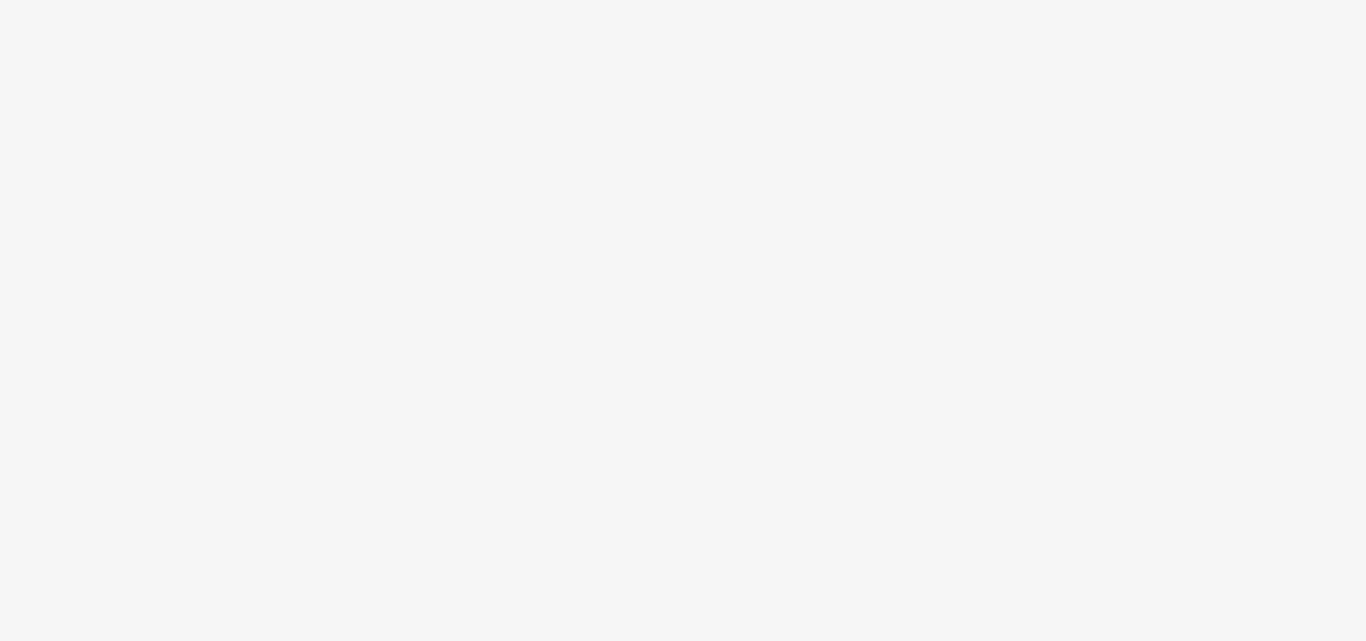 scroll, scrollTop: 0, scrollLeft: 0, axis: both 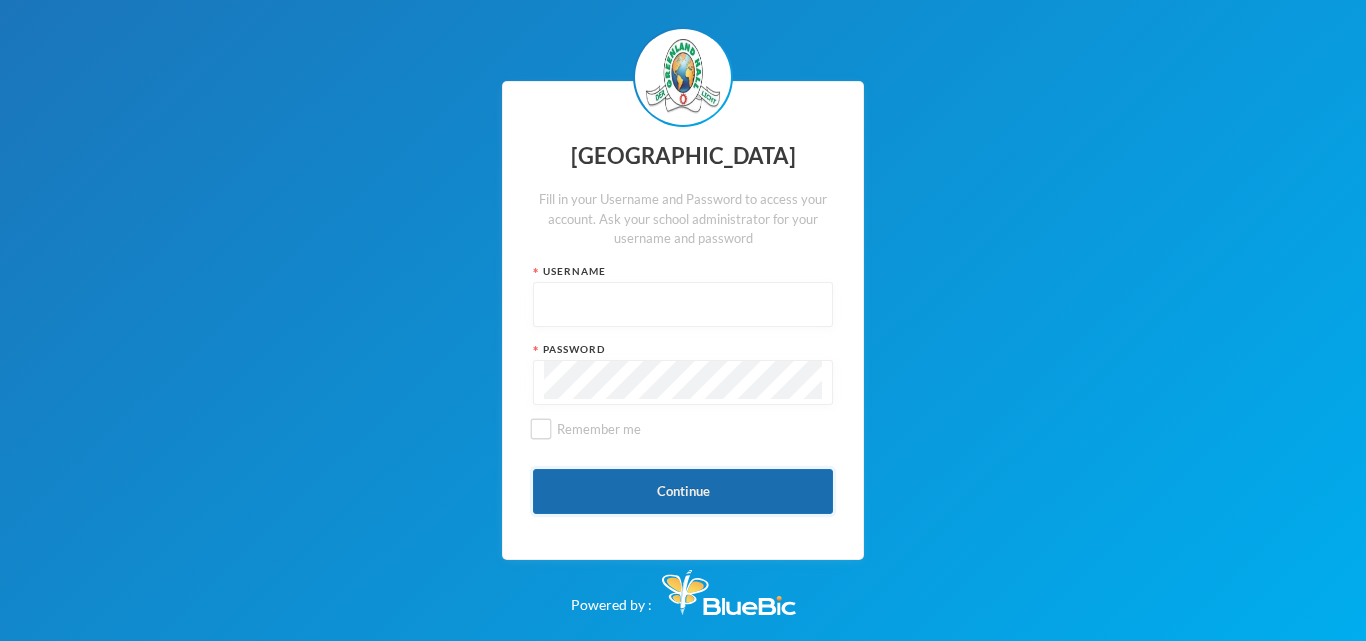 type on "glh23es30" 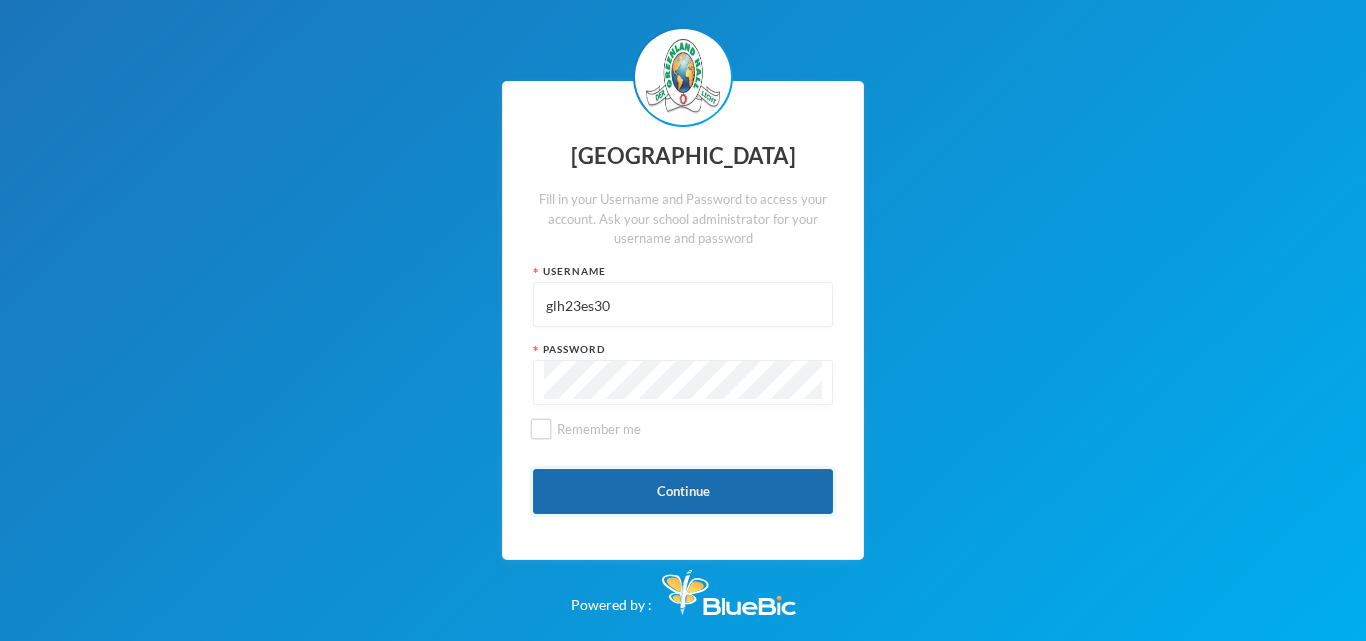 click on "Continue" at bounding box center [683, 491] 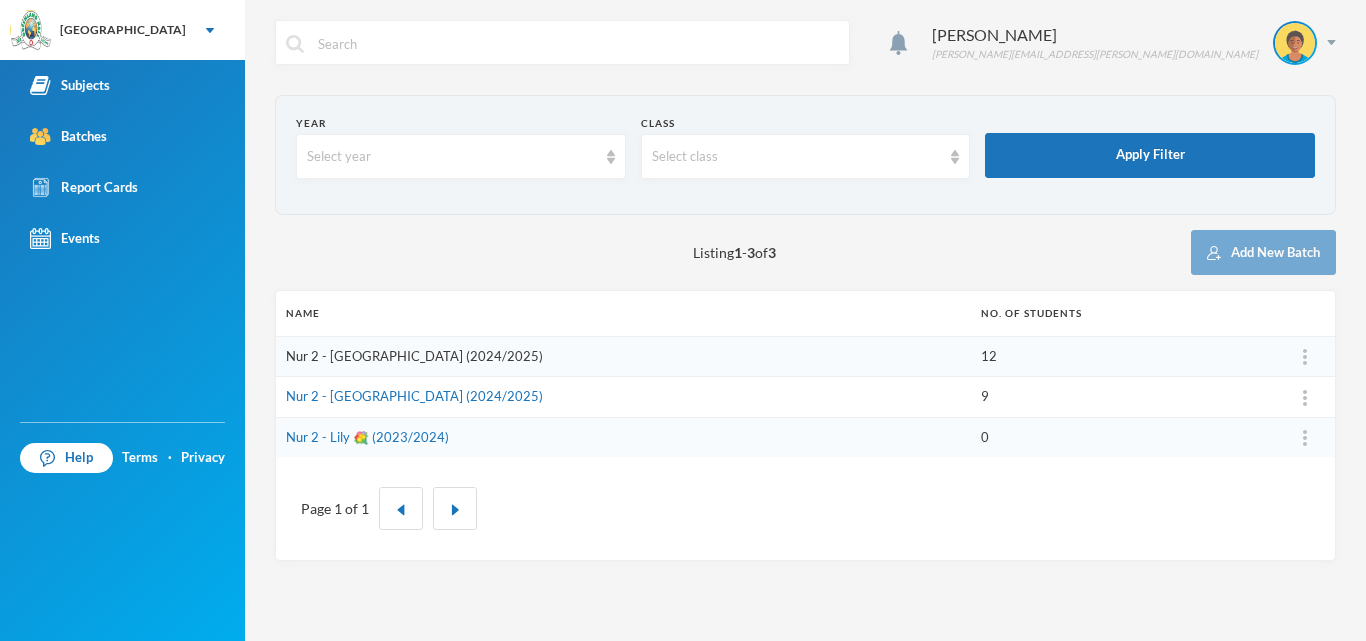 click on "Nur 2 - [GEOGRAPHIC_DATA] (2024/2025)" at bounding box center (414, 356) 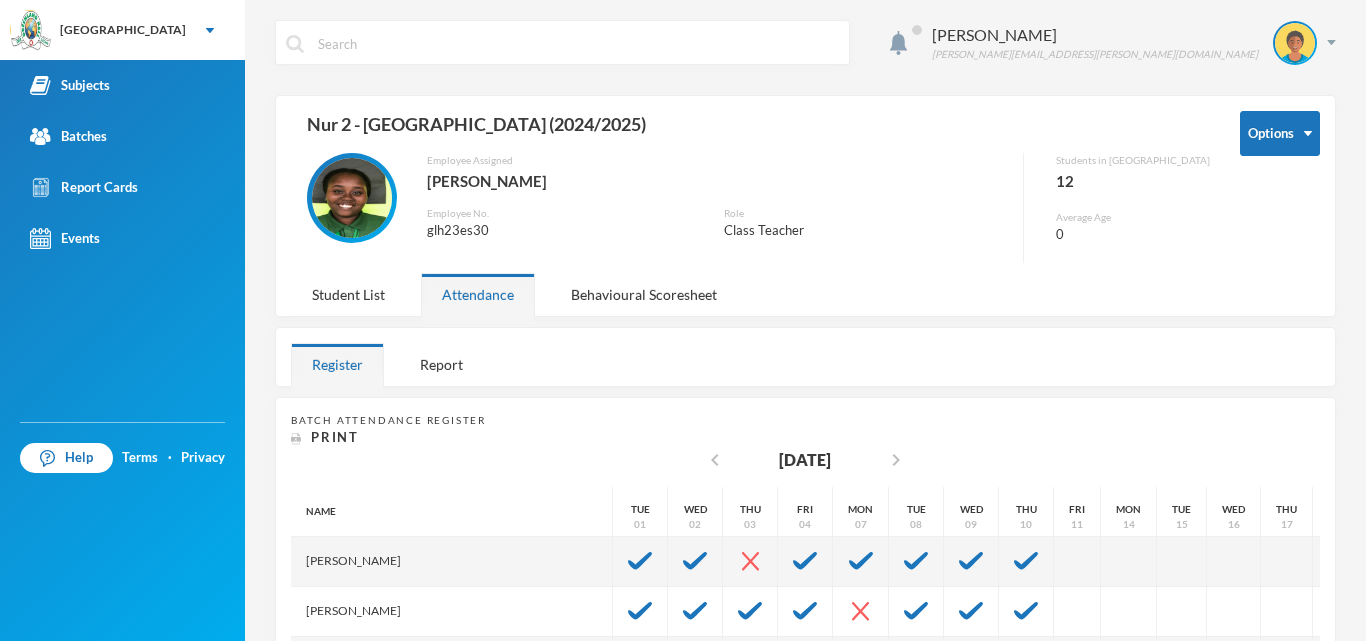 scroll, scrollTop: 383, scrollLeft: 0, axis: vertical 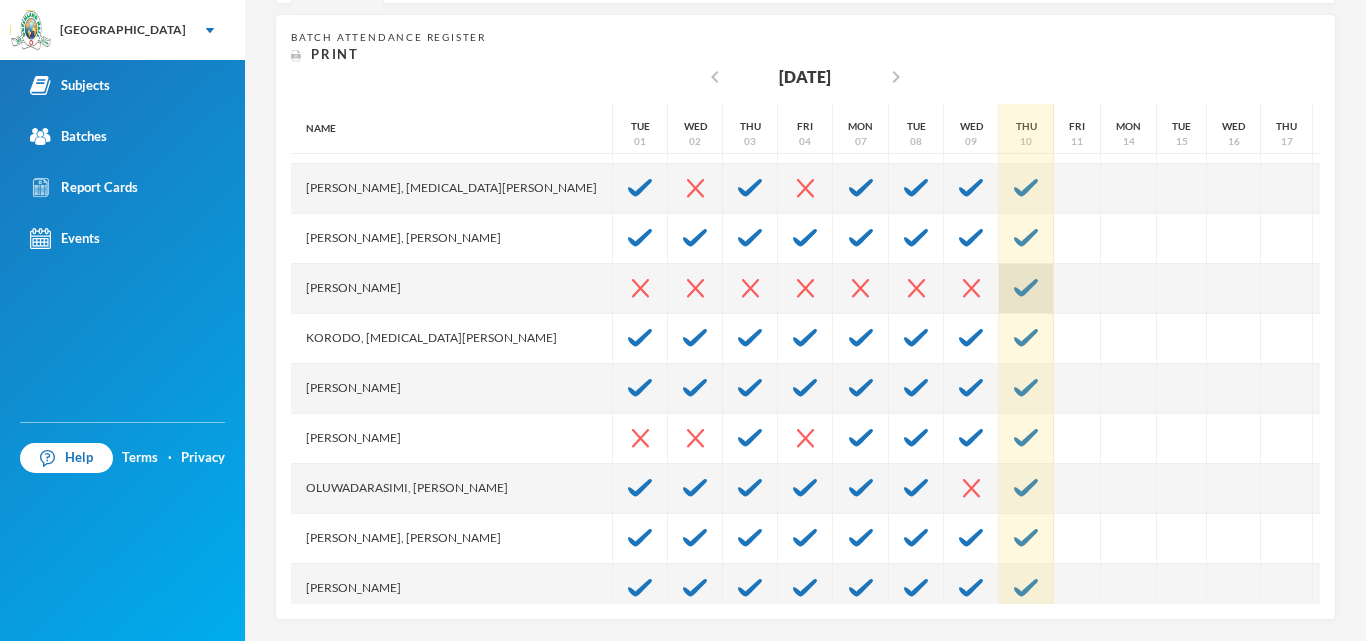 click at bounding box center (1026, 289) 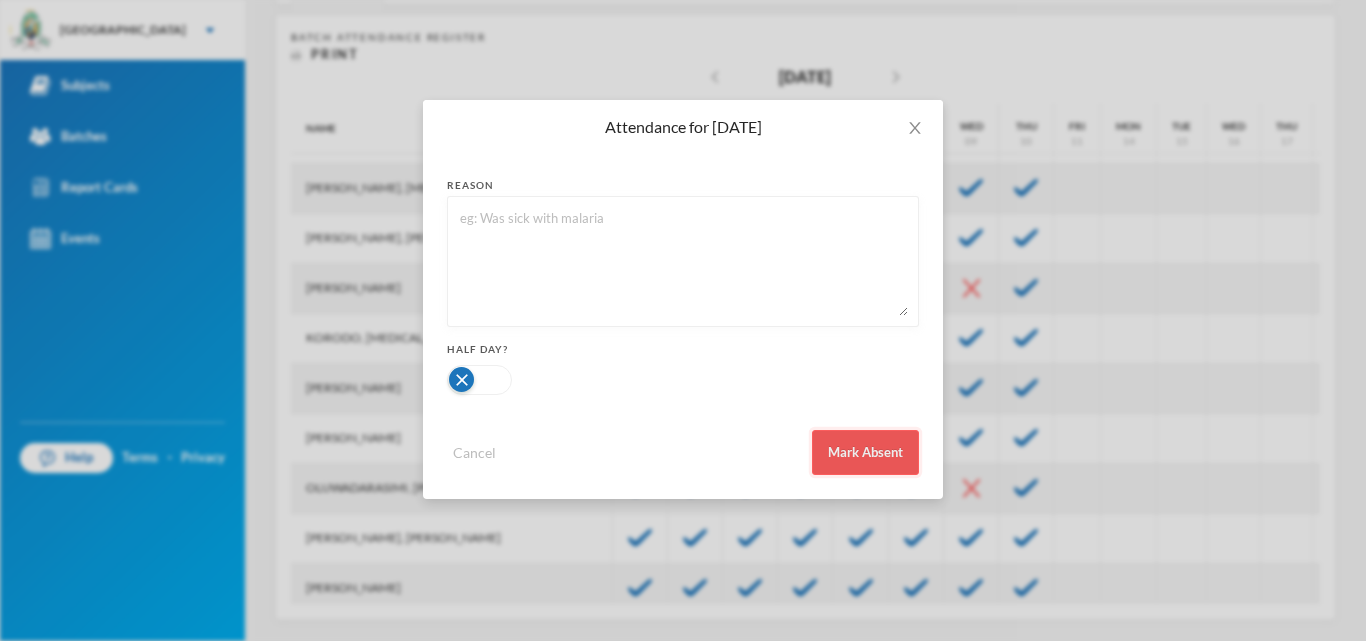 click on "Mark Absent" at bounding box center (865, 452) 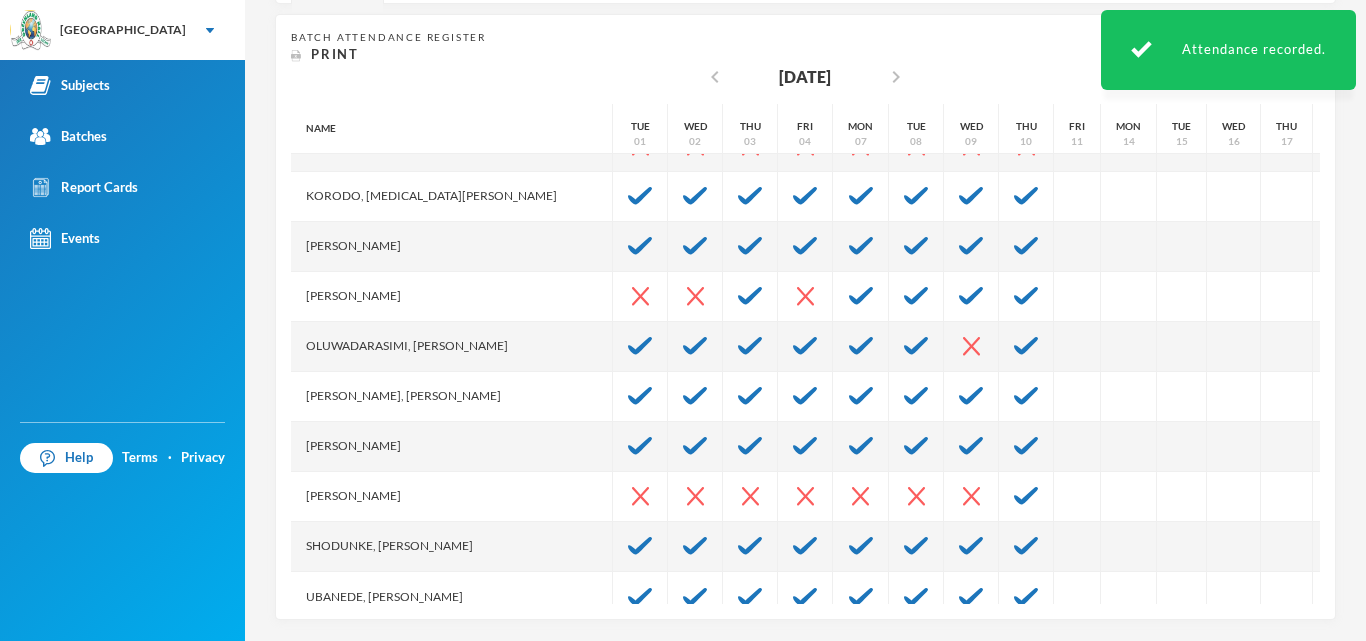scroll, scrollTop: 265, scrollLeft: 0, axis: vertical 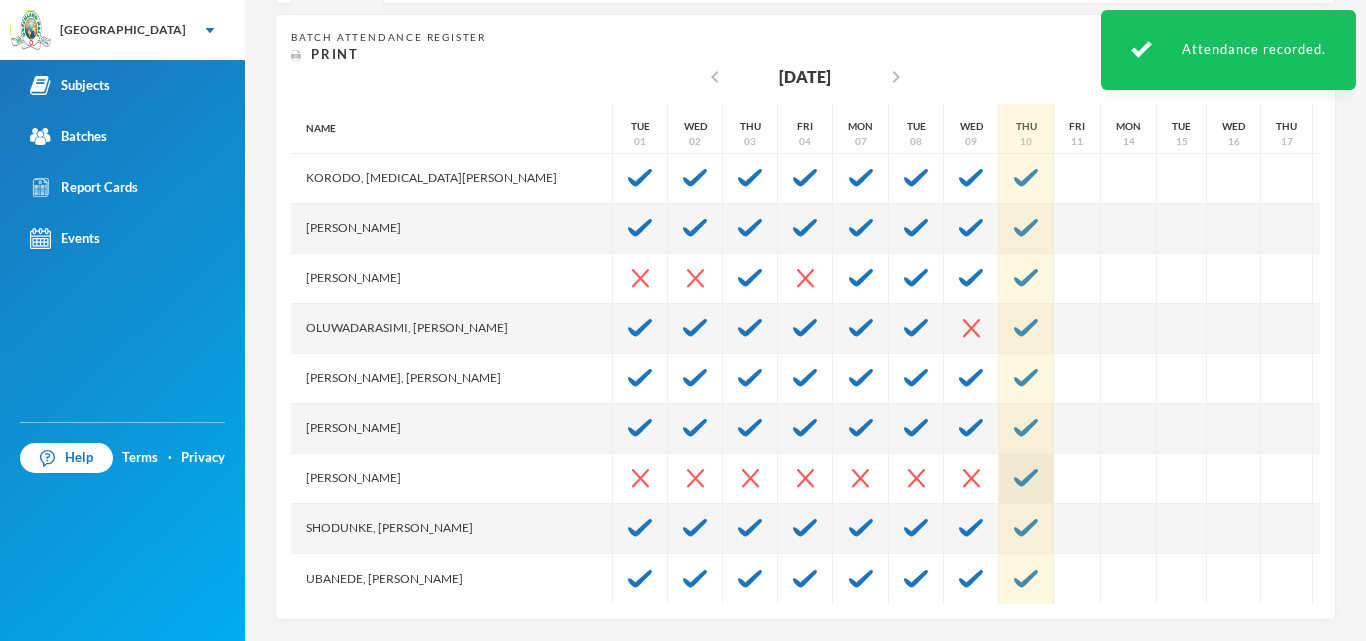 click at bounding box center (1026, 478) 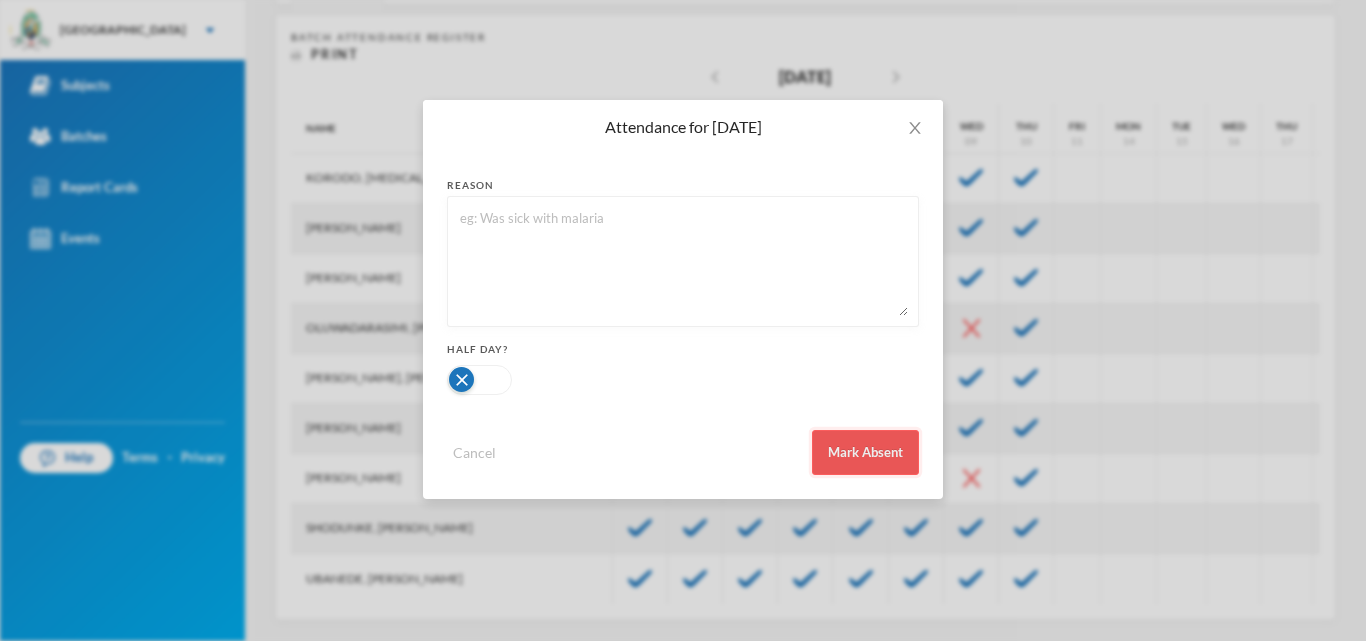 click on "Mark Absent" at bounding box center (865, 452) 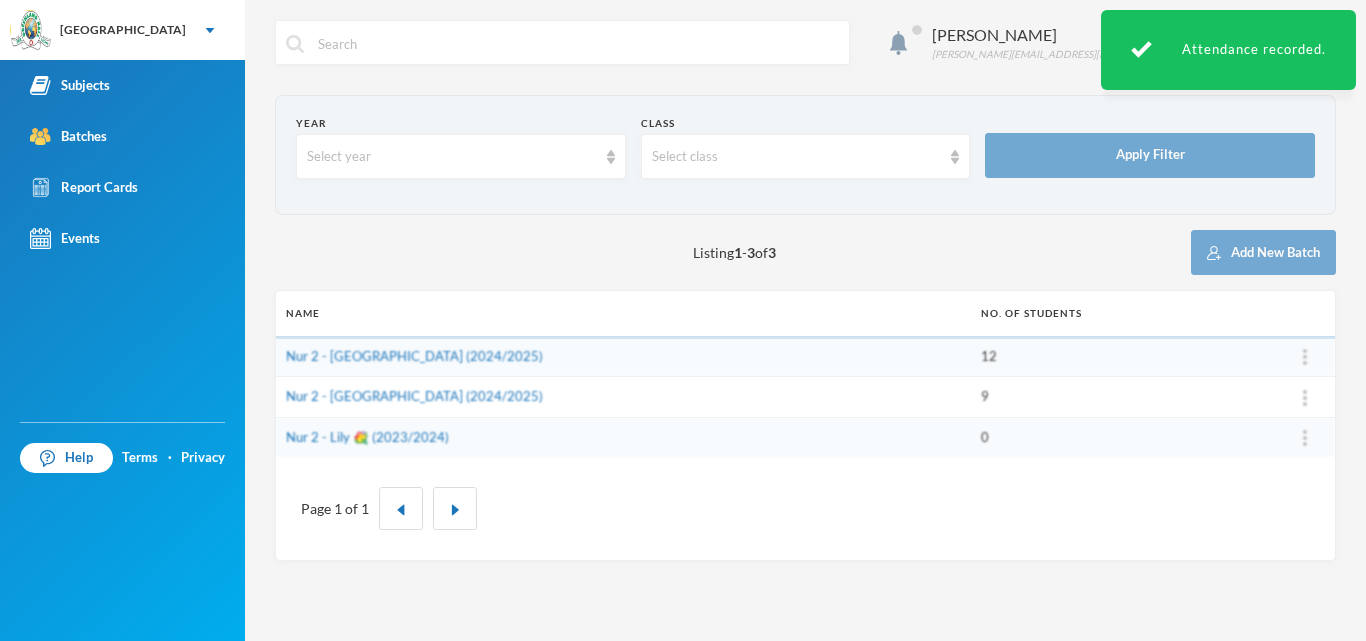 scroll, scrollTop: 0, scrollLeft: 0, axis: both 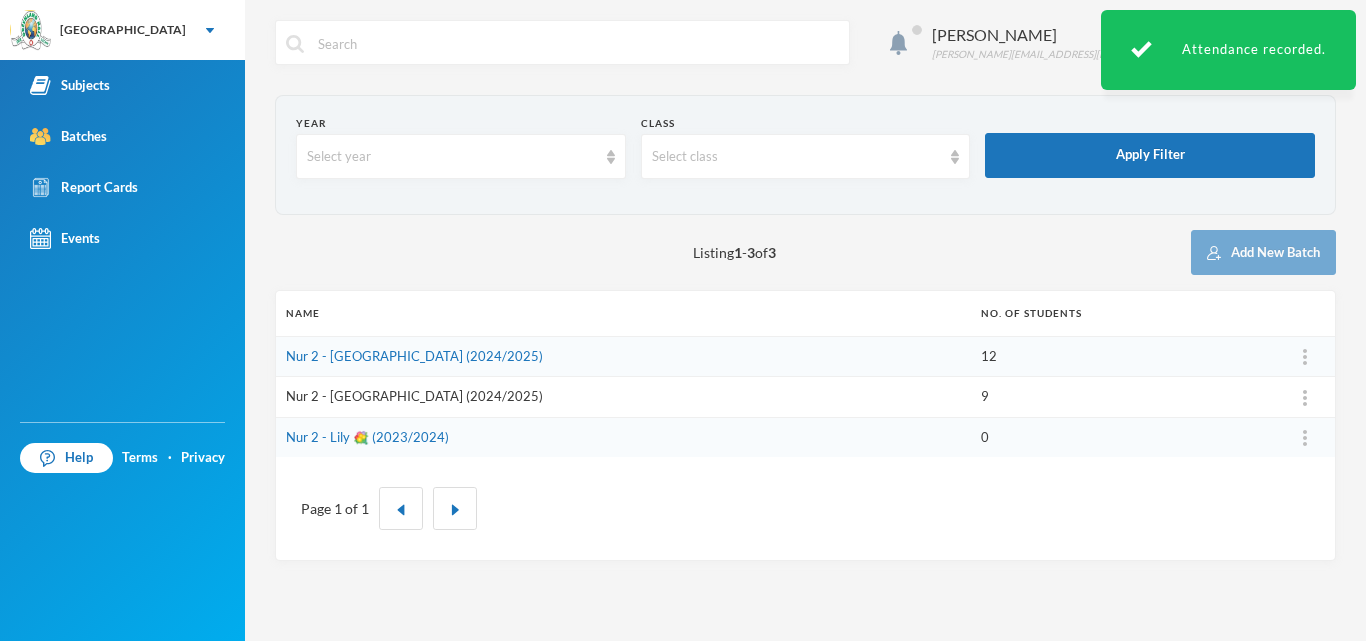 click on "Nur 2 - [GEOGRAPHIC_DATA] (2024/2025)" at bounding box center (414, 396) 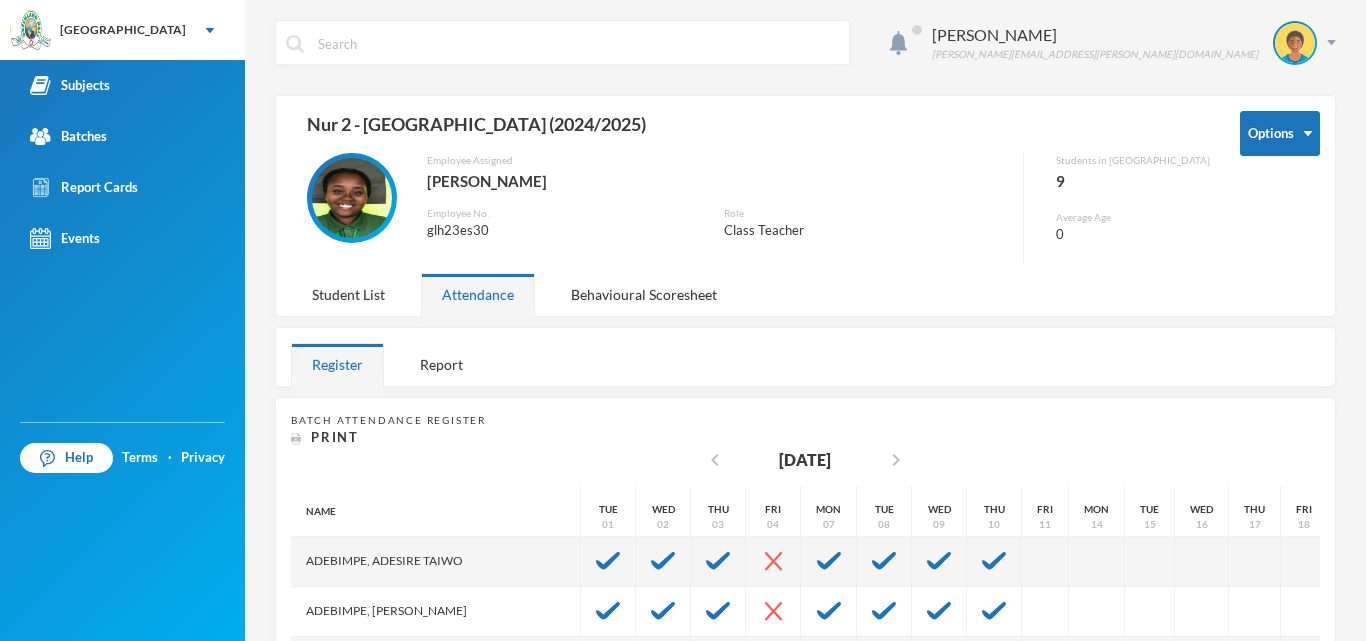 scroll, scrollTop: 389, scrollLeft: 0, axis: vertical 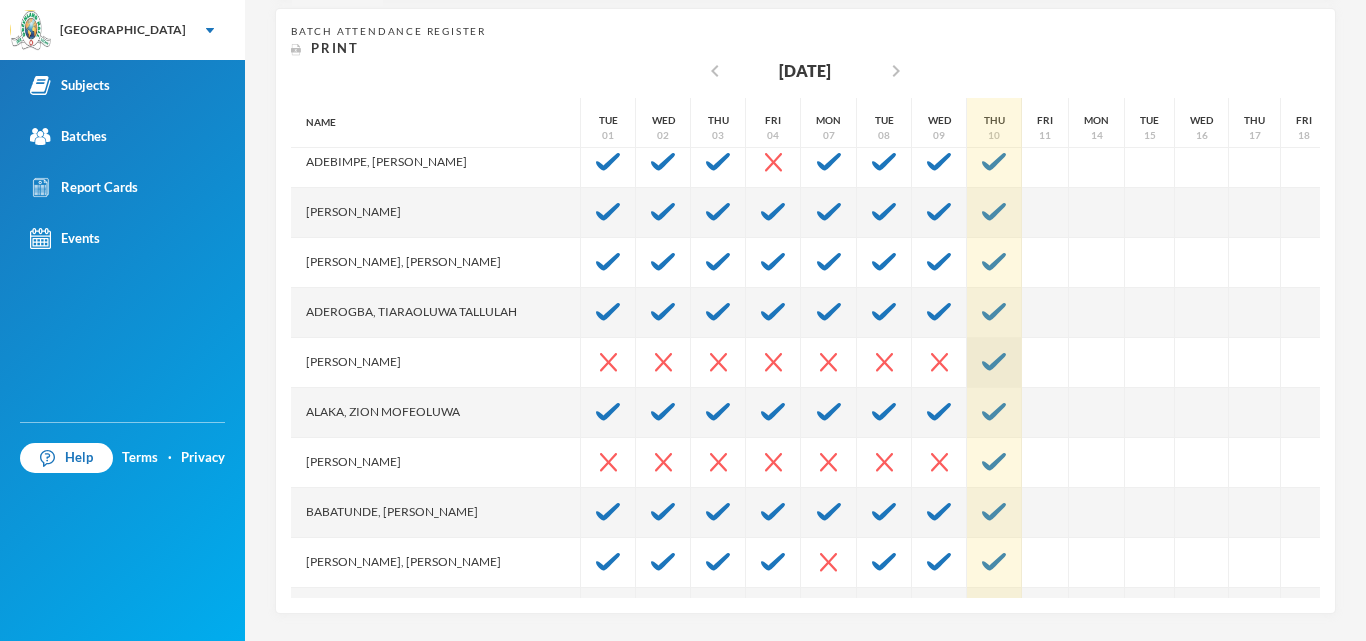 click at bounding box center [994, 363] 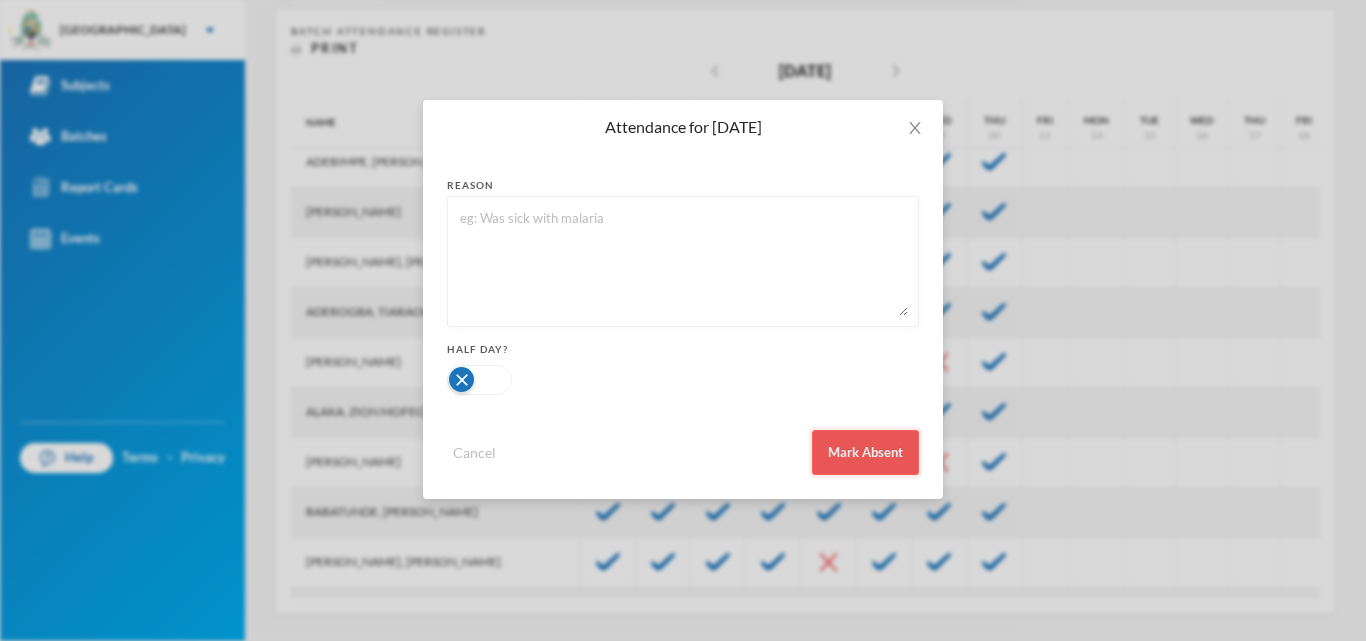 click on "Mark Absent" at bounding box center (865, 452) 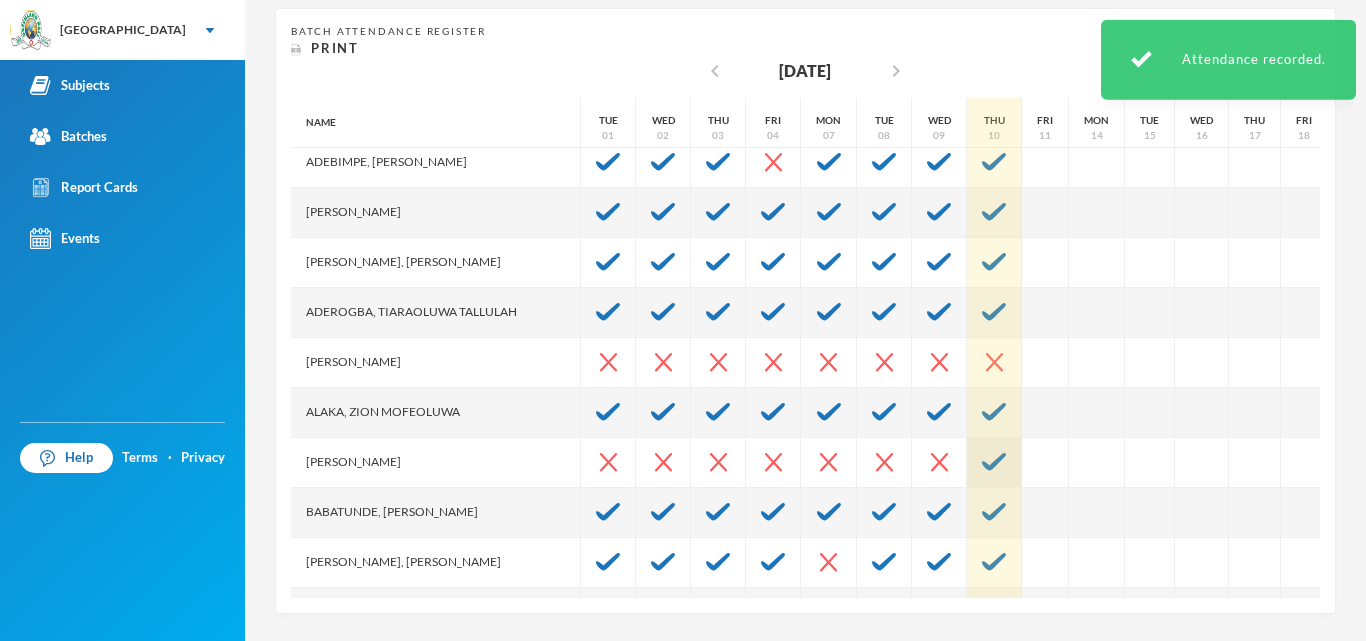 click at bounding box center [994, 462] 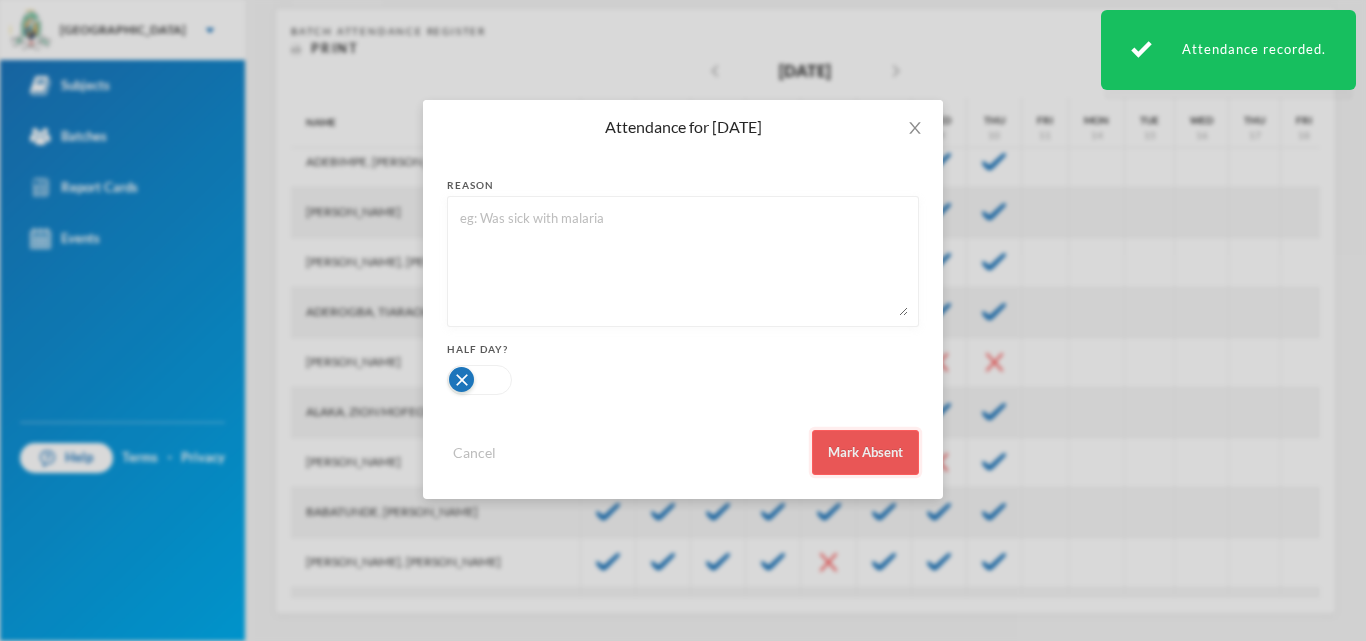 click on "Mark Absent" at bounding box center (865, 452) 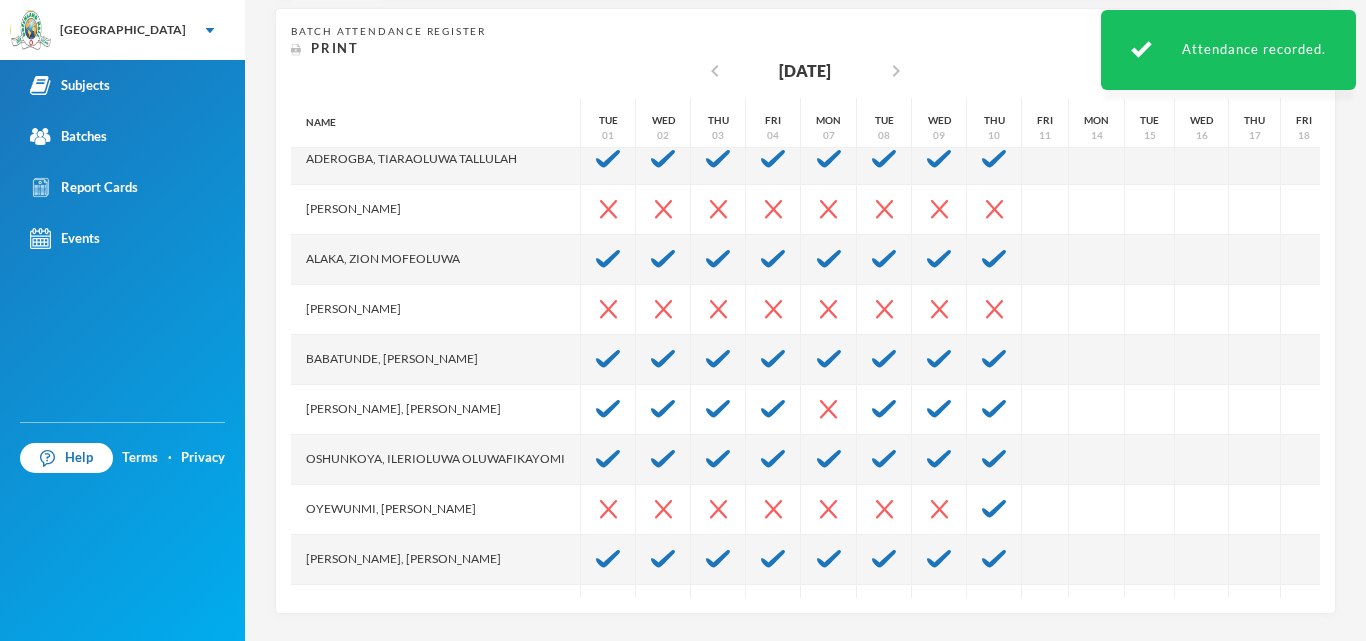 scroll, scrollTop: 265, scrollLeft: 0, axis: vertical 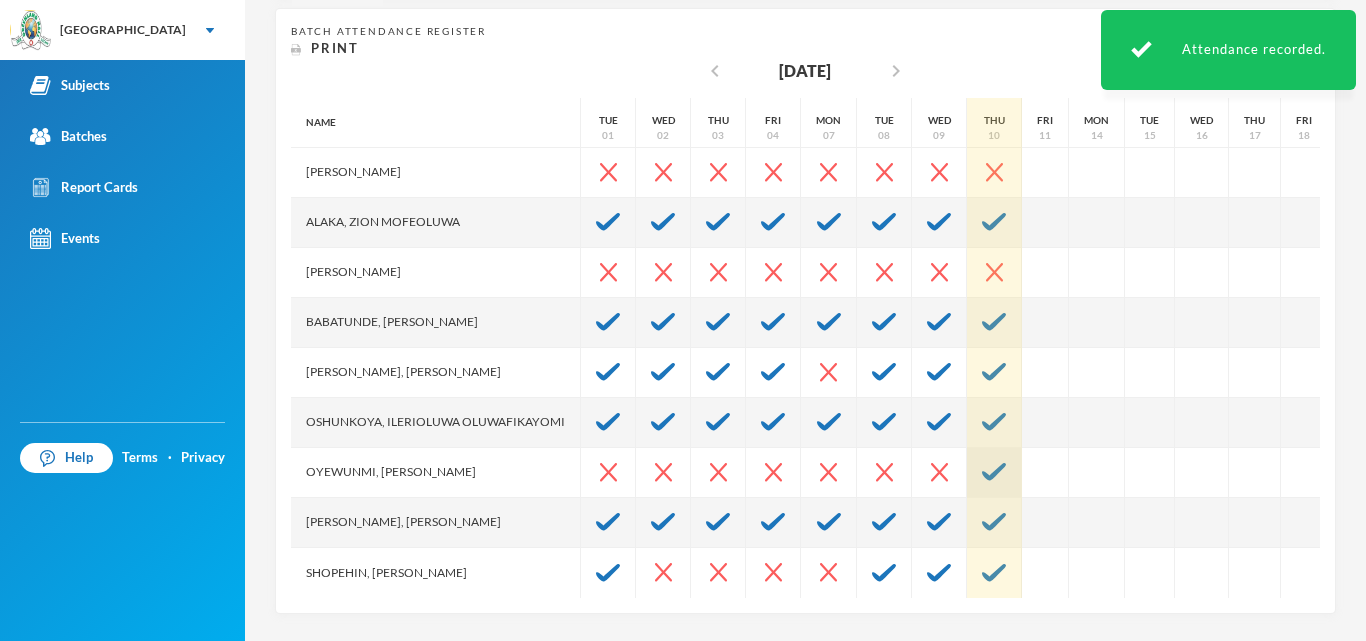 click at bounding box center (994, 473) 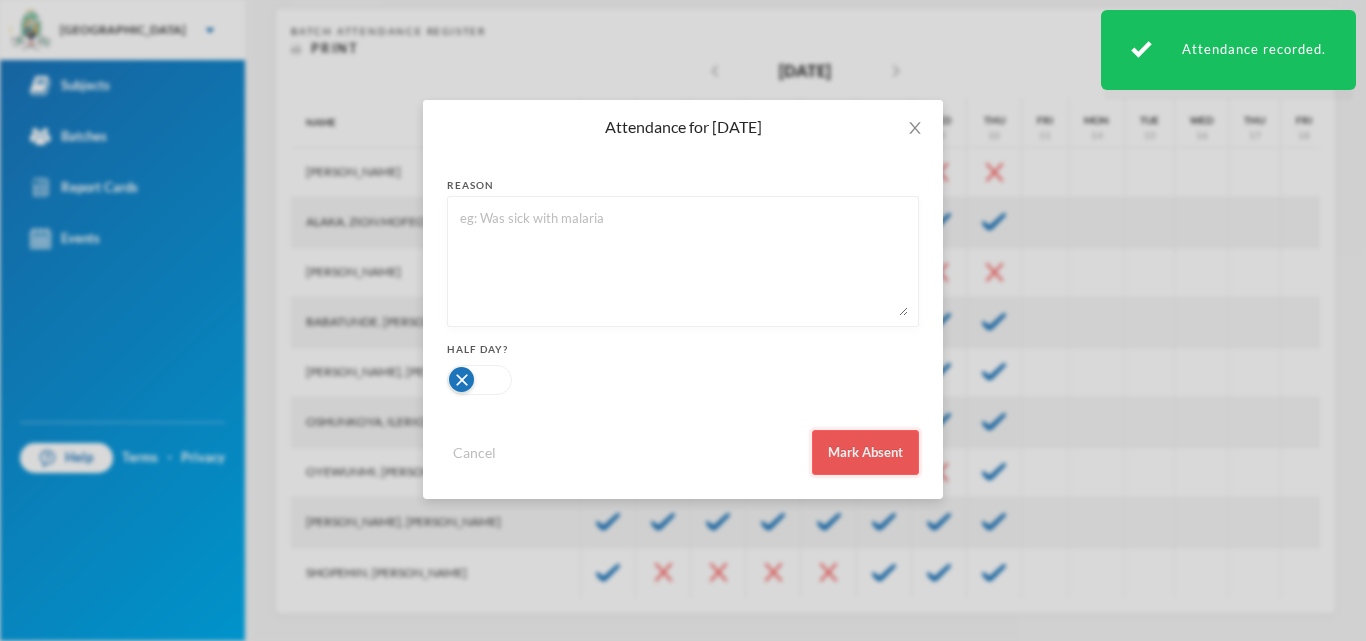 click on "Mark Absent" at bounding box center (865, 452) 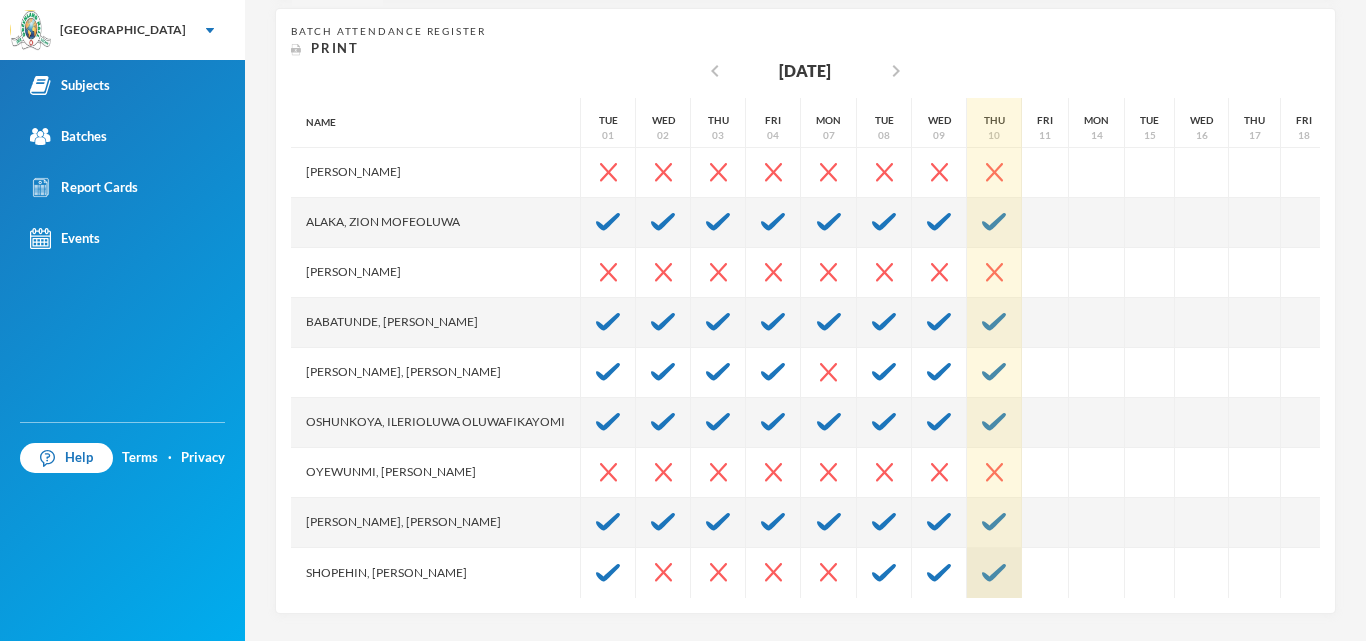 click at bounding box center (994, 573) 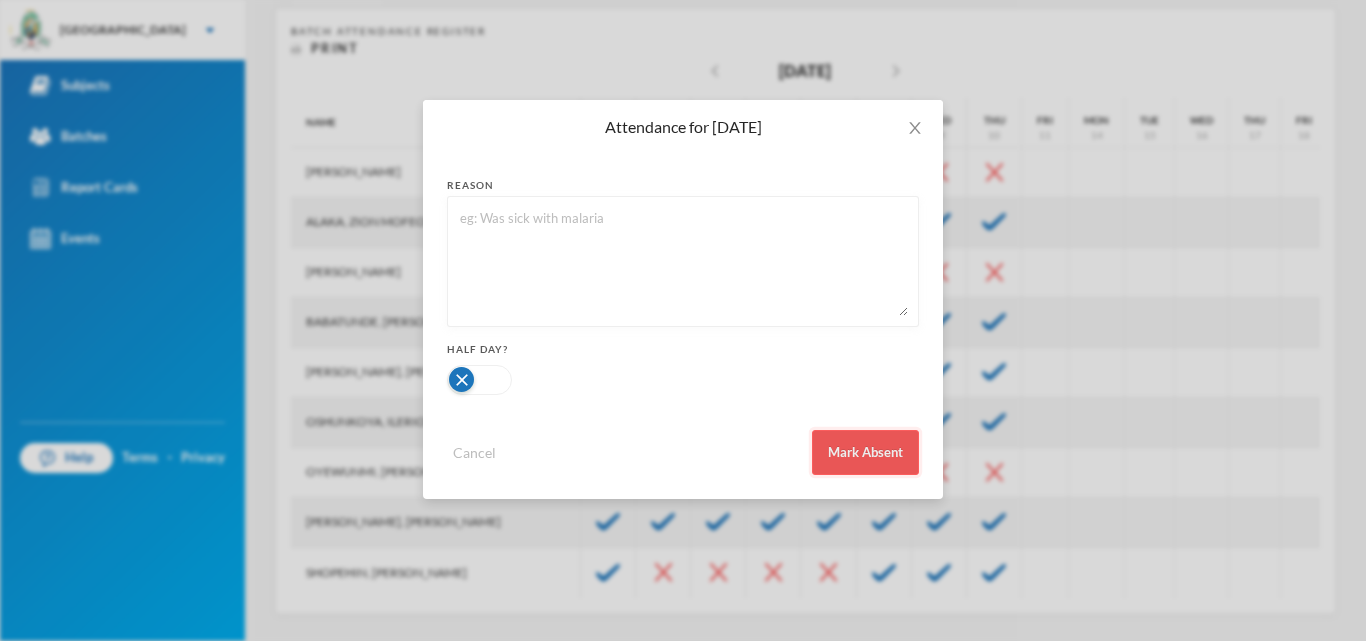 click on "Mark Absent" at bounding box center [865, 452] 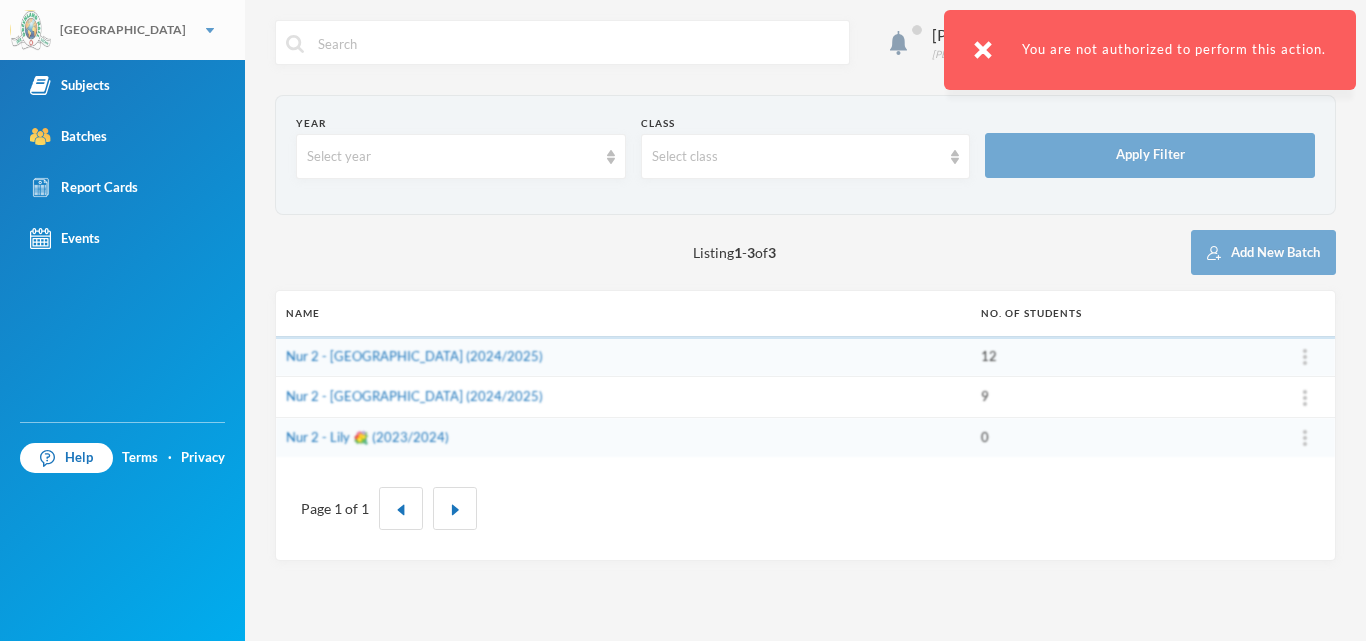 scroll, scrollTop: 0, scrollLeft: 0, axis: both 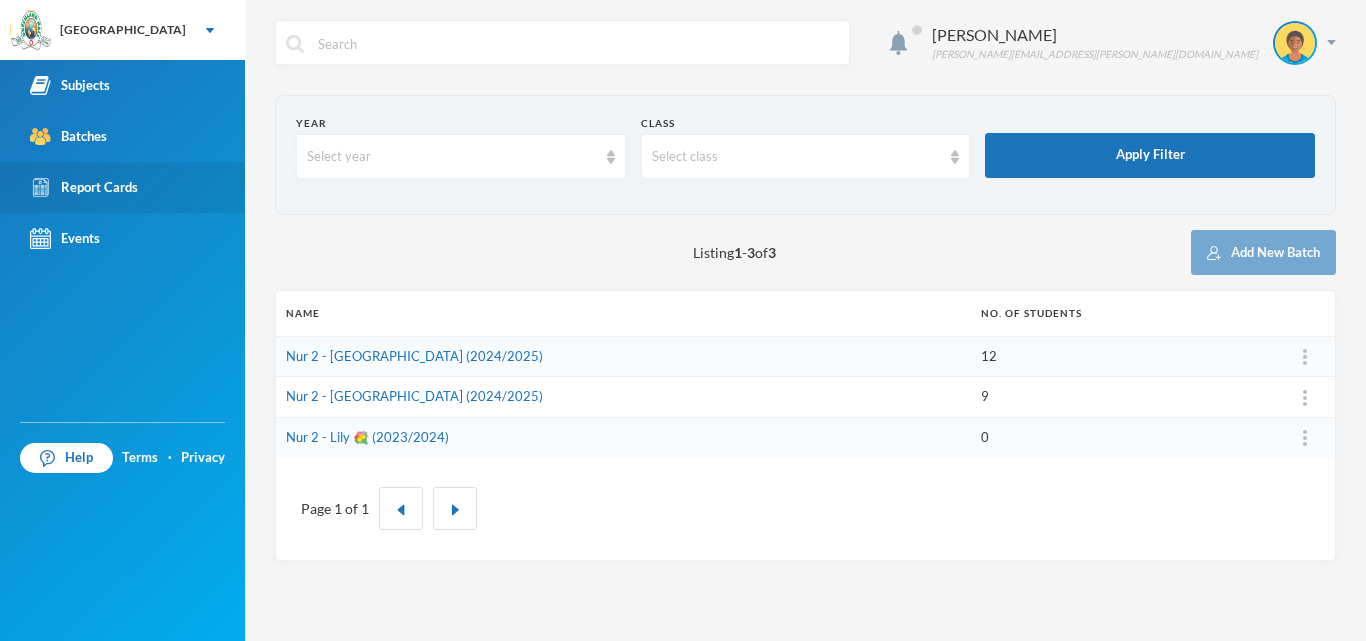 click on "Report Cards" at bounding box center [122, 187] 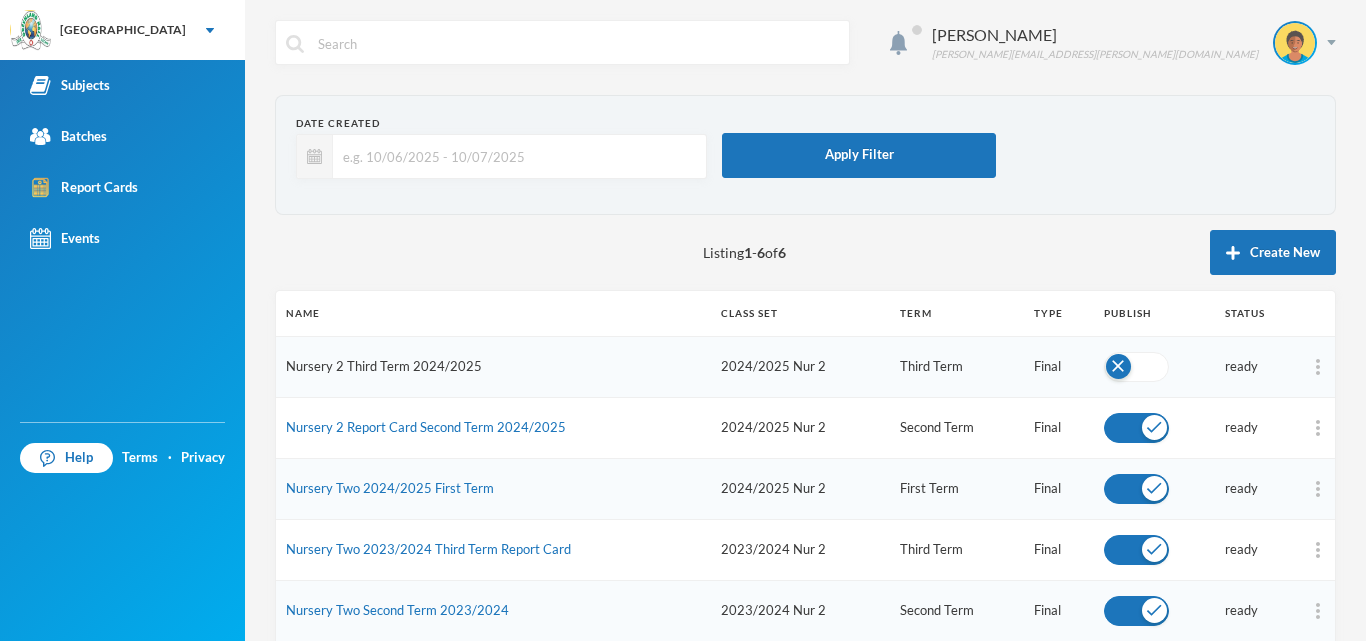 click on "Nursery 2 Third Term 2024/2025" at bounding box center (384, 366) 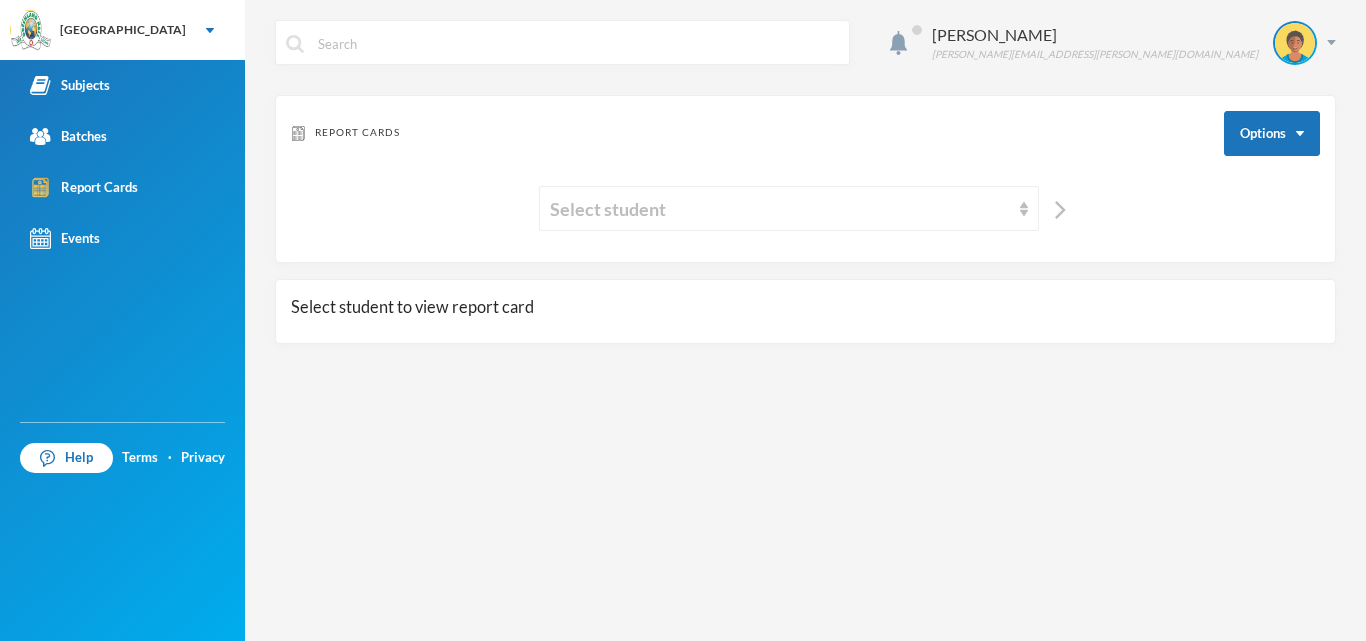 click on "Select student to view report card" at bounding box center (805, 307) 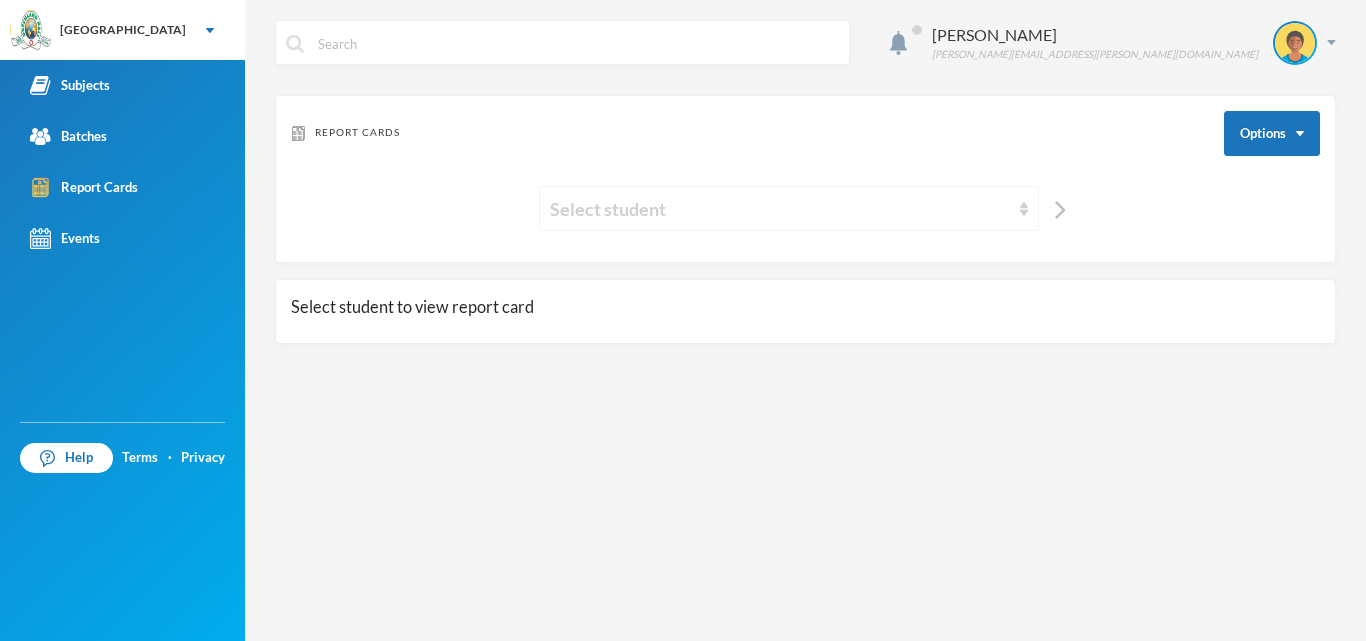 click on "Select student" at bounding box center [789, 208] 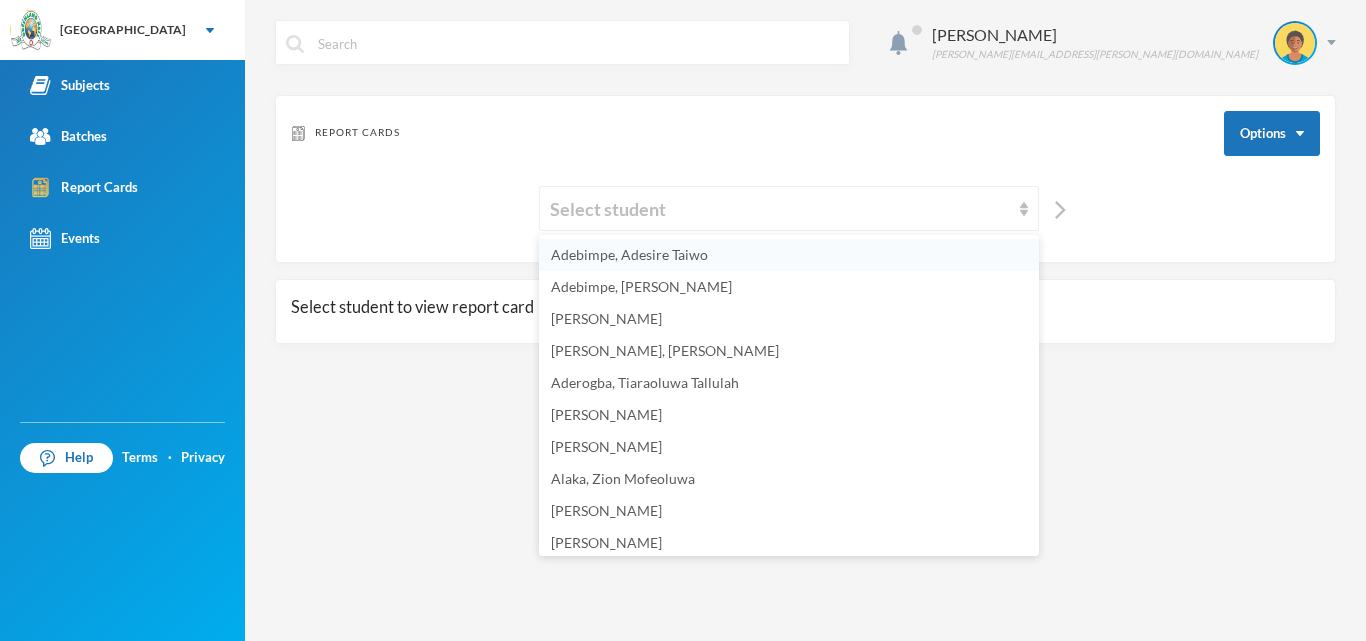 click on "Adebimpe, Adesire Taiwo" at bounding box center (629, 254) 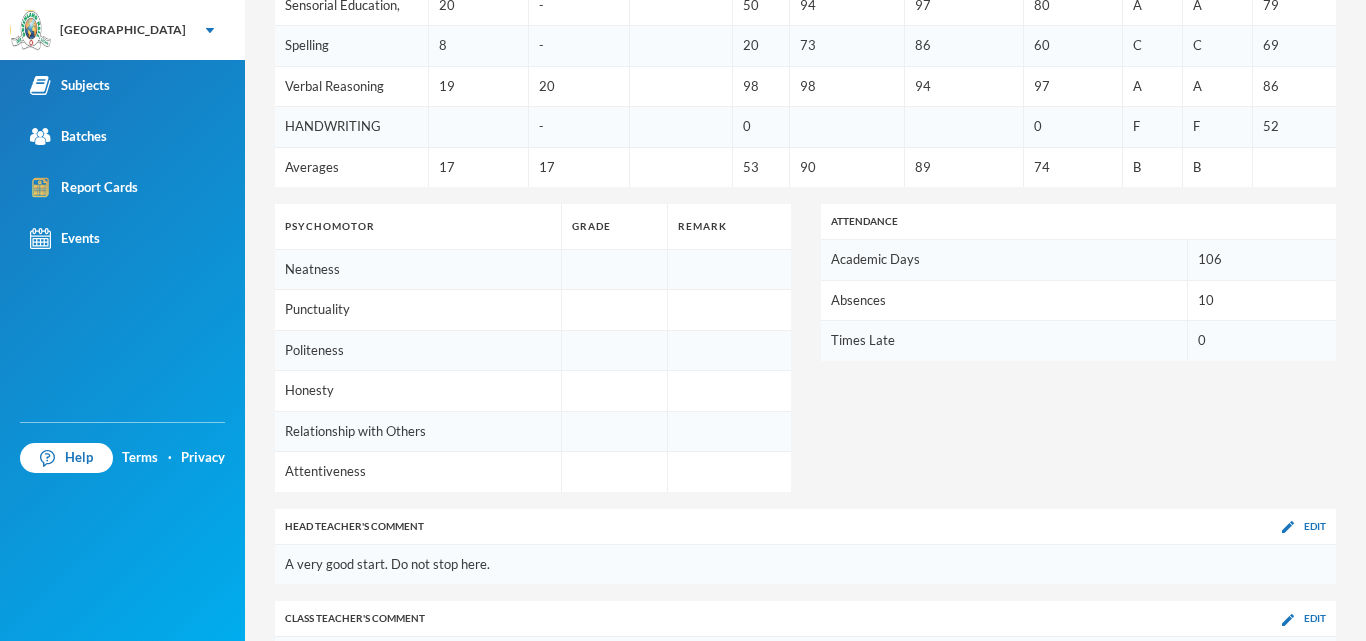 scroll, scrollTop: 1312, scrollLeft: 0, axis: vertical 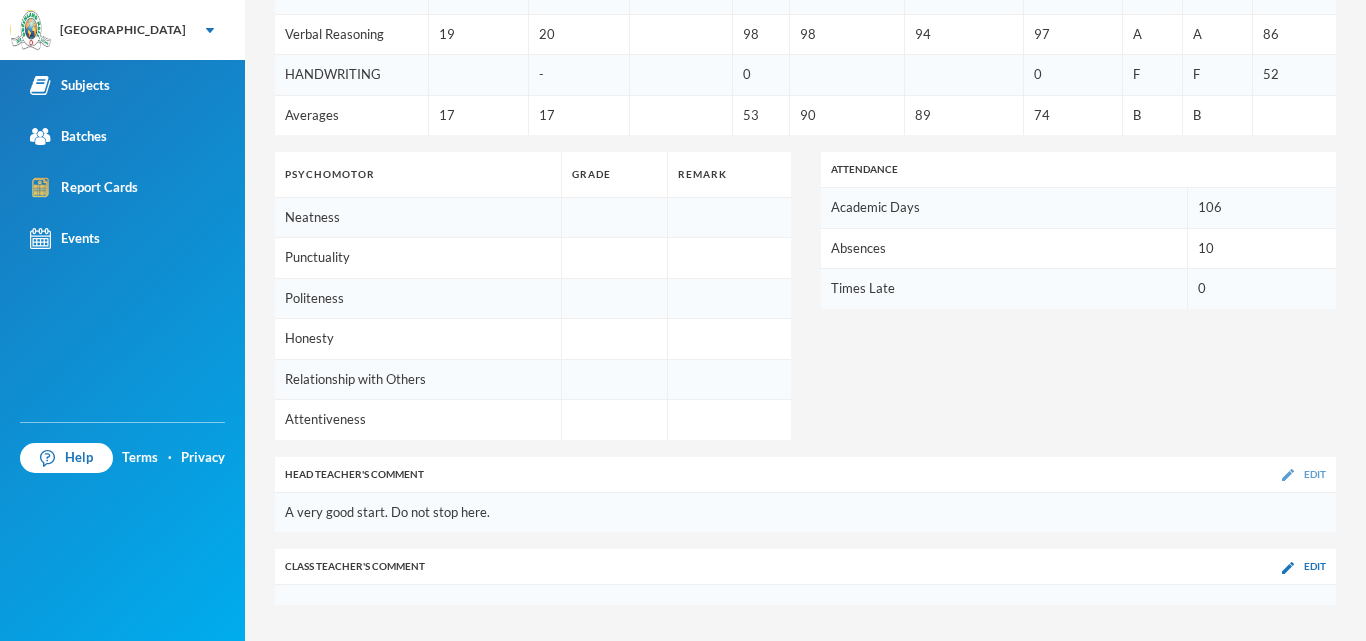 click at bounding box center [1288, 475] 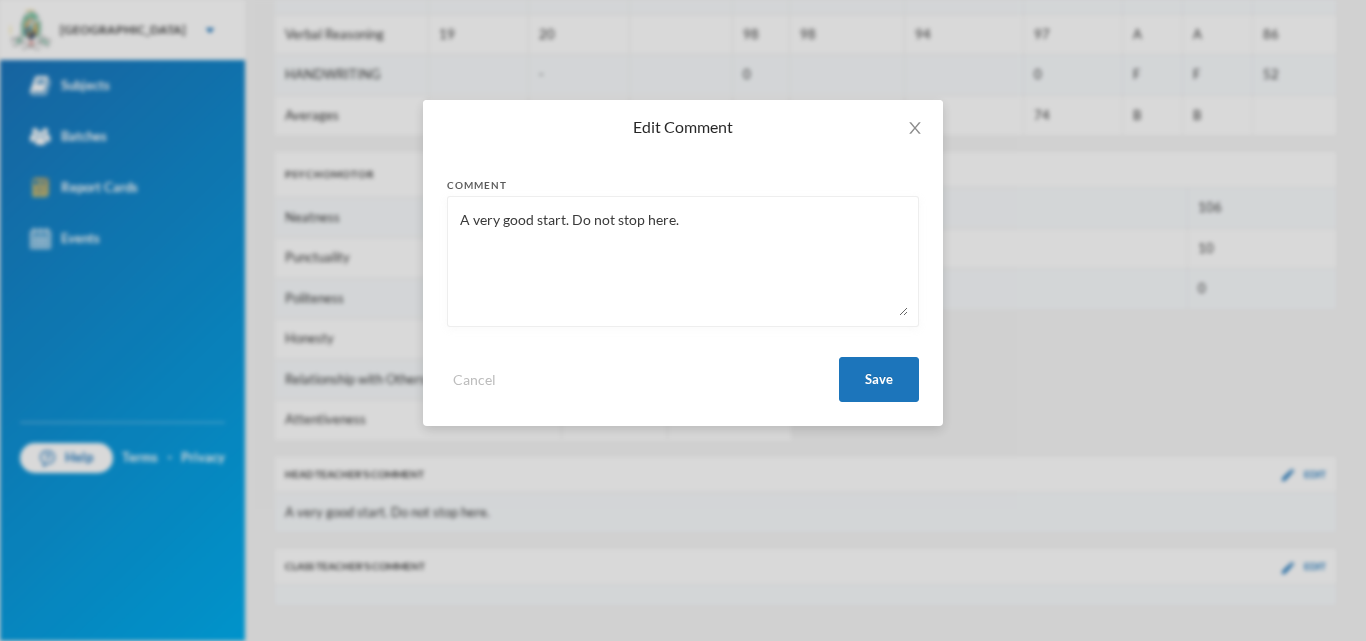 click on "A very good start. Do not stop here." at bounding box center [683, 261] 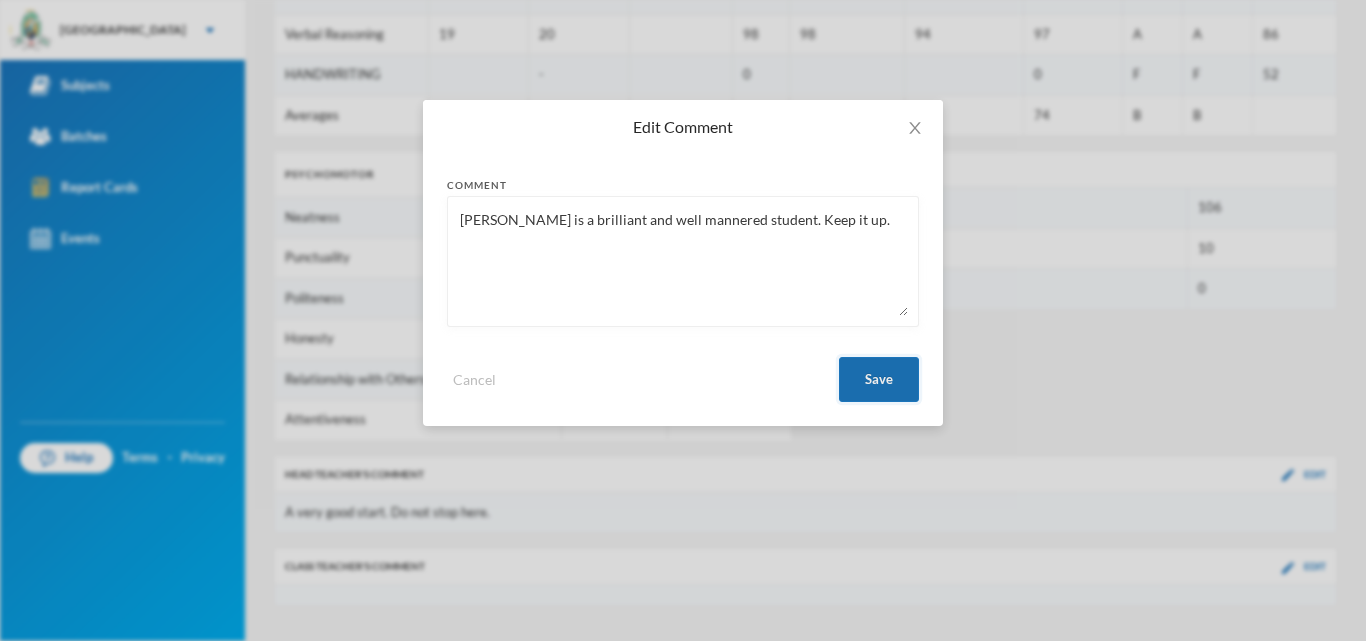 type on "Taiwo is a brilliant and well mannered student. Keep it up." 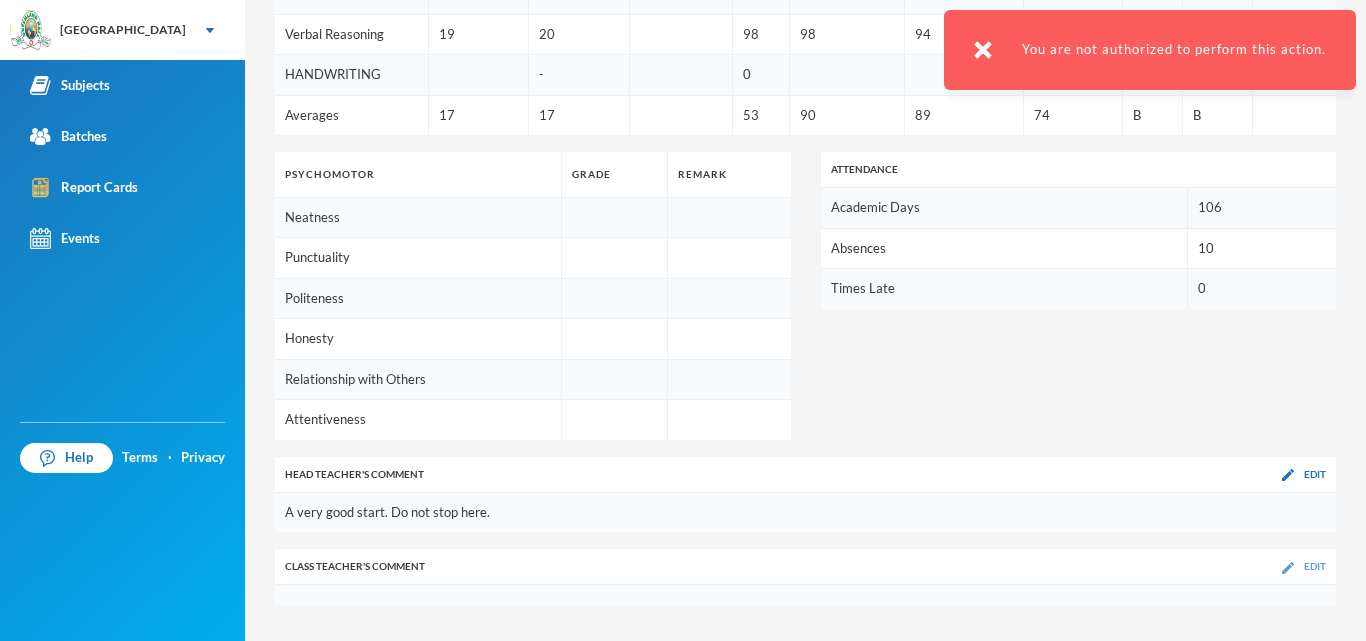 click at bounding box center (1288, 568) 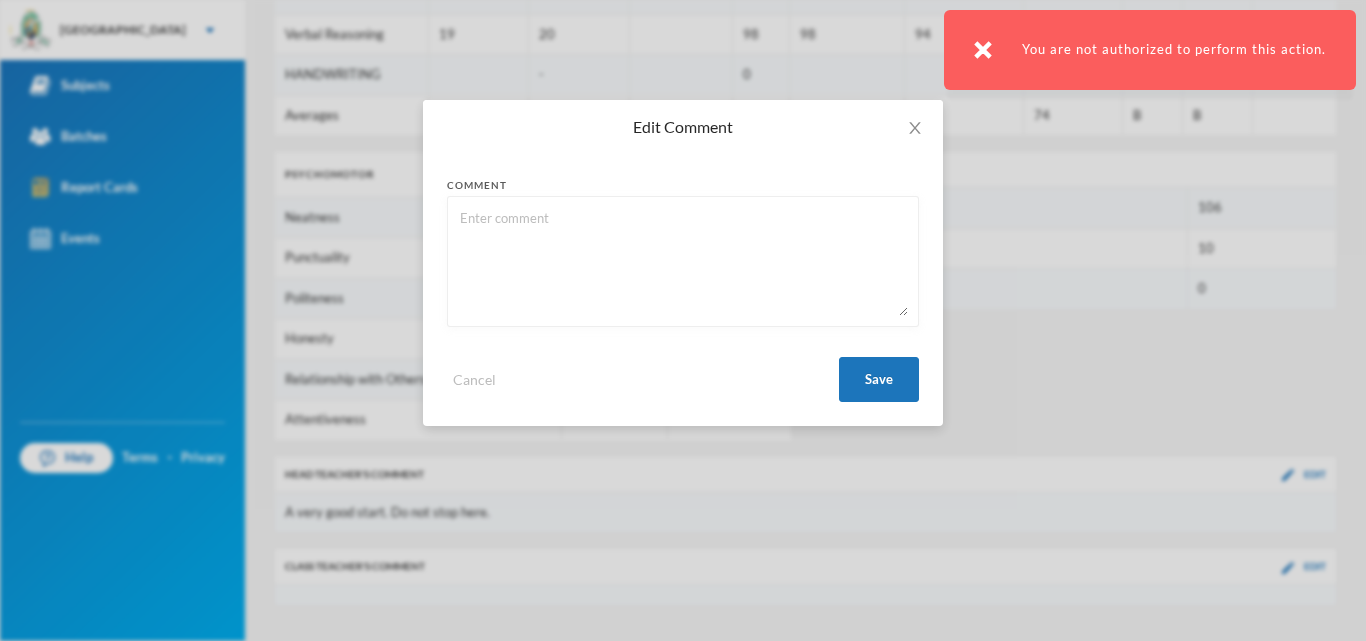 click at bounding box center [683, 261] 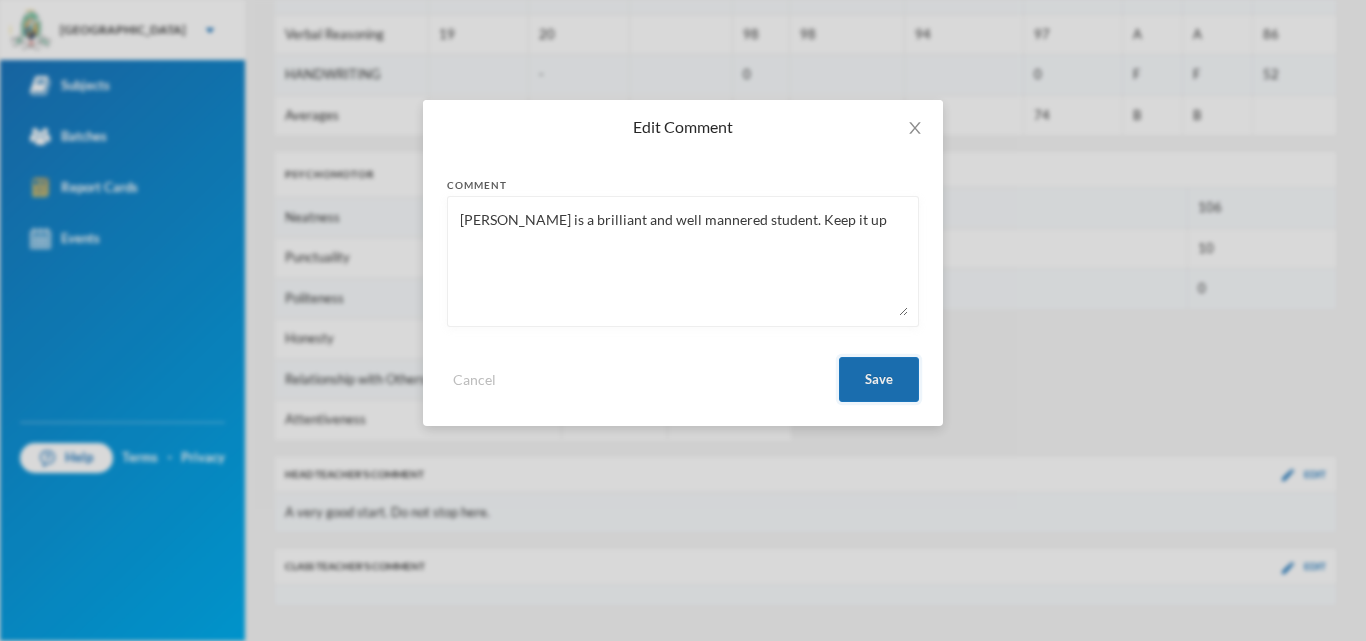 type on "Taiwo is a brilliant and well mannered student. Keep it up" 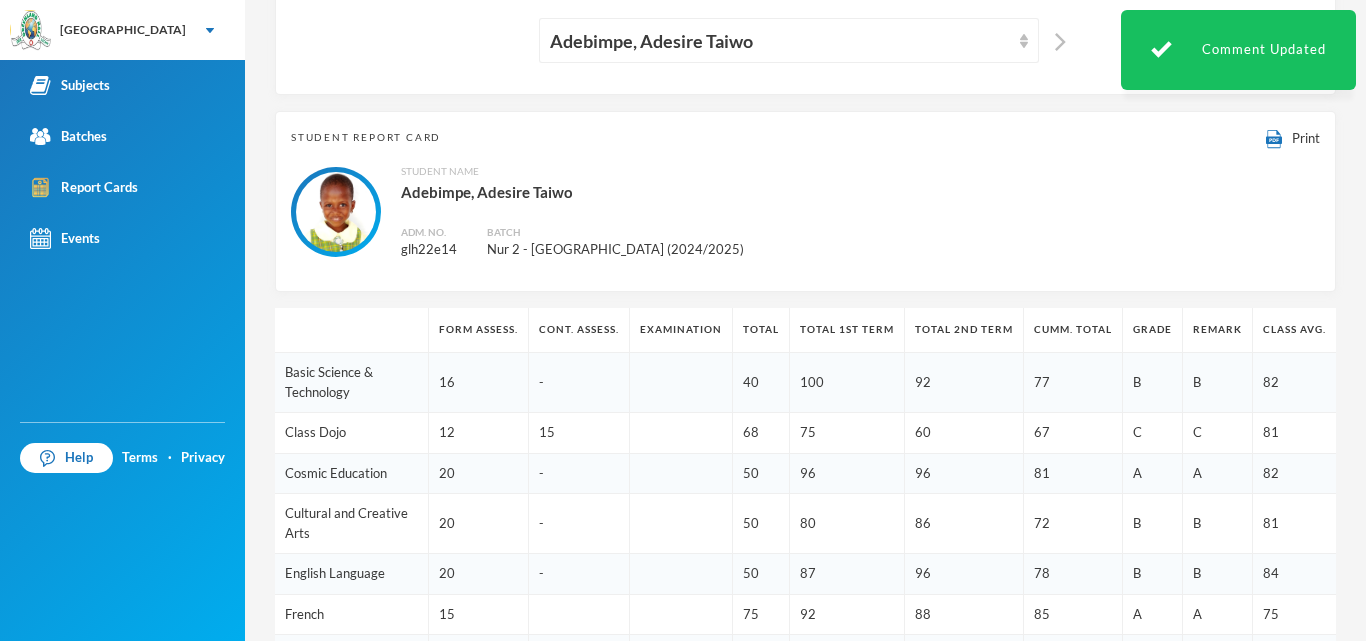 scroll, scrollTop: 0, scrollLeft: 0, axis: both 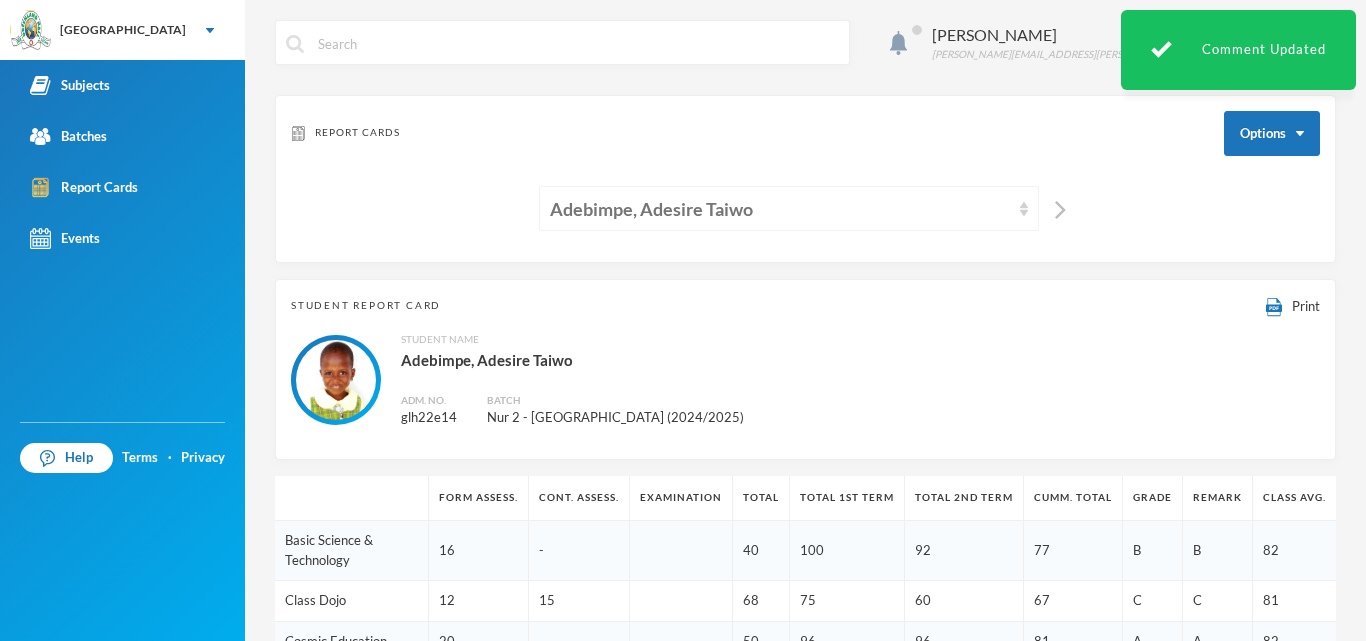 click on "Adebimpe, Adesire Taiwo" at bounding box center [780, 209] 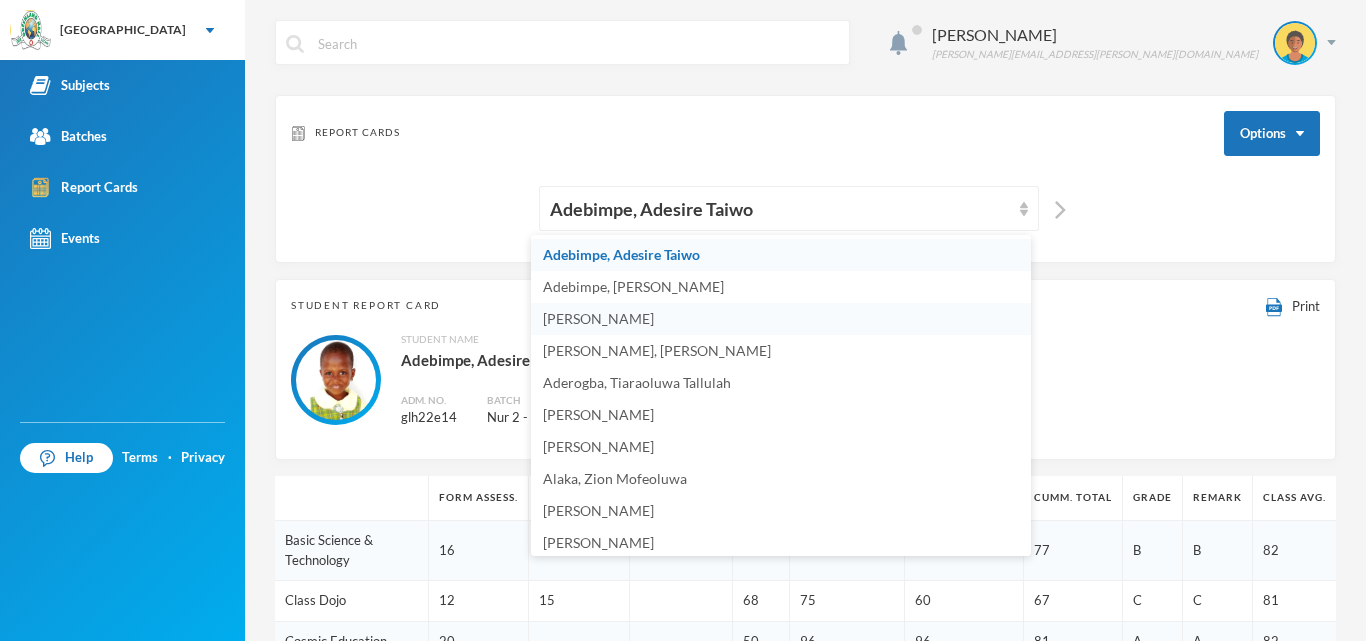 click on "[PERSON_NAME]" at bounding box center (781, 319) 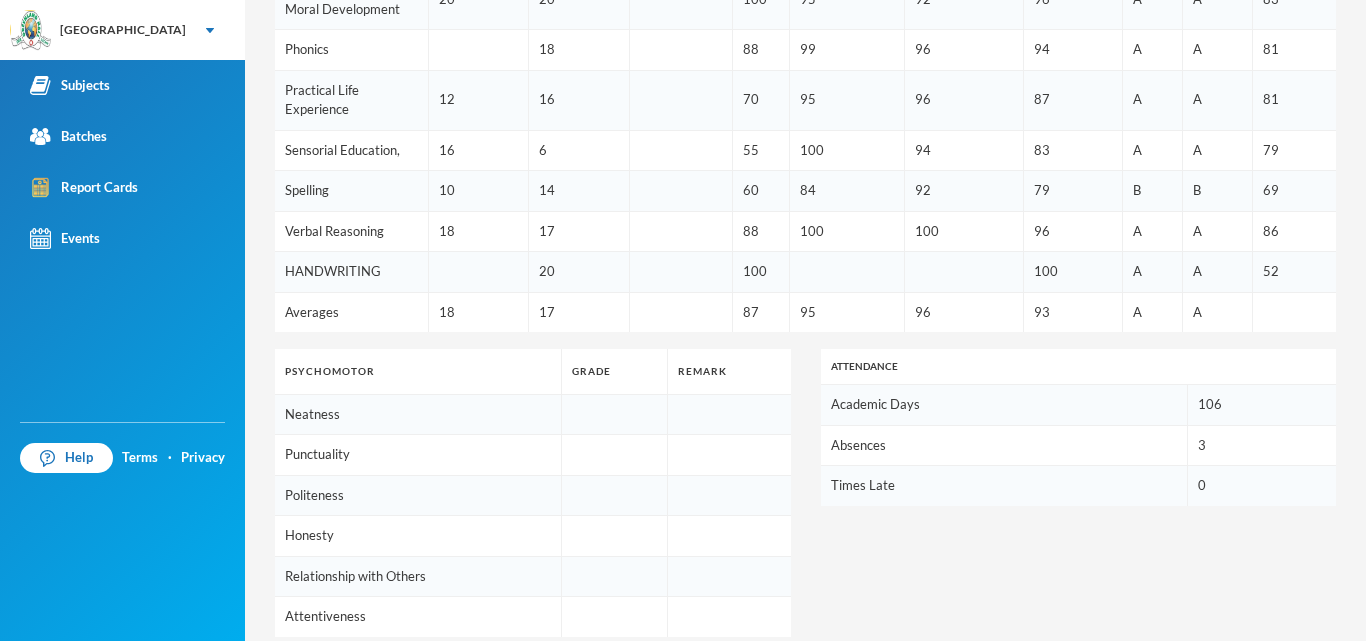 scroll, scrollTop: 1312, scrollLeft: 0, axis: vertical 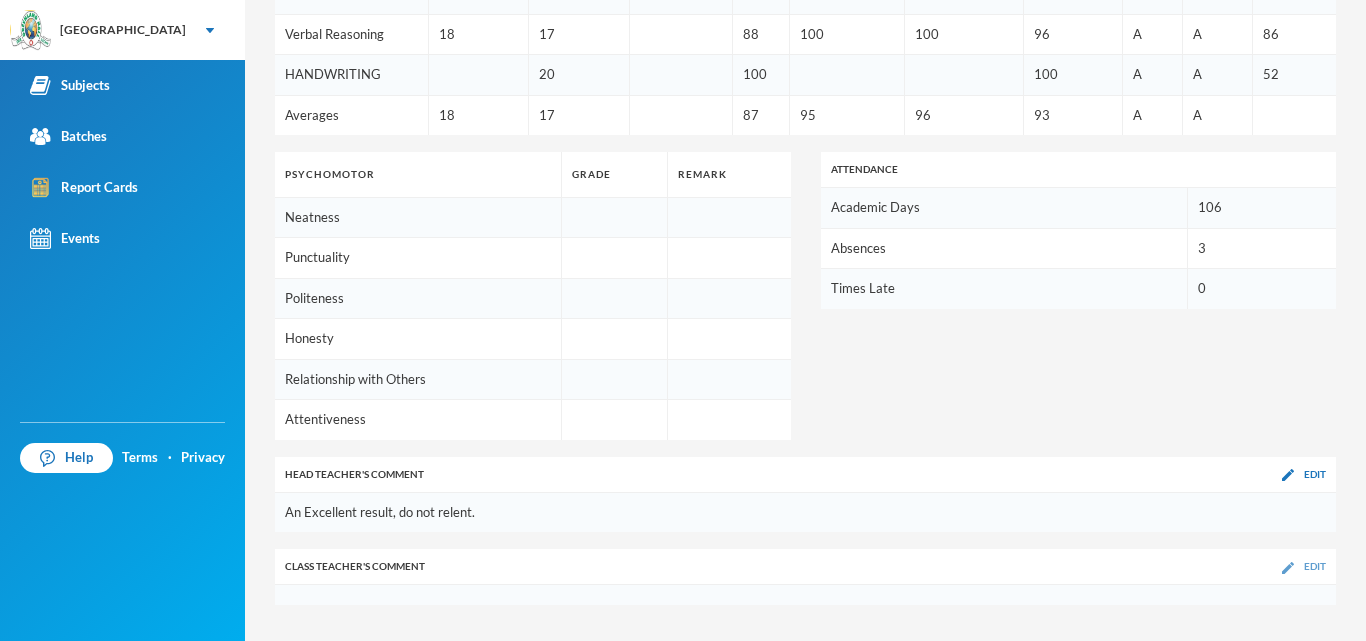 click on "Edit" at bounding box center (1315, 566) 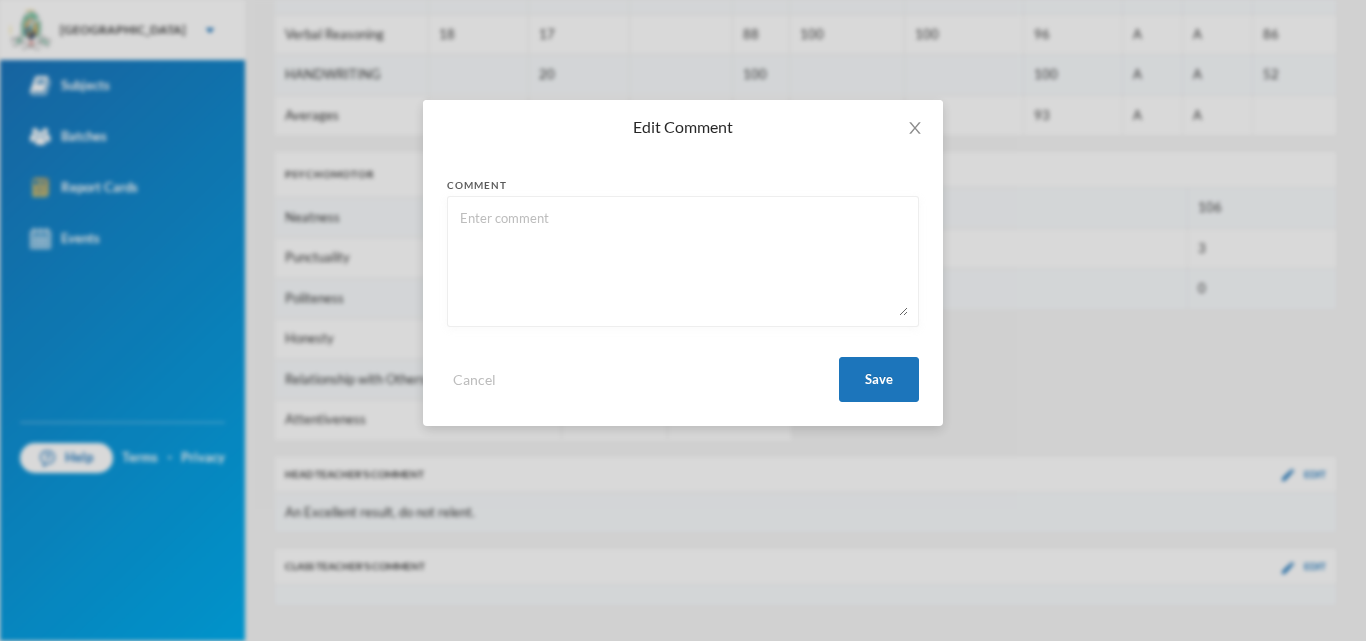 click at bounding box center [683, 261] 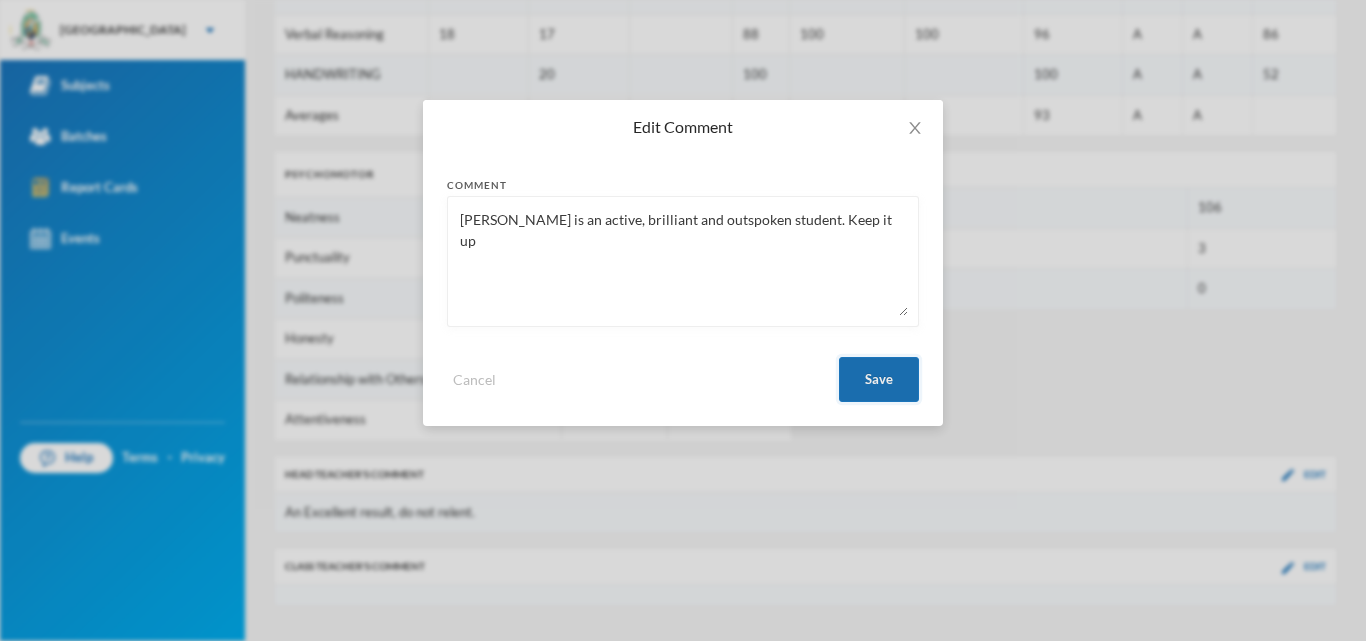 type on "Ahmad is an active, brilliant and outspoken student. Keep it up" 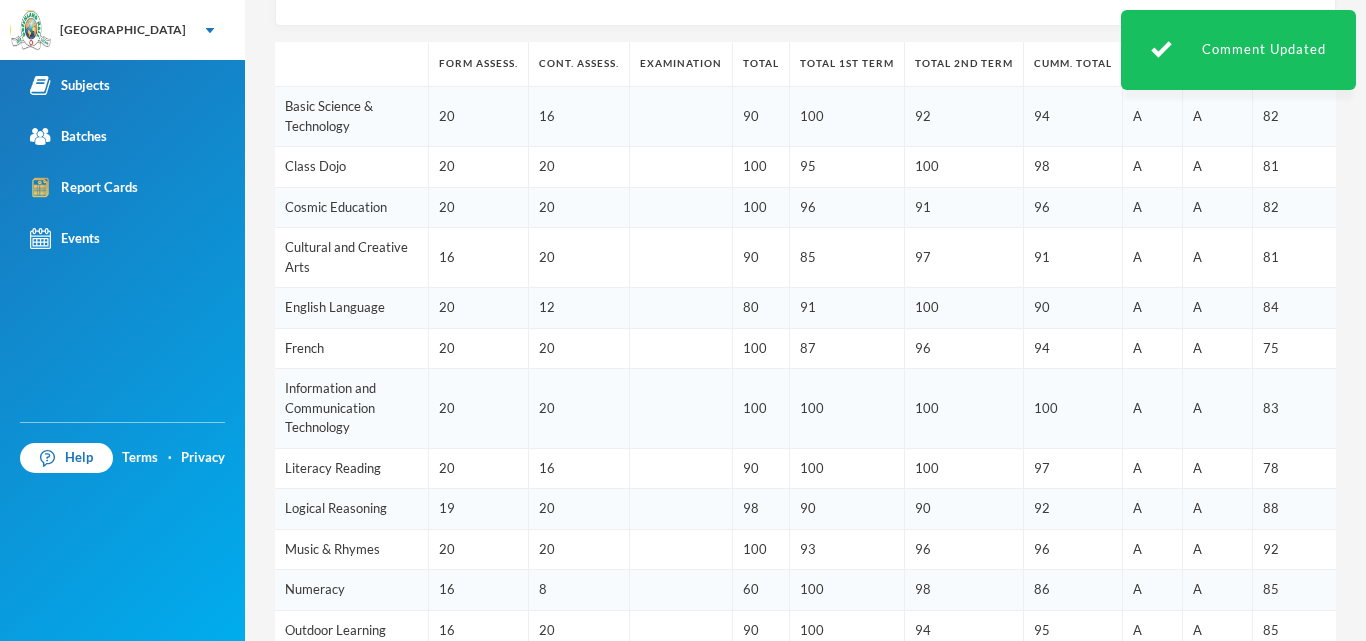 scroll, scrollTop: 408, scrollLeft: 0, axis: vertical 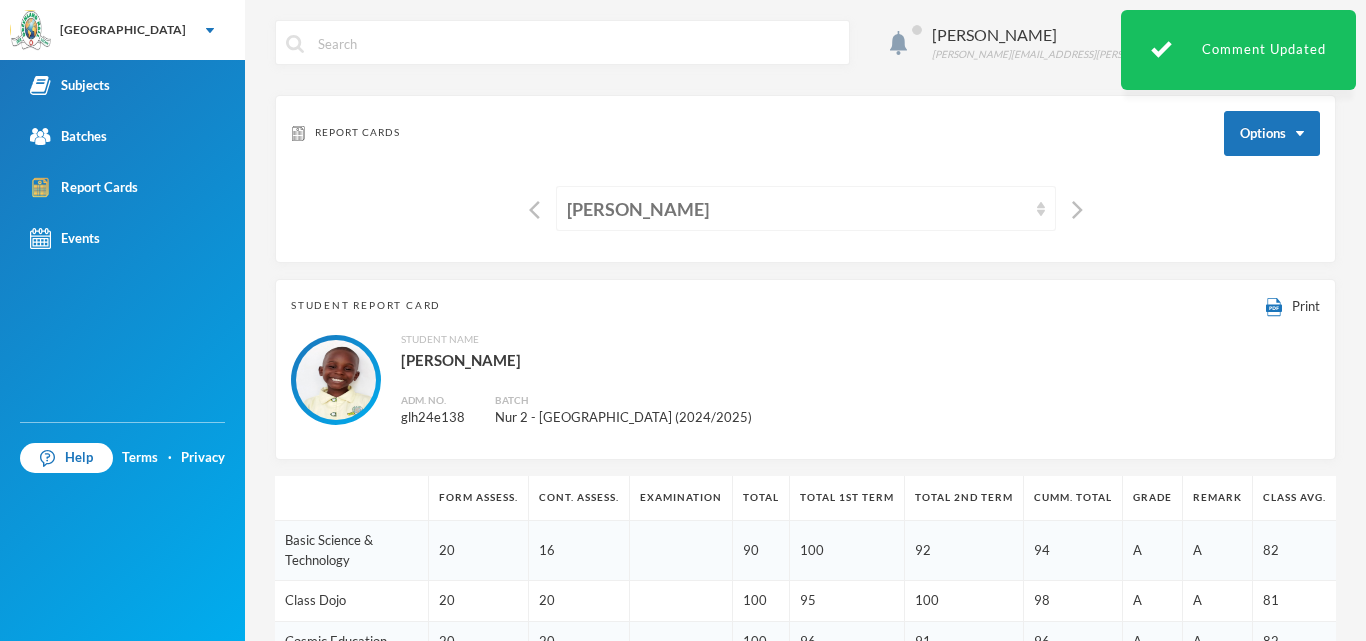 click on "[PERSON_NAME]" at bounding box center [806, 208] 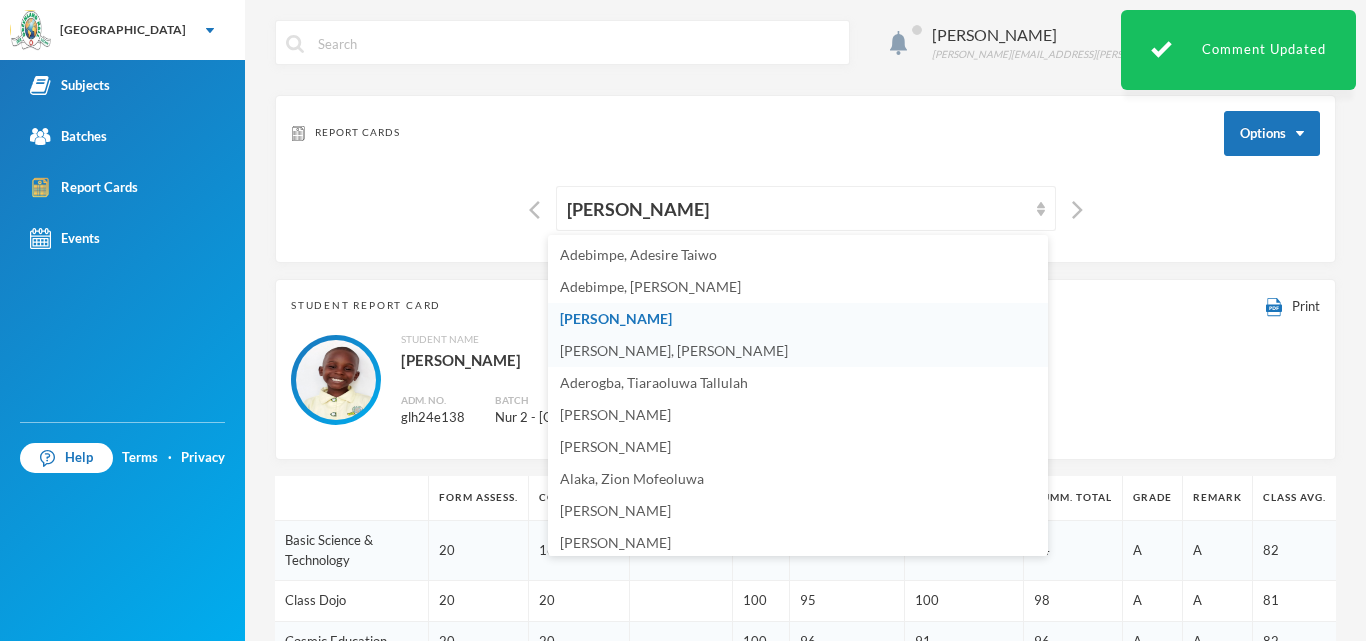 click on "[PERSON_NAME], [PERSON_NAME]" at bounding box center (674, 350) 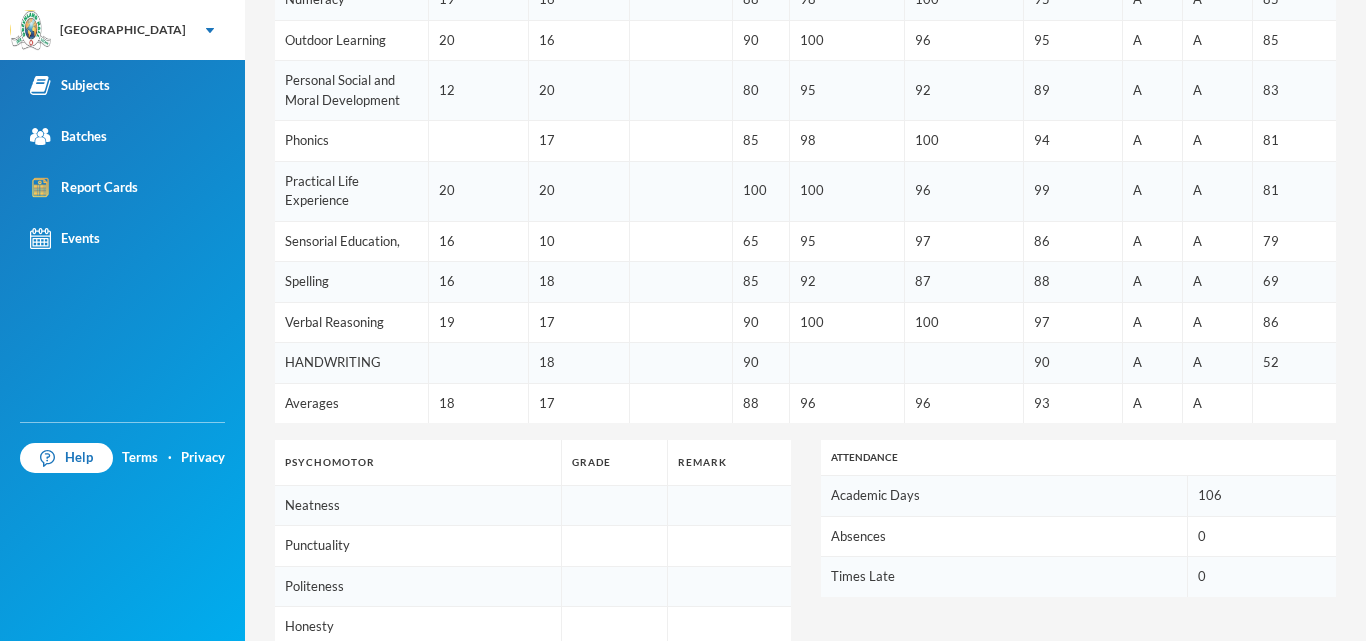 scroll, scrollTop: 1312, scrollLeft: 0, axis: vertical 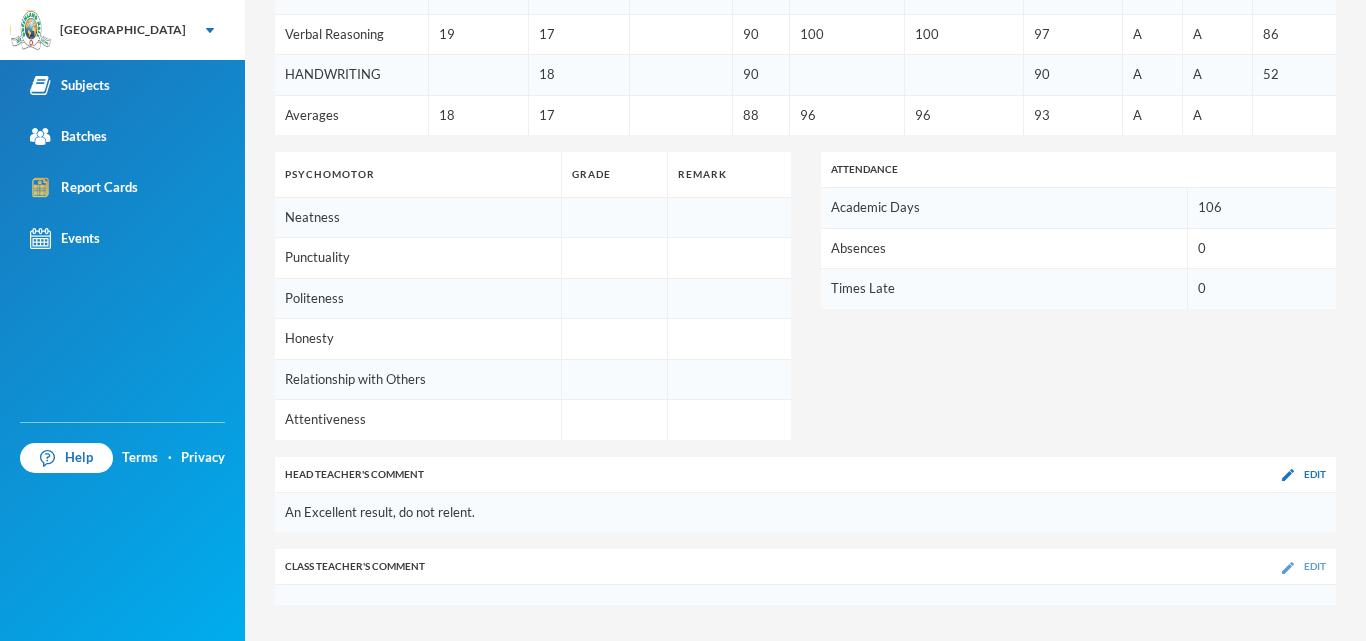 click at bounding box center (1288, 568) 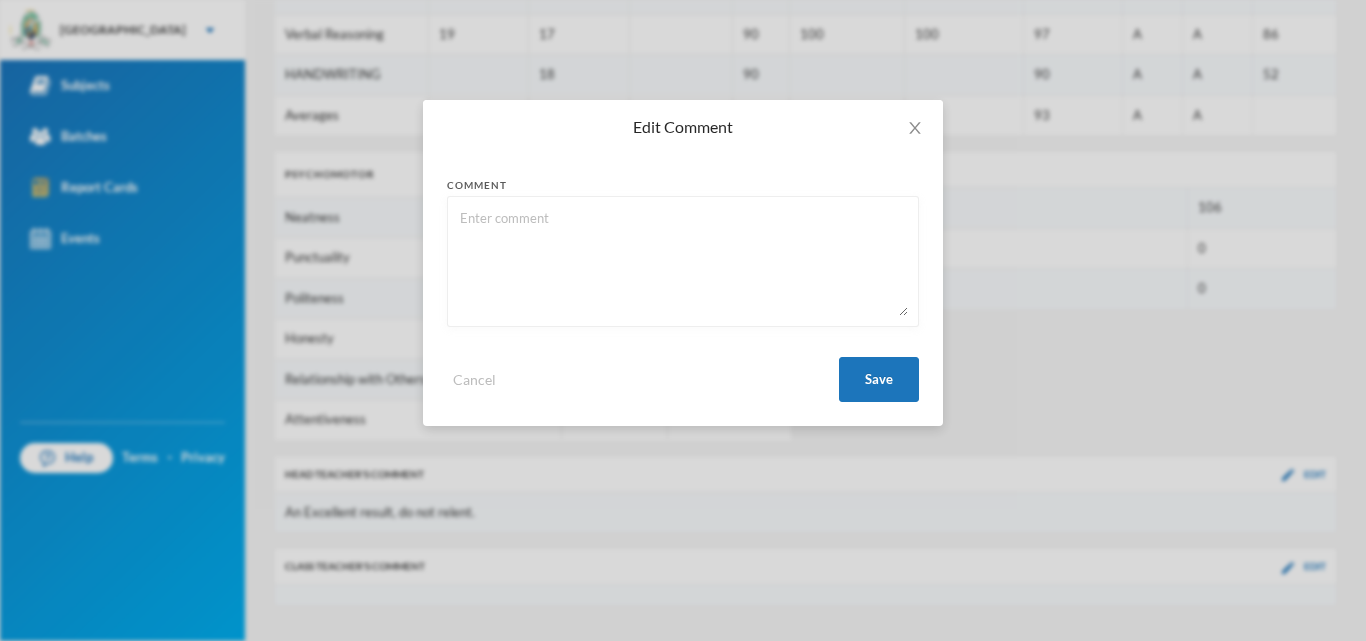 click at bounding box center [683, 261] 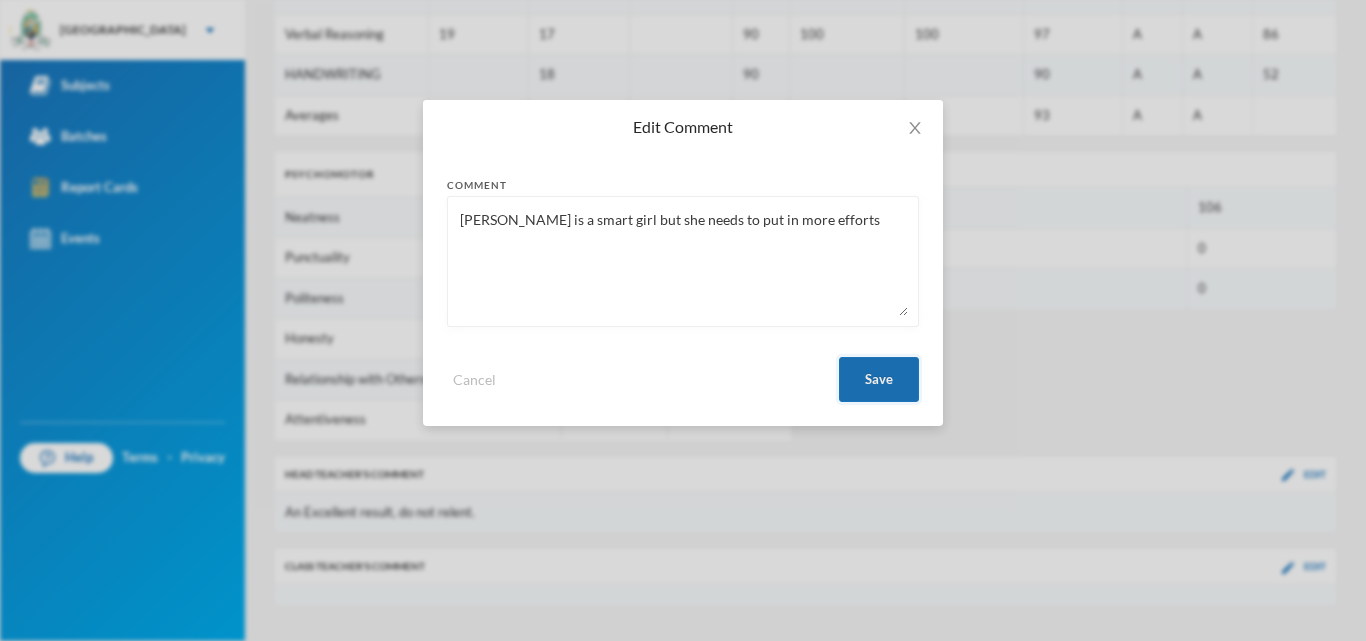 type on "[PERSON_NAME] is a smart girl but she needs to put in more efforts" 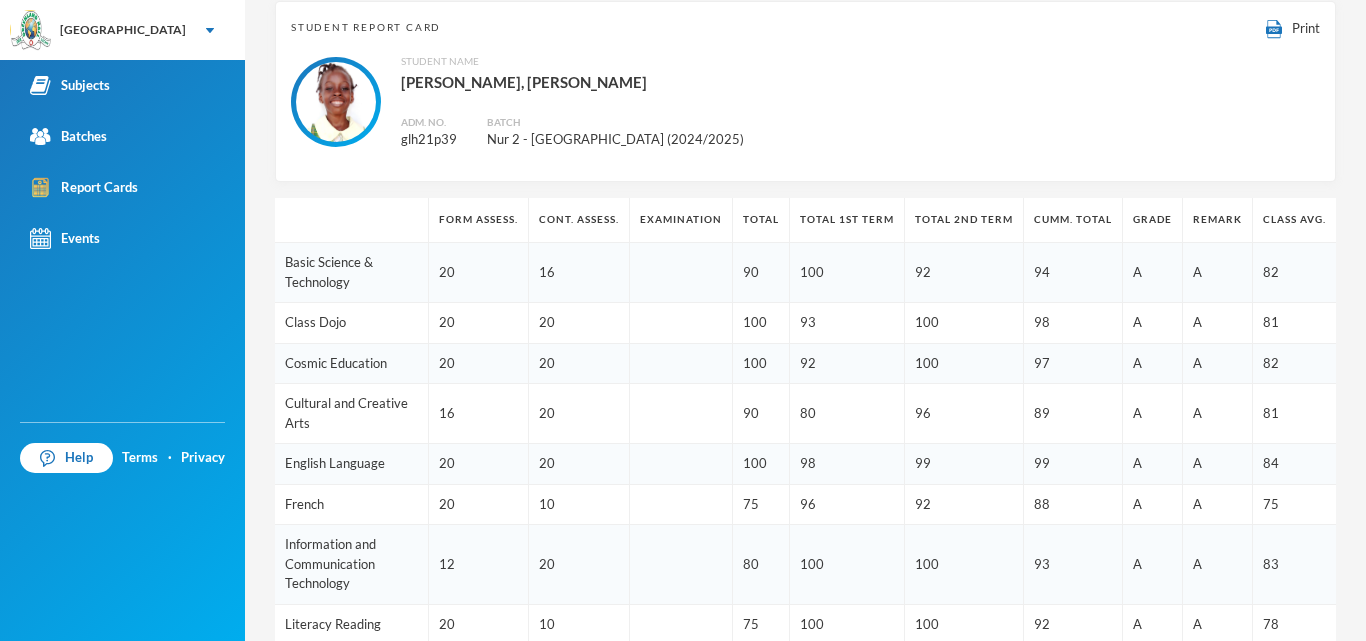 scroll, scrollTop: 1312, scrollLeft: 0, axis: vertical 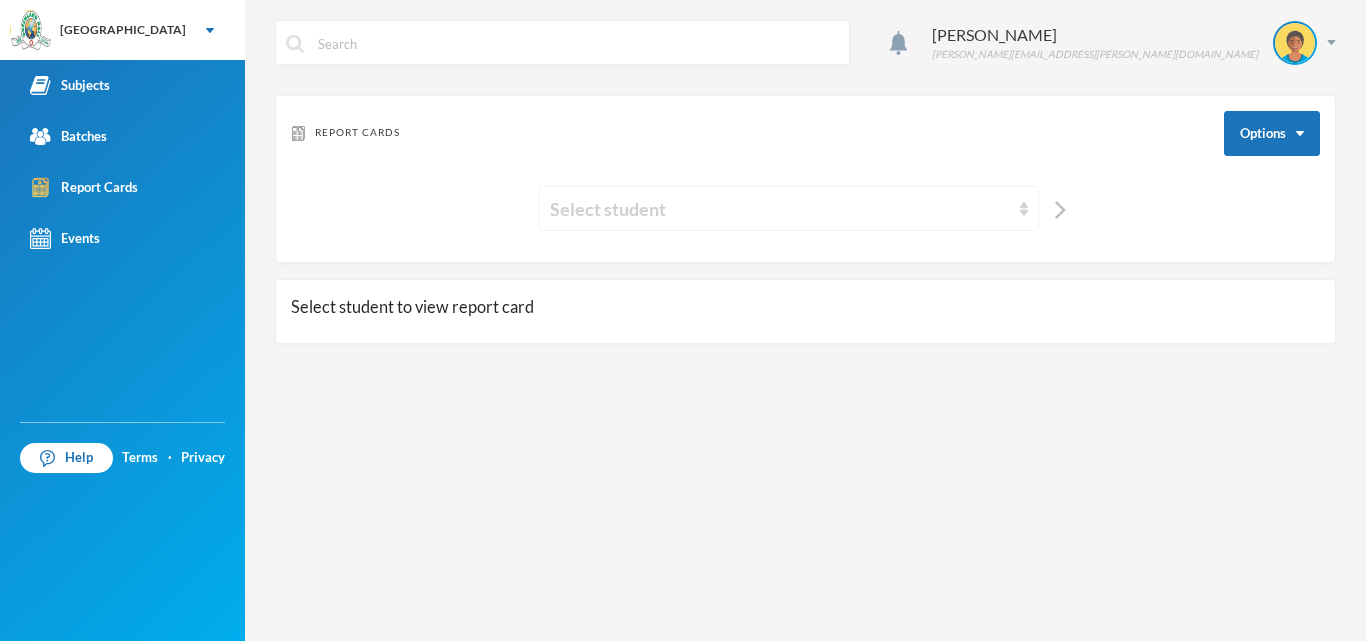 click on "Select student" at bounding box center [780, 209] 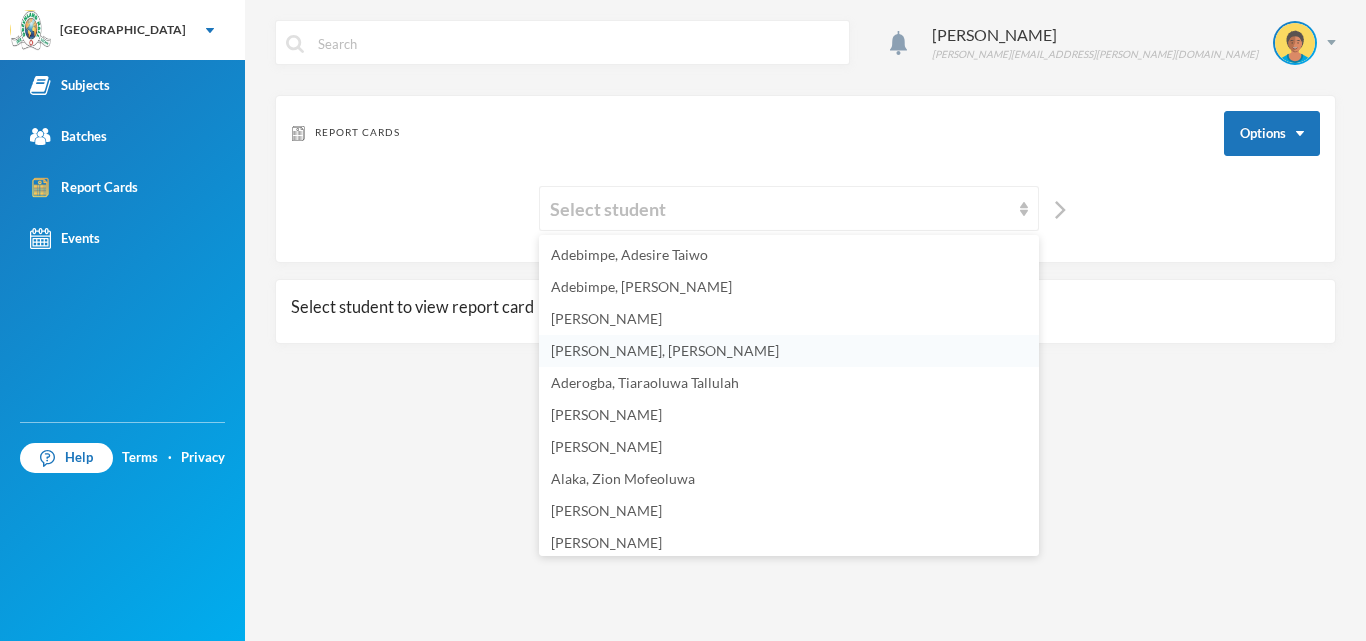 click on "[PERSON_NAME], [PERSON_NAME]" at bounding box center (789, 351) 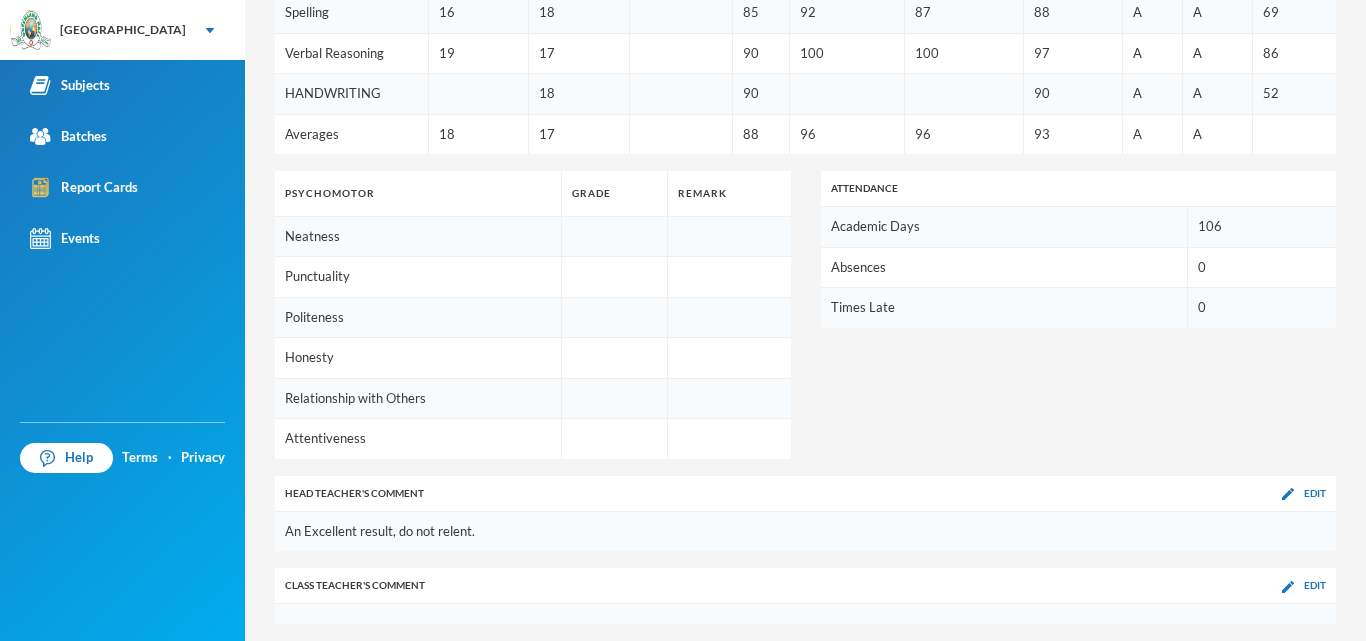 scroll, scrollTop: 1312, scrollLeft: 0, axis: vertical 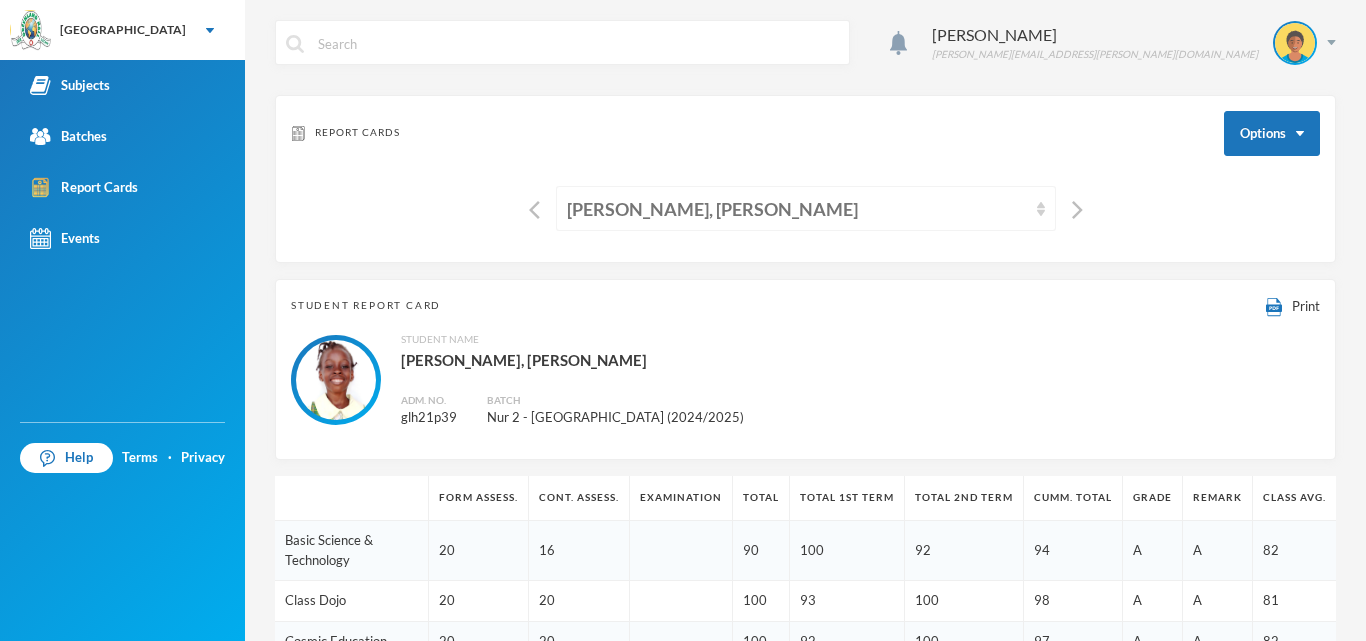 click on "[PERSON_NAME], [PERSON_NAME]" at bounding box center (797, 209) 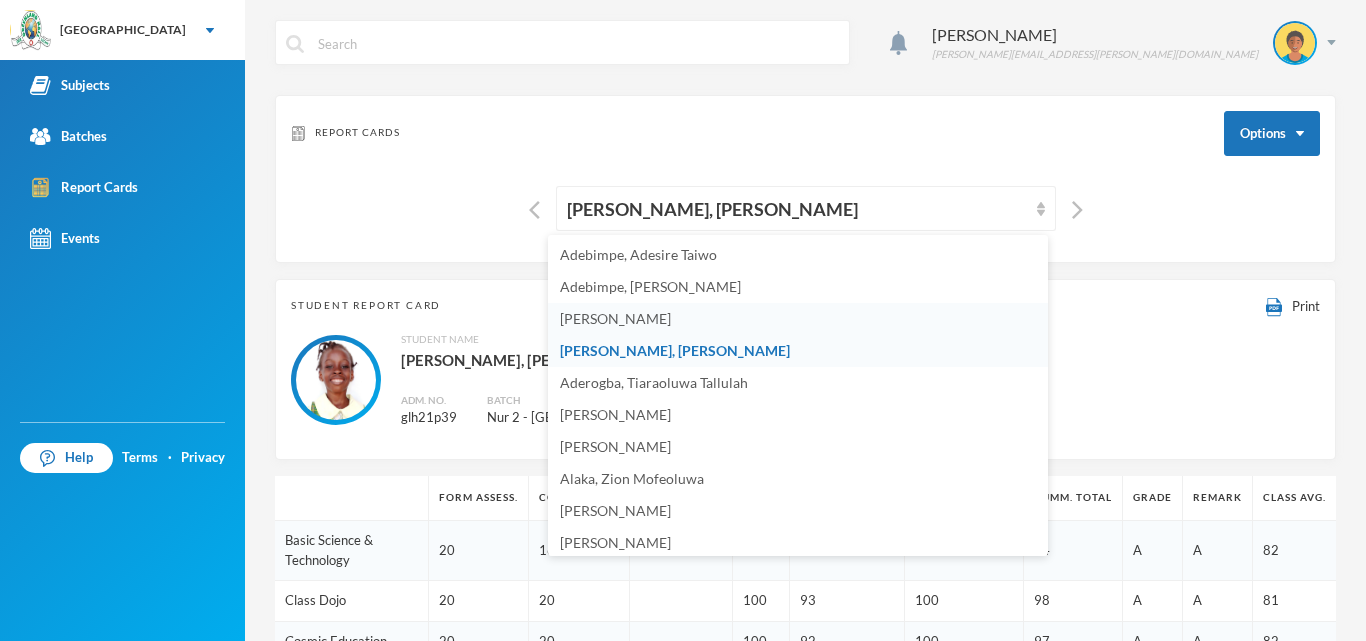 click on "[PERSON_NAME]" at bounding box center (615, 318) 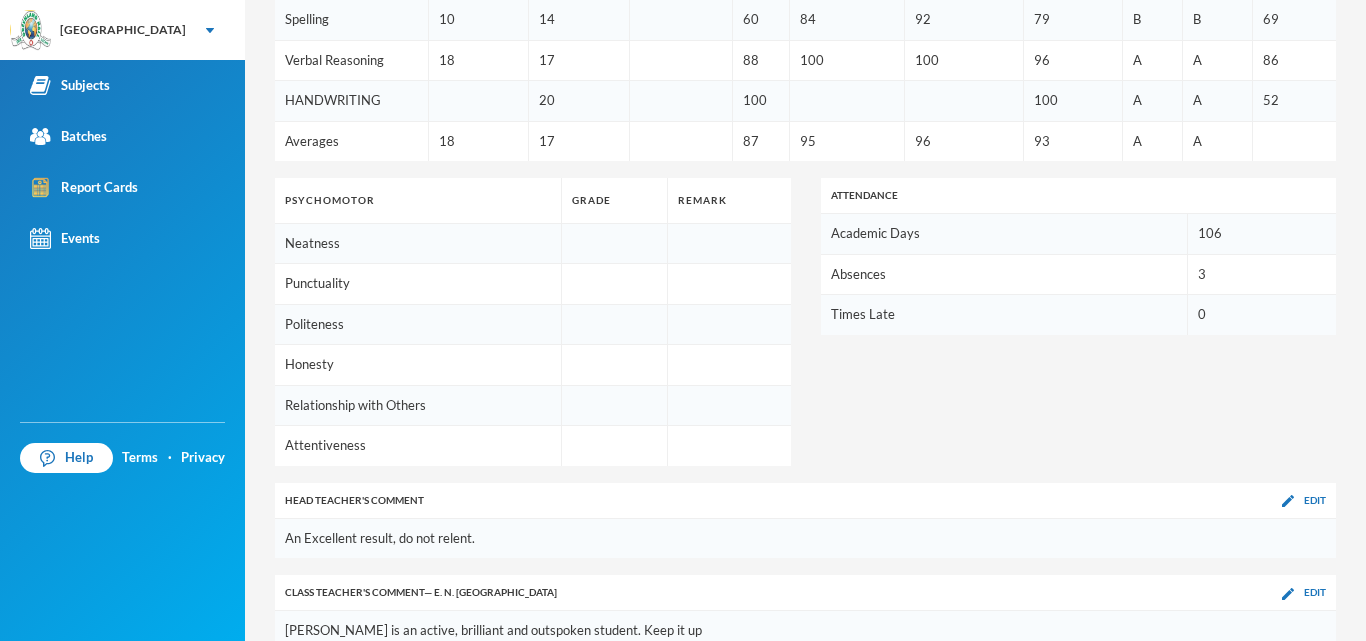 scroll, scrollTop: 1332, scrollLeft: 0, axis: vertical 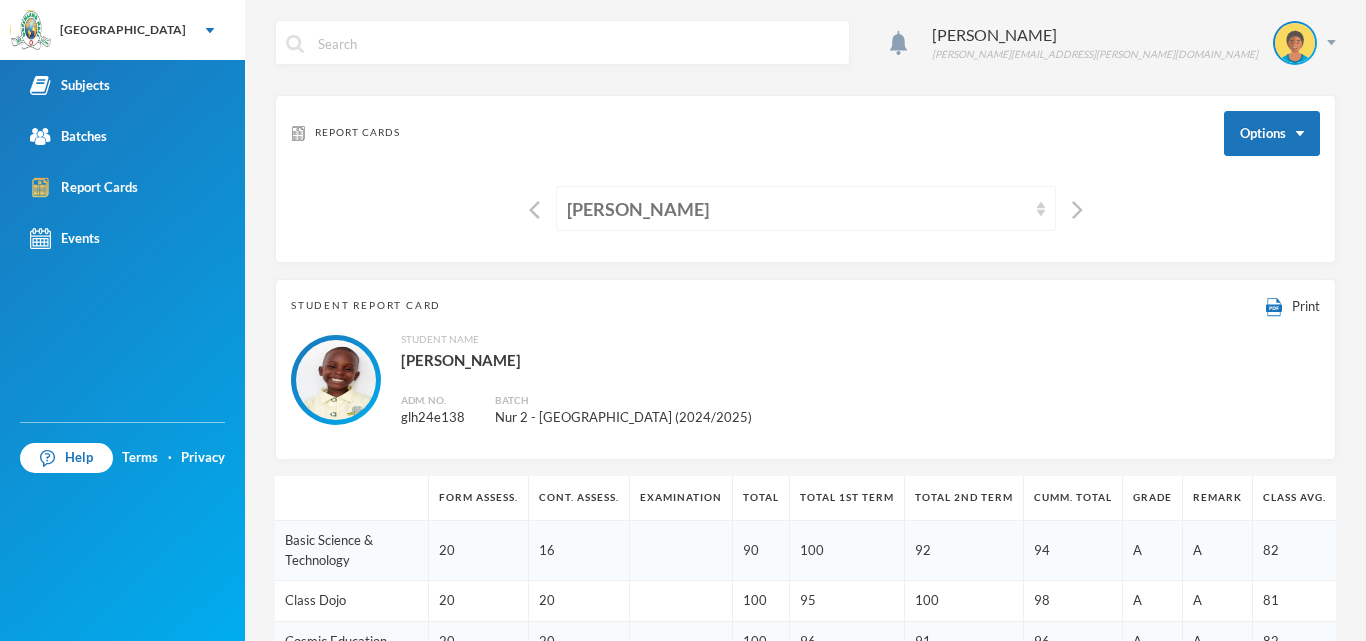 click on "[PERSON_NAME]" at bounding box center (806, 208) 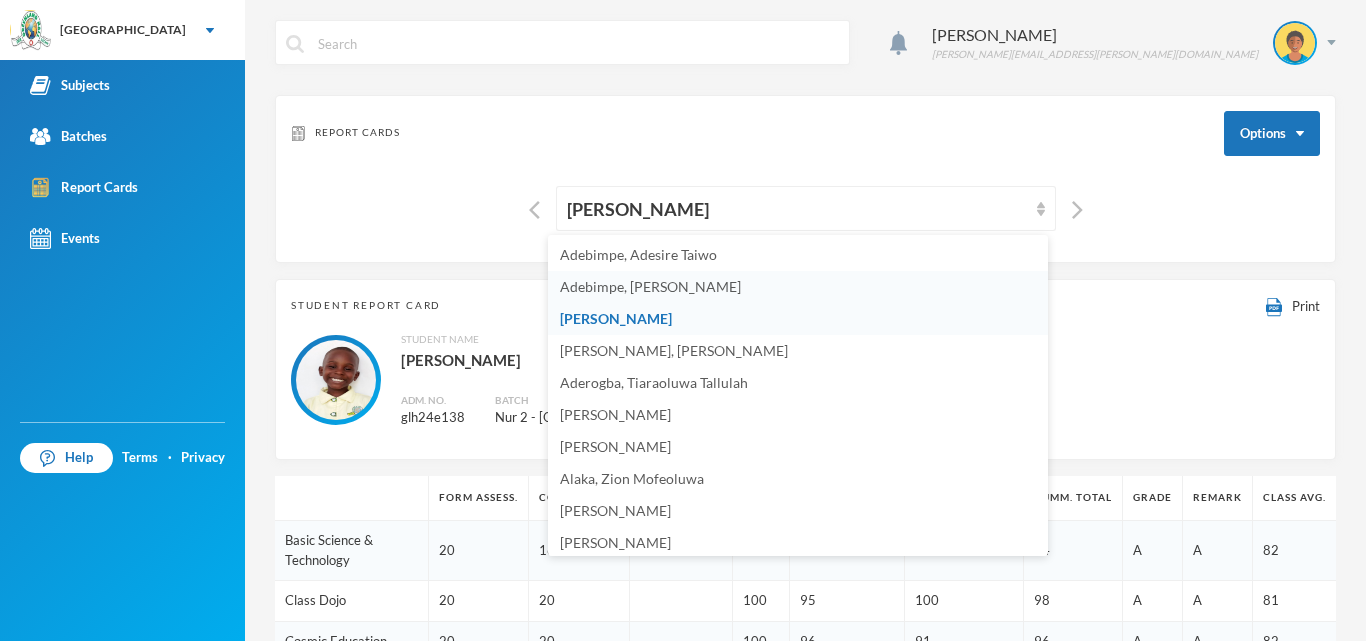click on "Adebimpe, [PERSON_NAME]" at bounding box center (798, 287) 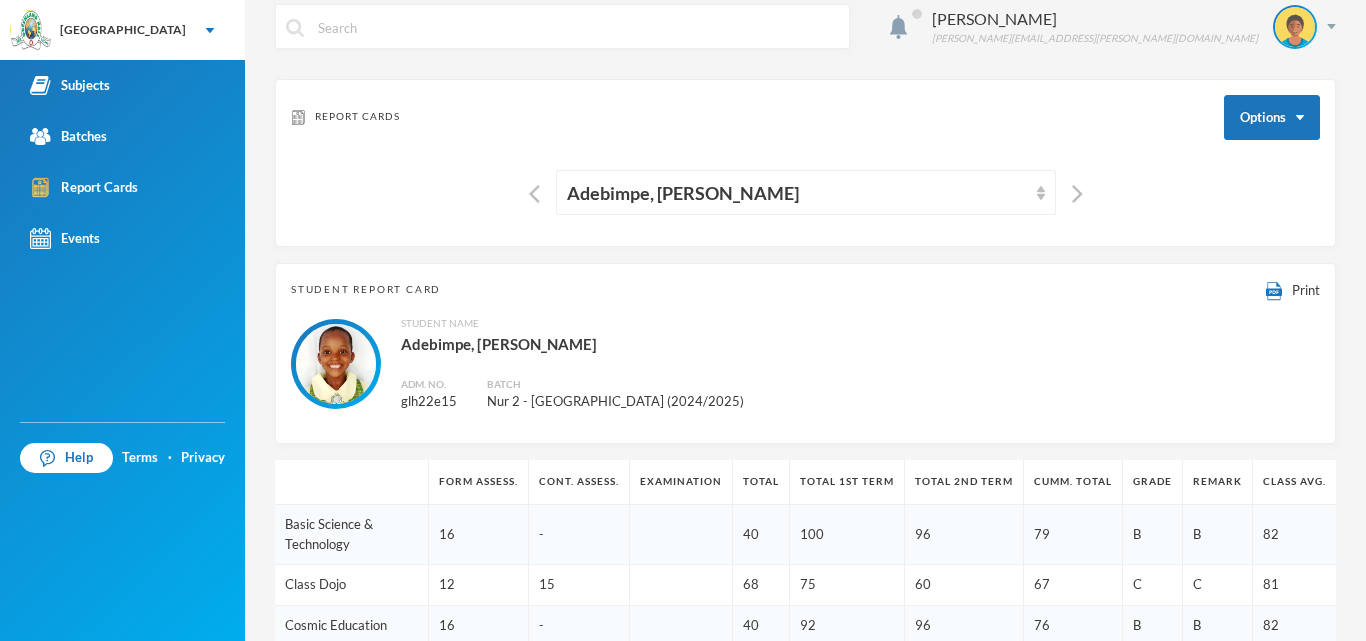 scroll, scrollTop: 0, scrollLeft: 0, axis: both 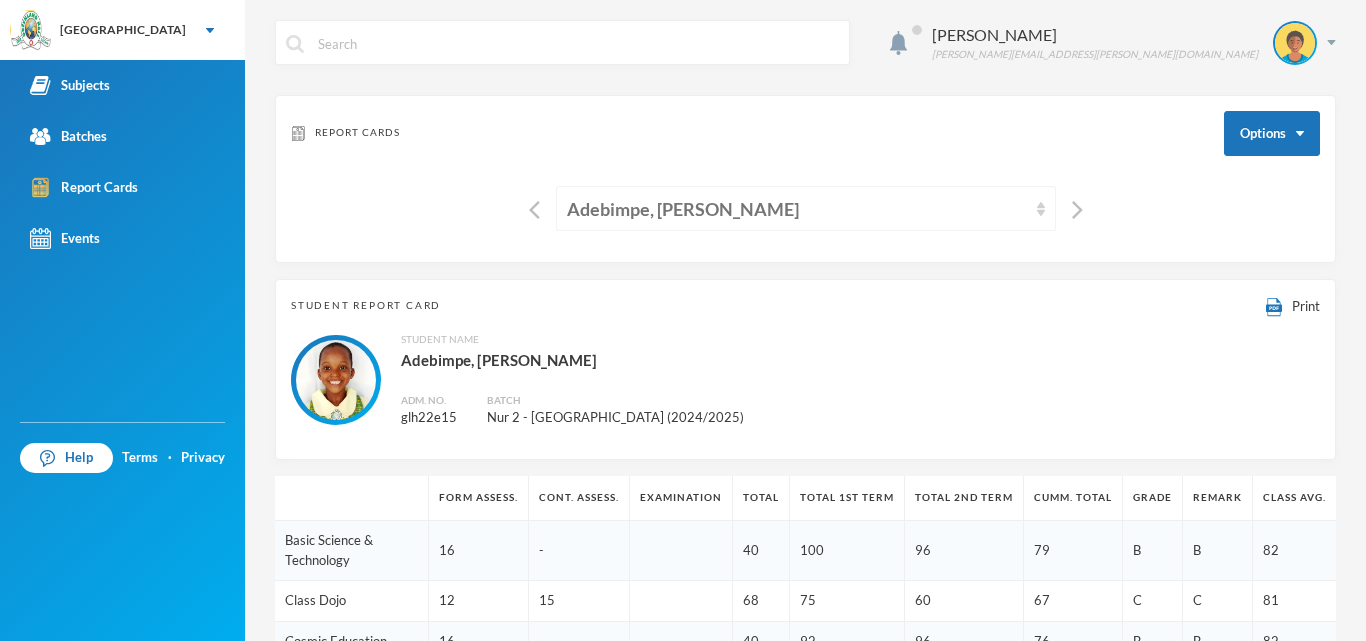 click on "Adebimpe, [PERSON_NAME]" at bounding box center [797, 209] 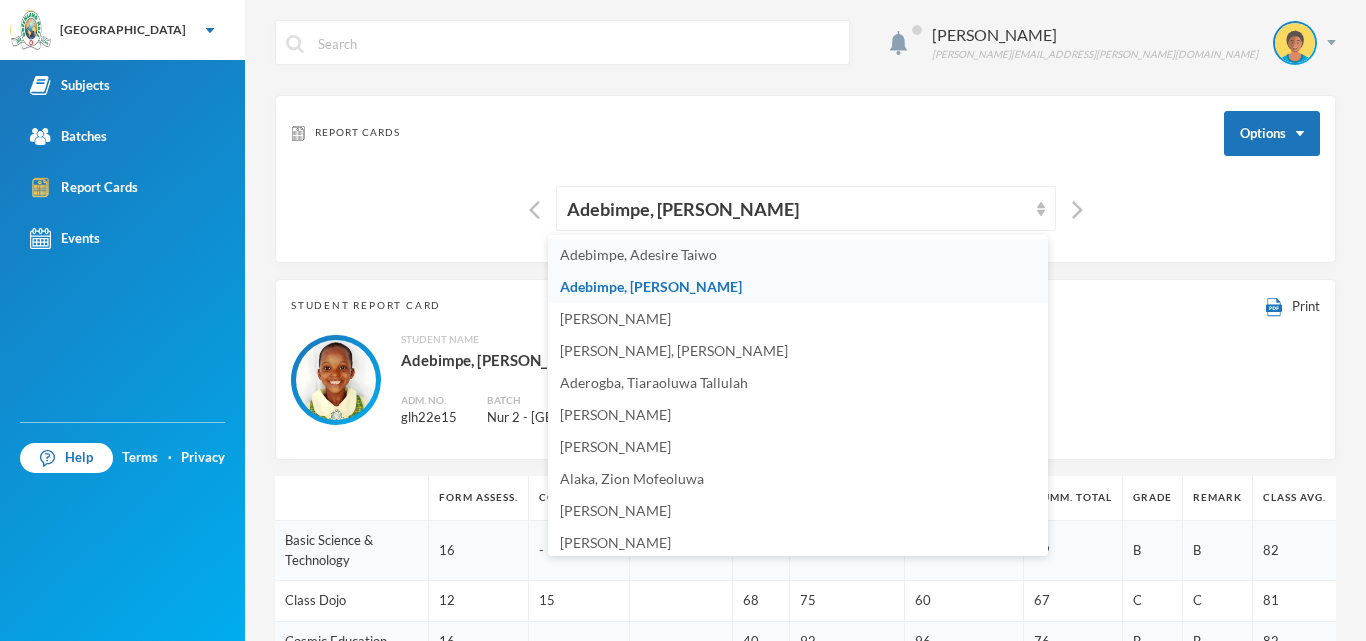 click on "Adebimpe, Adesire Taiwo" at bounding box center [798, 255] 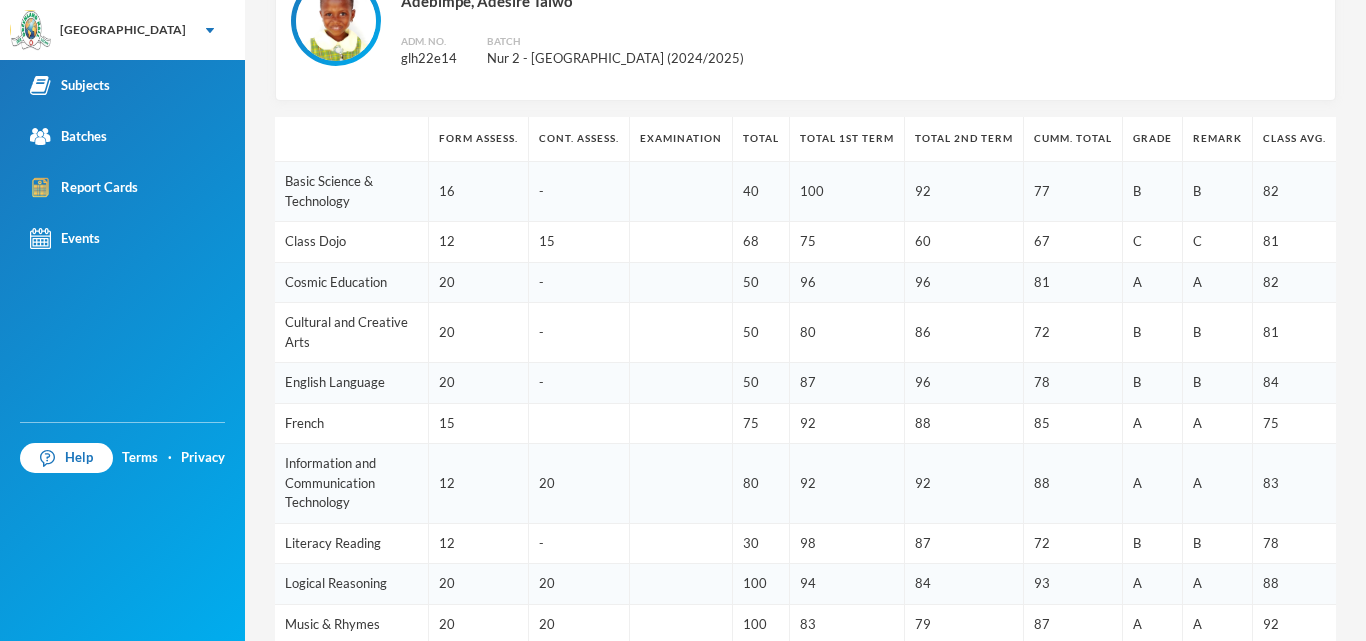 scroll, scrollTop: 0, scrollLeft: 0, axis: both 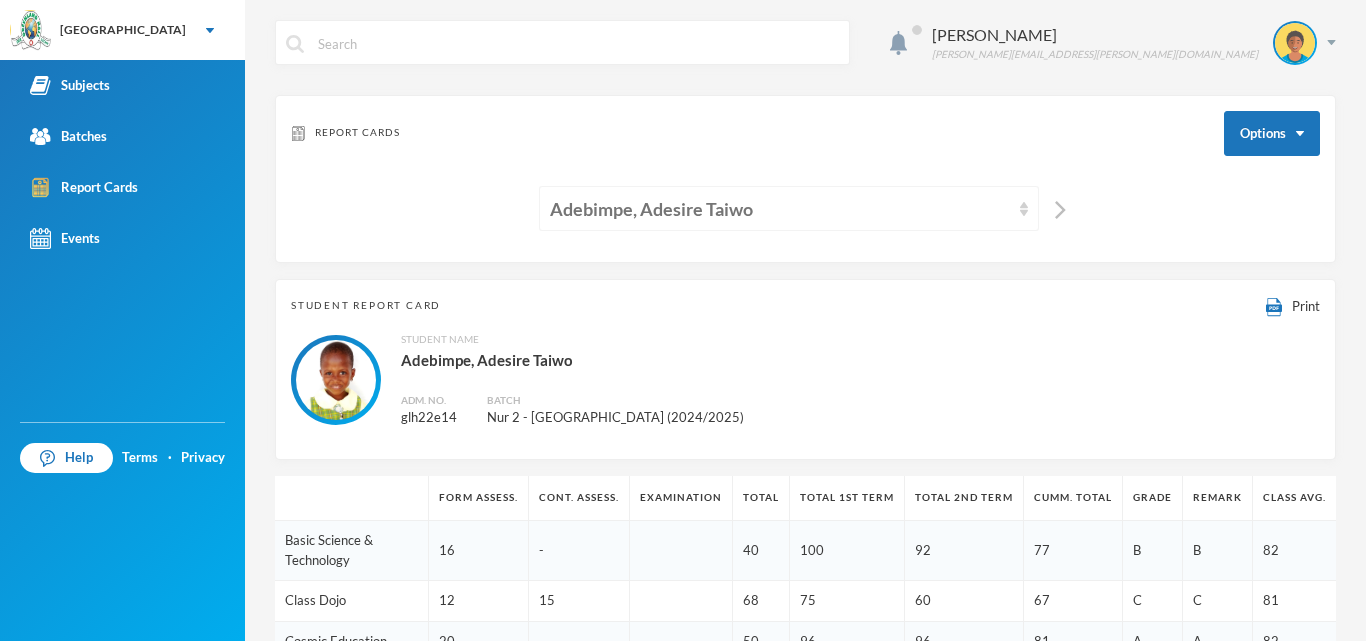 click on "Adebimpe, Adesire Taiwo" at bounding box center (780, 209) 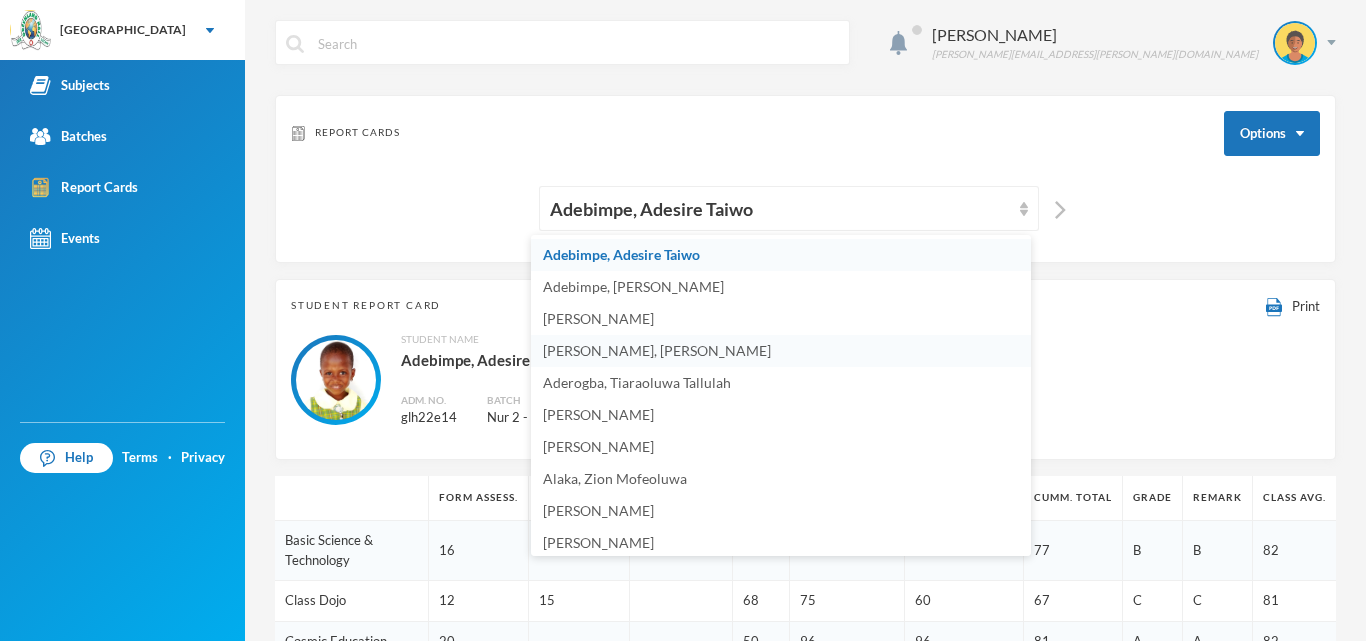 click on "[PERSON_NAME], [PERSON_NAME]" at bounding box center [657, 350] 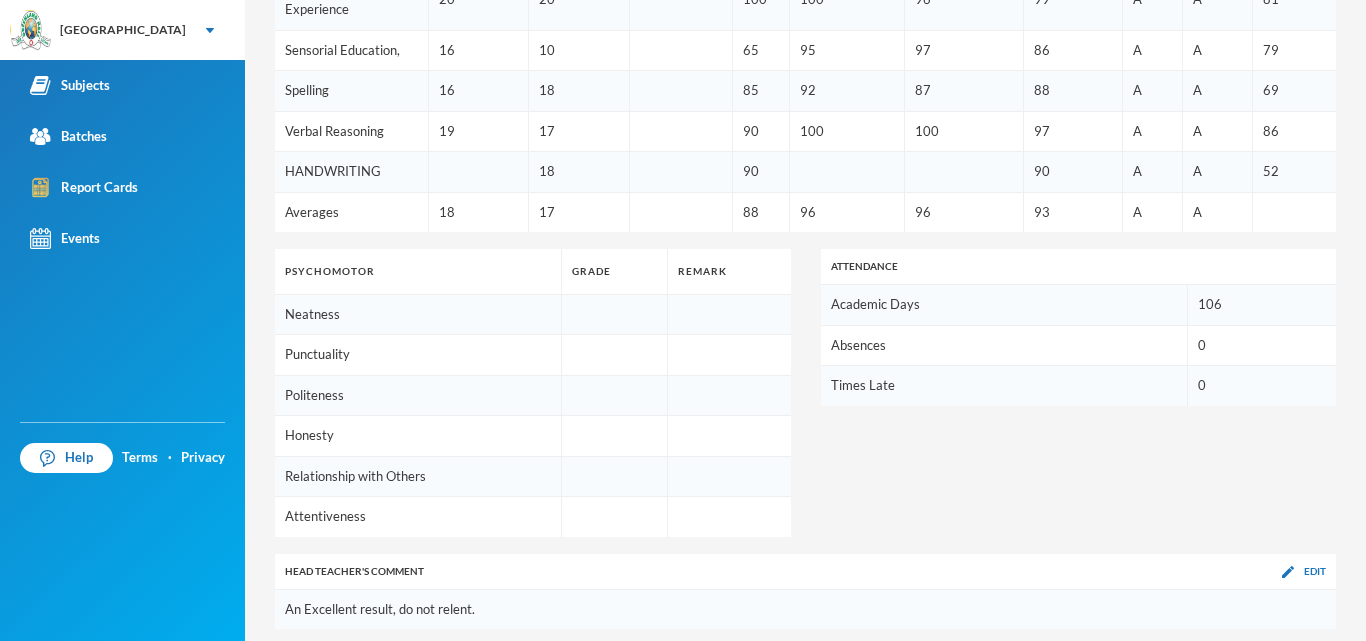 scroll, scrollTop: 1312, scrollLeft: 0, axis: vertical 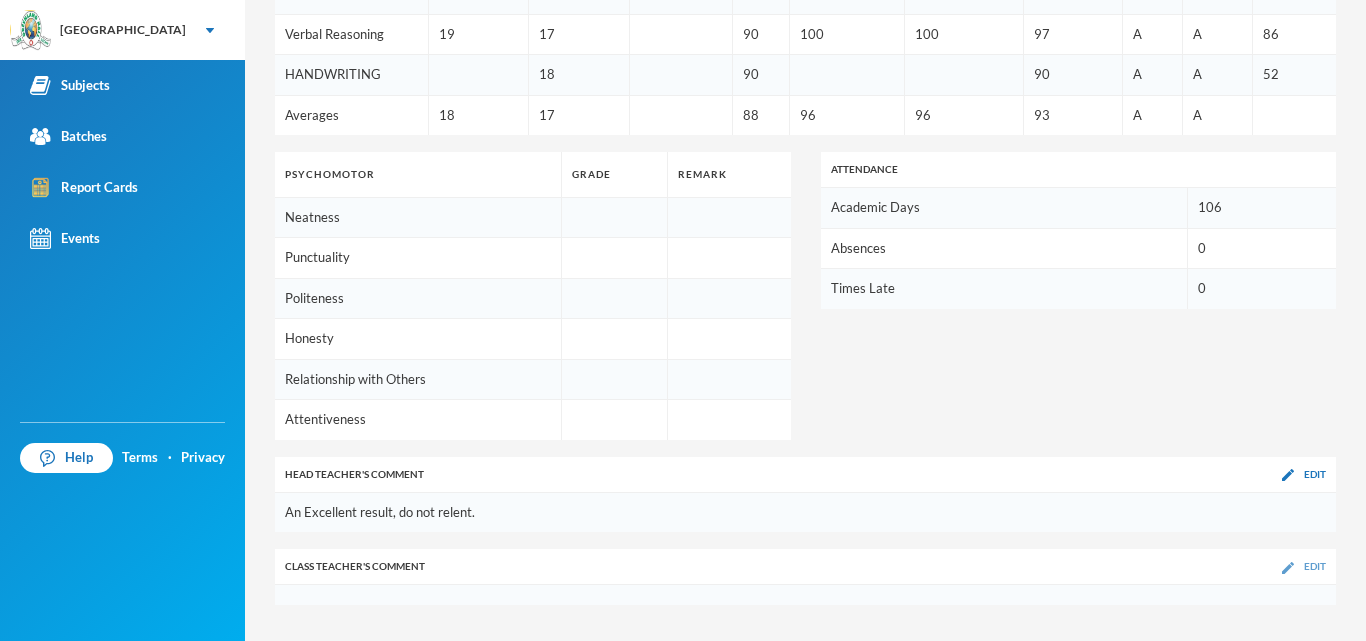click at bounding box center (1288, 568) 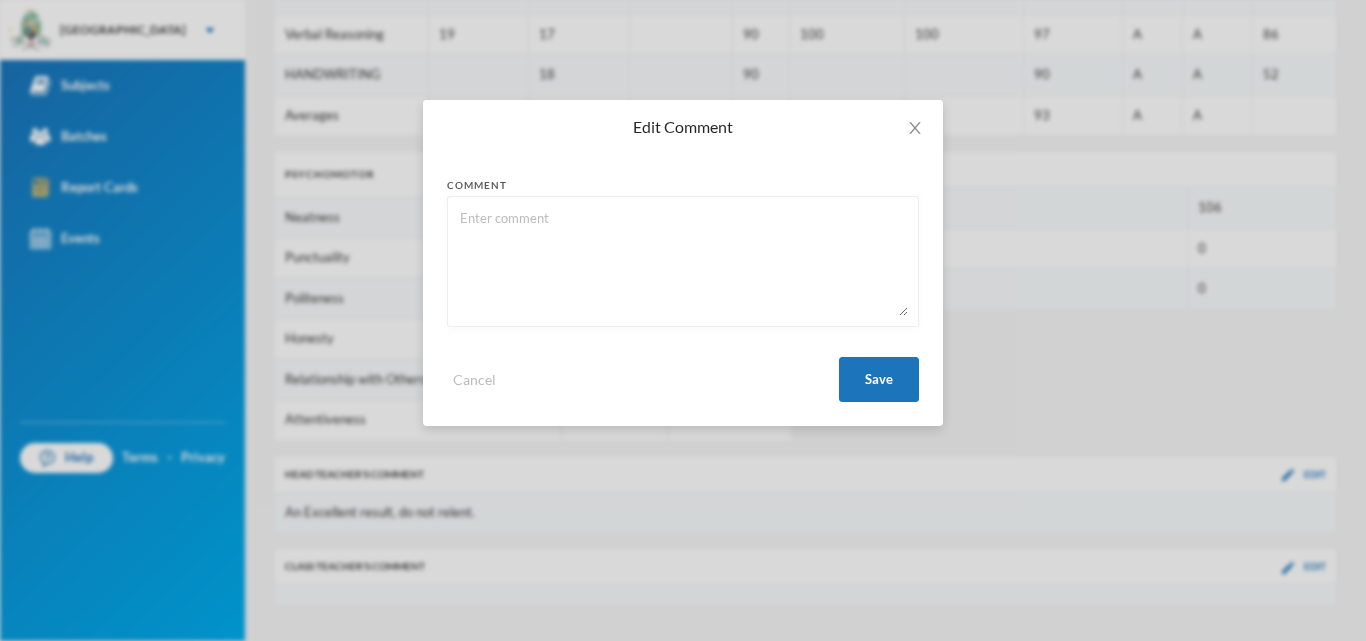 click on "Edit Comment Comment Cancel Save" at bounding box center [683, 320] 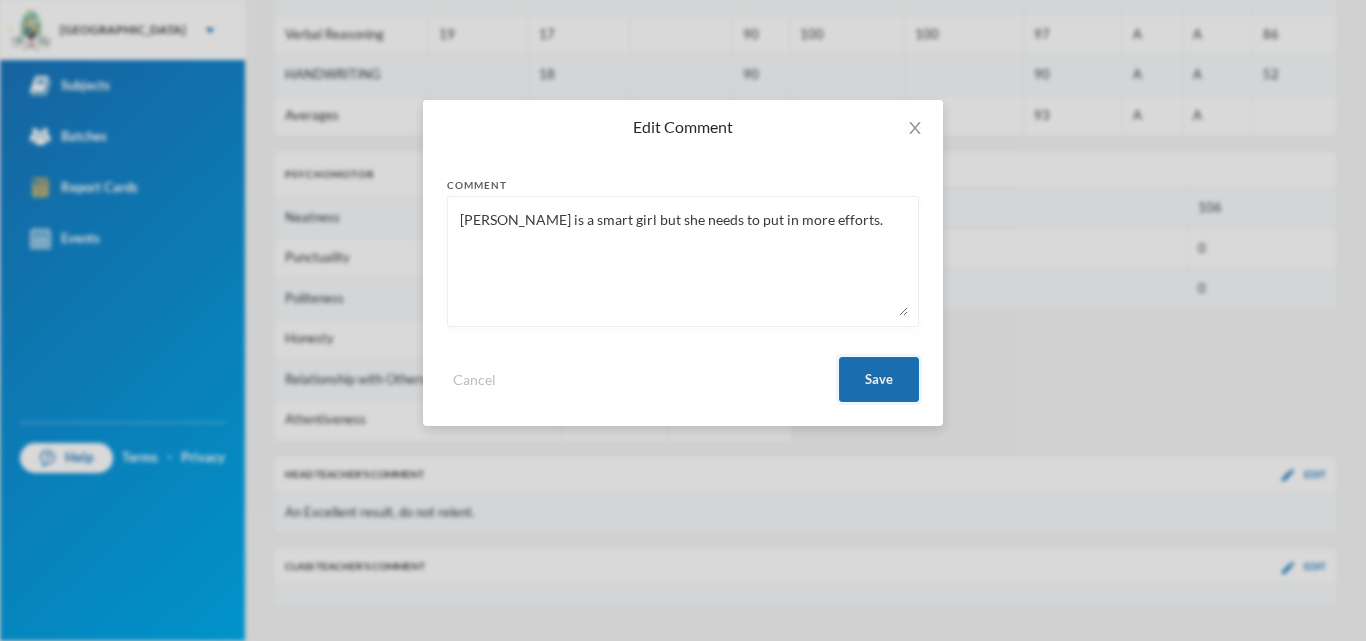 type on "Sharon is a smart girl but she needs to put in more efforts." 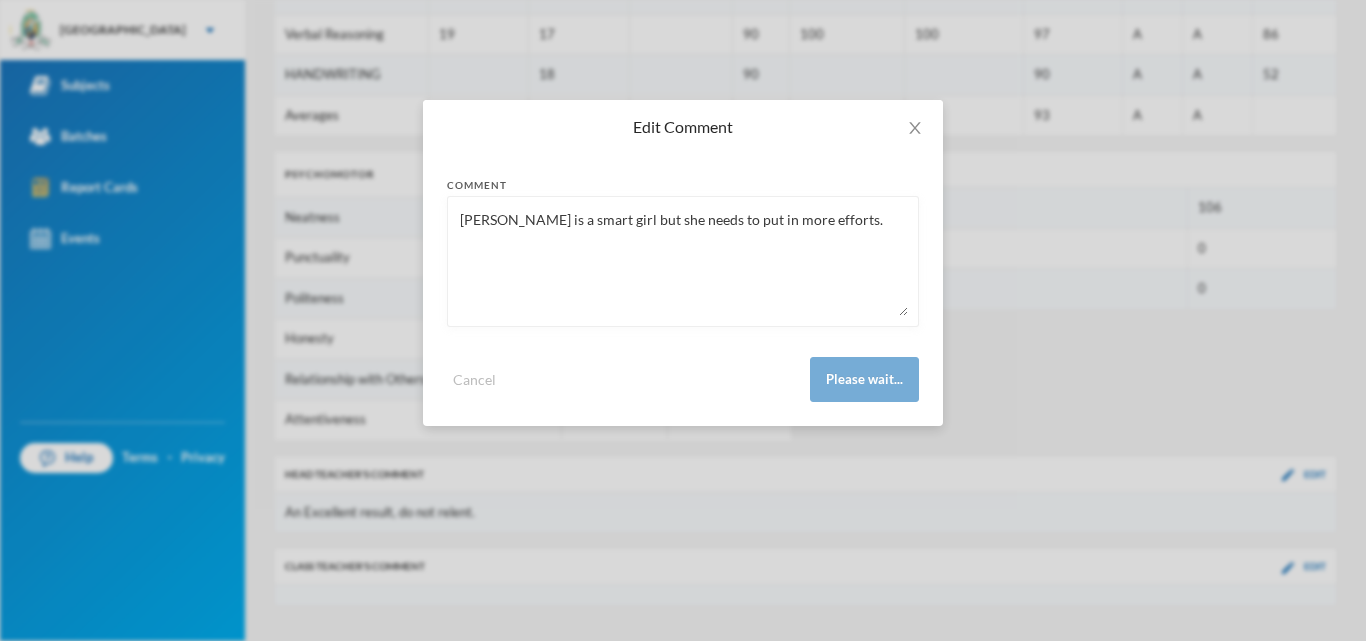 click on "Sharon is a smart girl but she needs to put in more efforts." at bounding box center (683, 261) 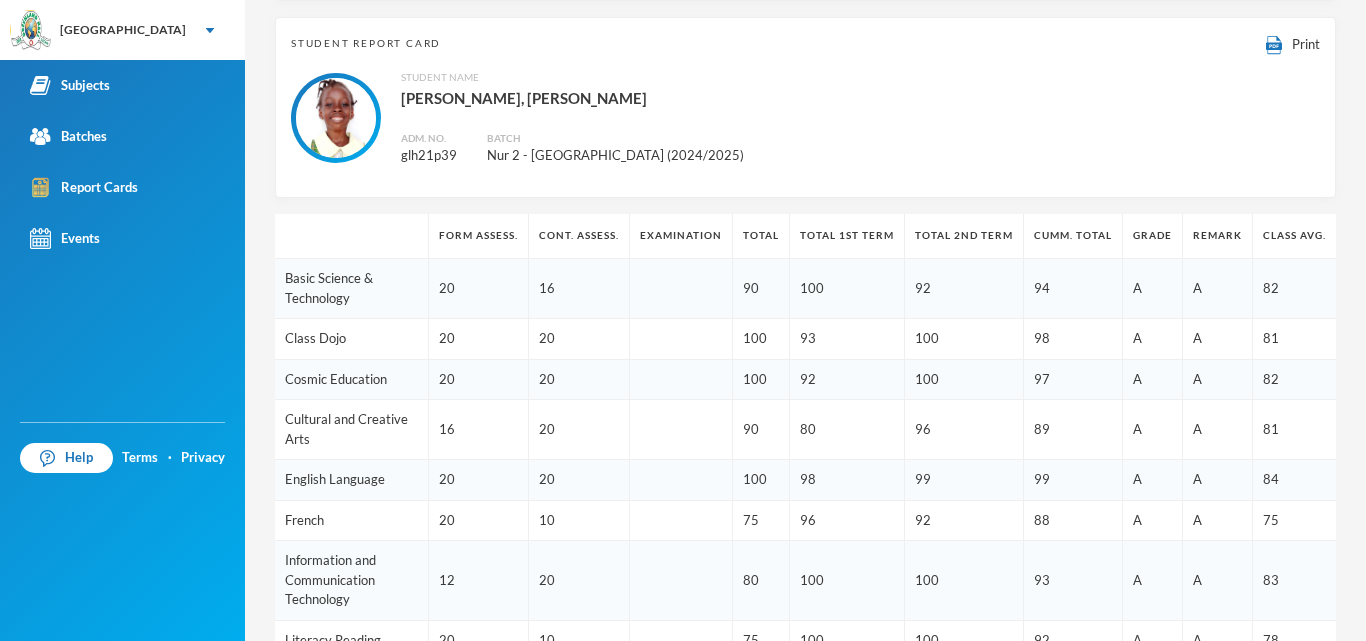 scroll, scrollTop: 81, scrollLeft: 0, axis: vertical 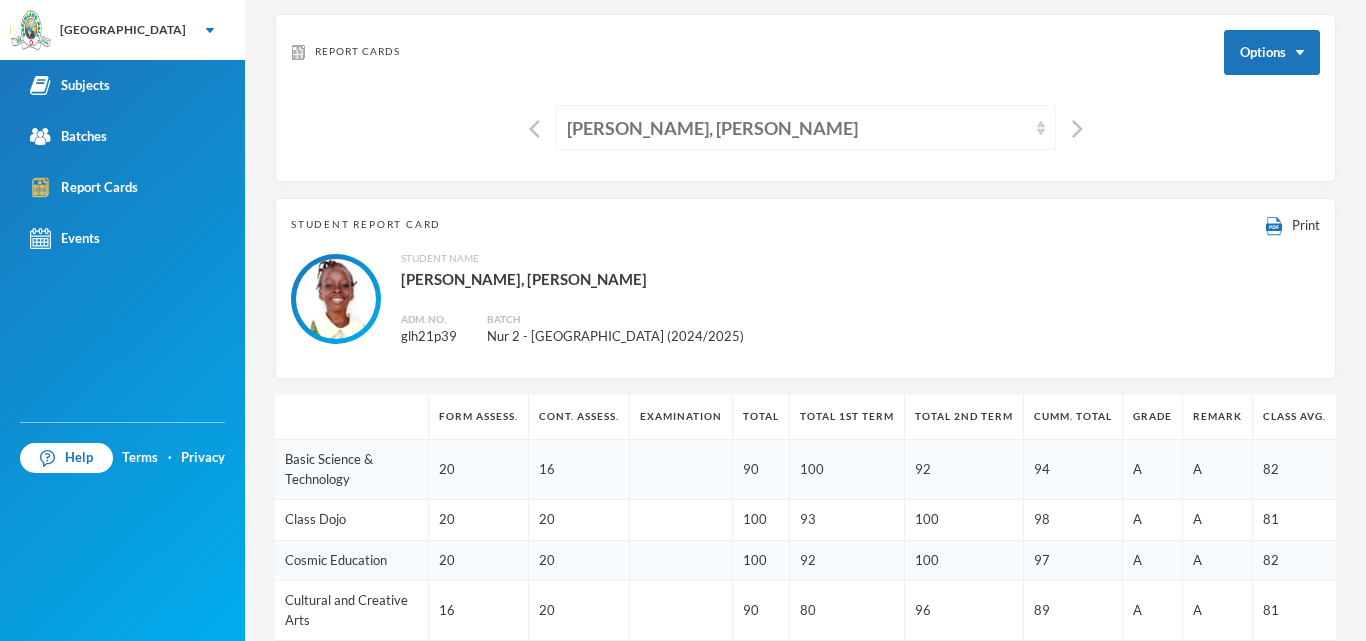 click on "[PERSON_NAME], [PERSON_NAME]" at bounding box center (797, 128) 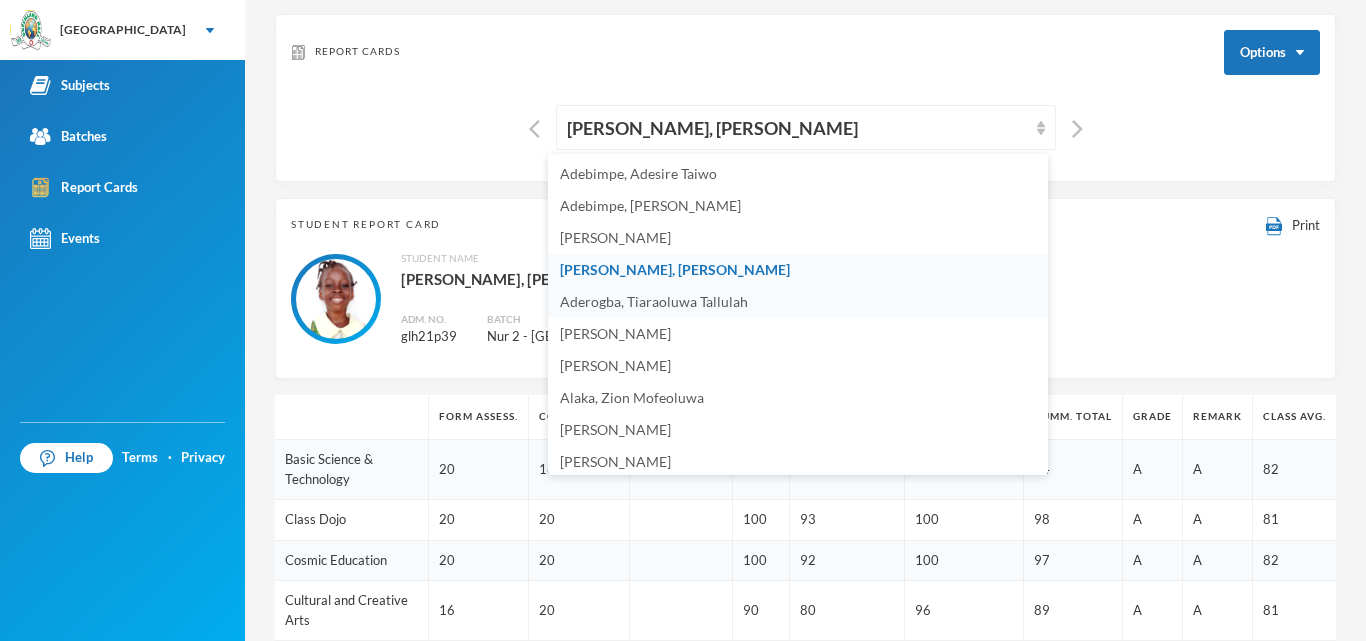 click on "Aderogba, Tiaraoluwa Tallulah" at bounding box center [798, 302] 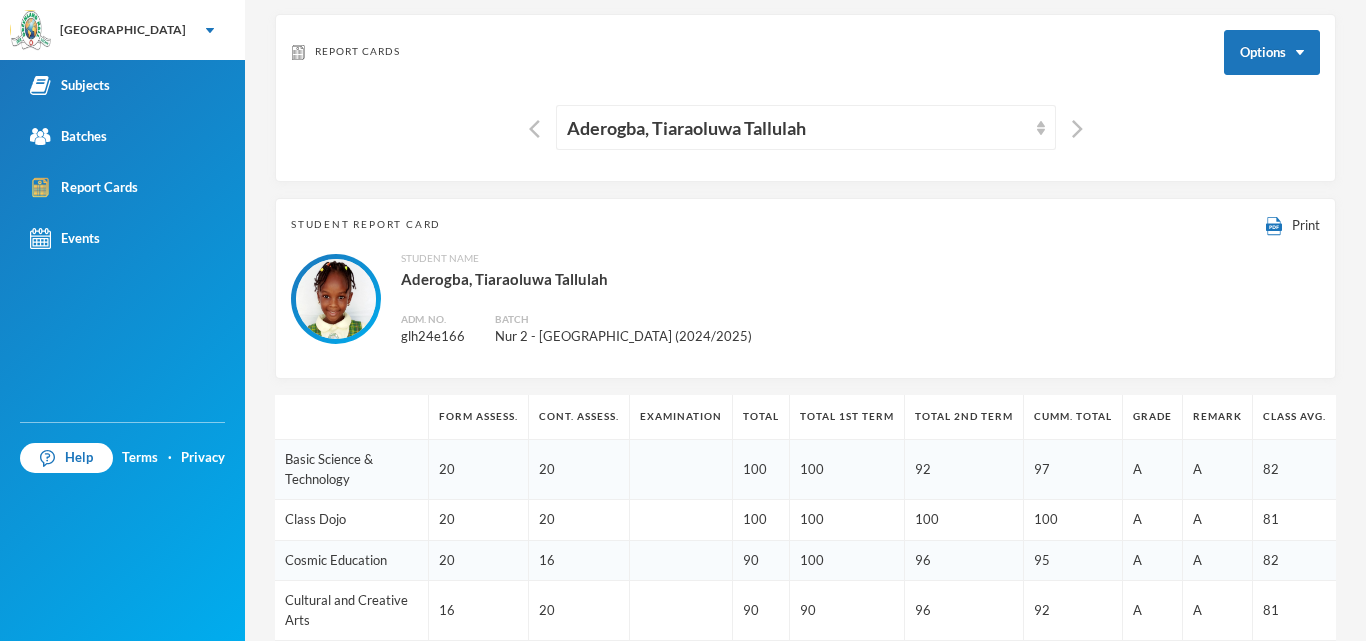 click on "Aderogba, Tiaraoluwa Tallulah" at bounding box center [805, 127] 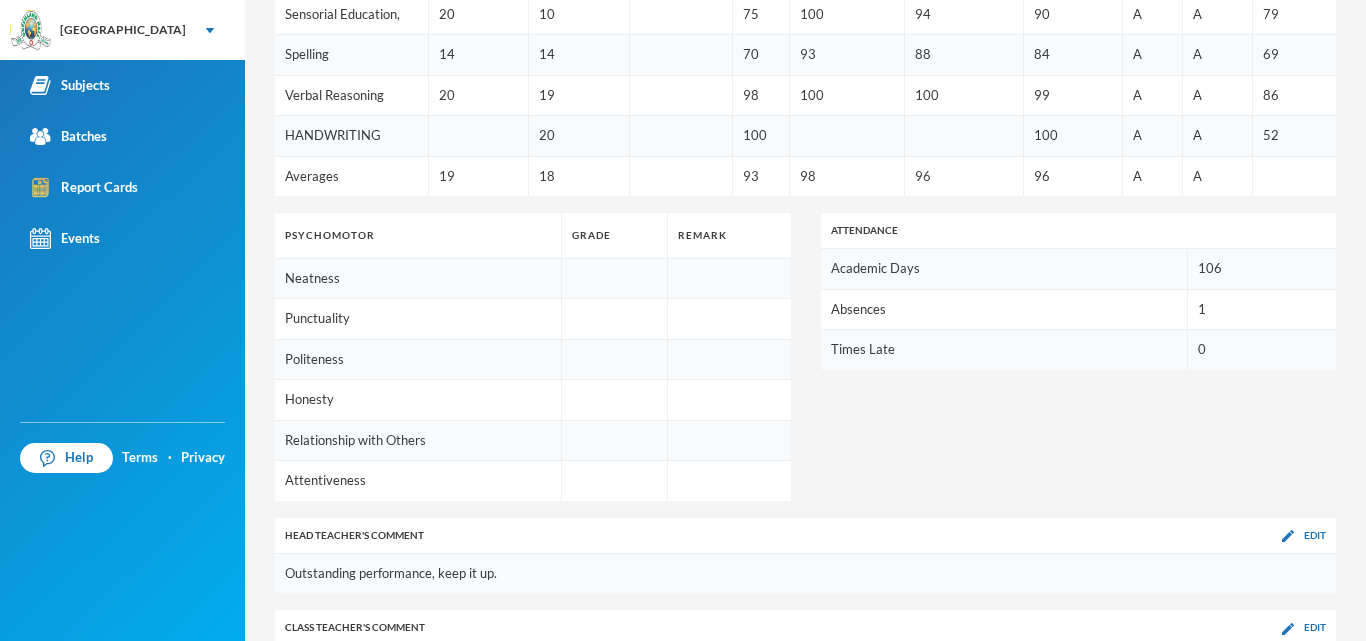 scroll, scrollTop: 1312, scrollLeft: 0, axis: vertical 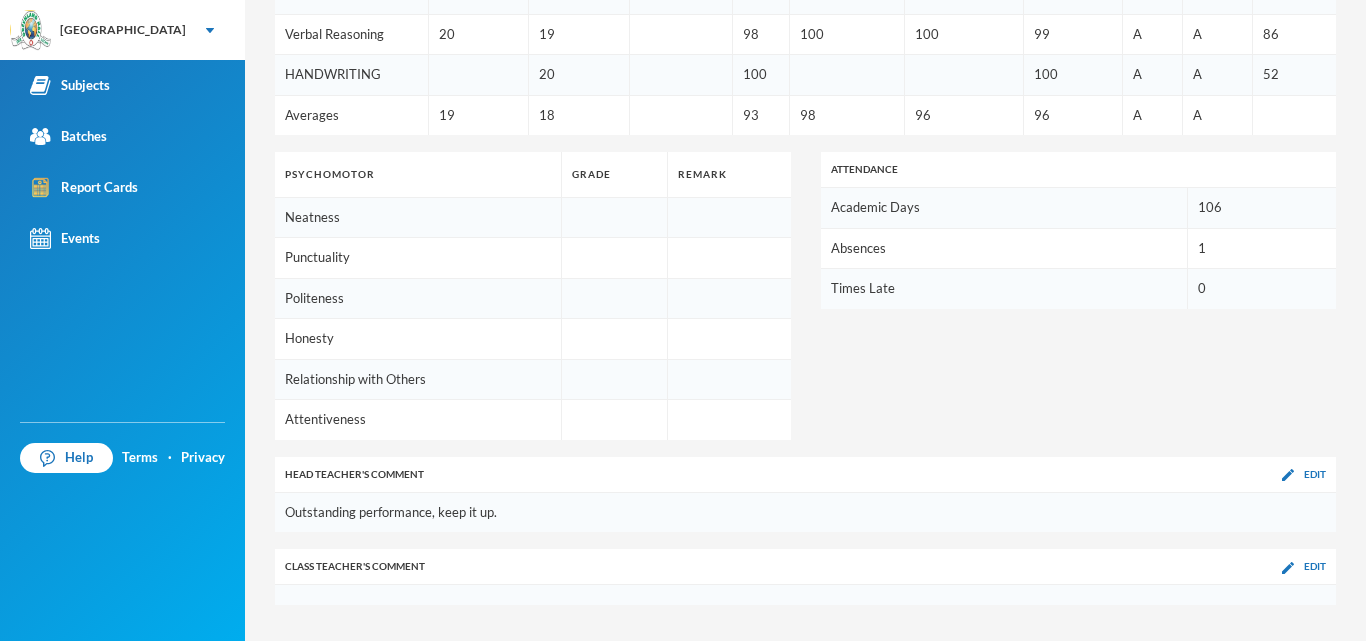 click on "Class Teacher 's Comment   Edit" at bounding box center (805, 567) 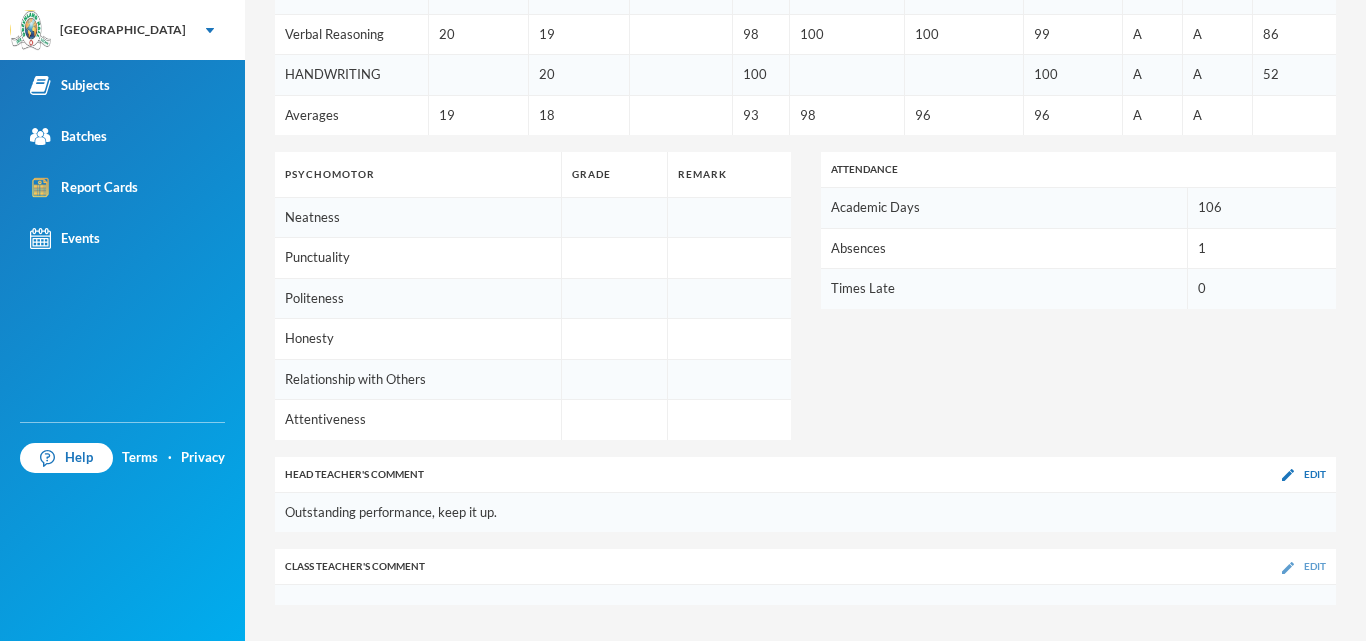 click at bounding box center (1288, 568) 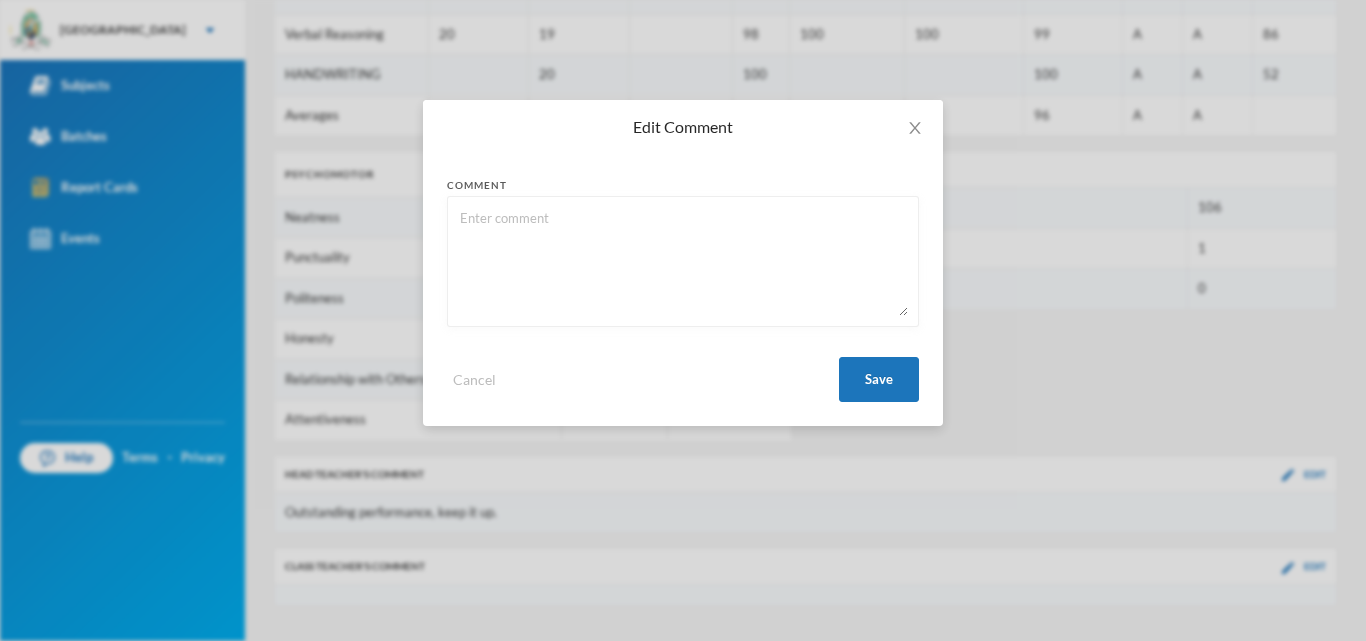 click on "Comment" at bounding box center [683, 185] 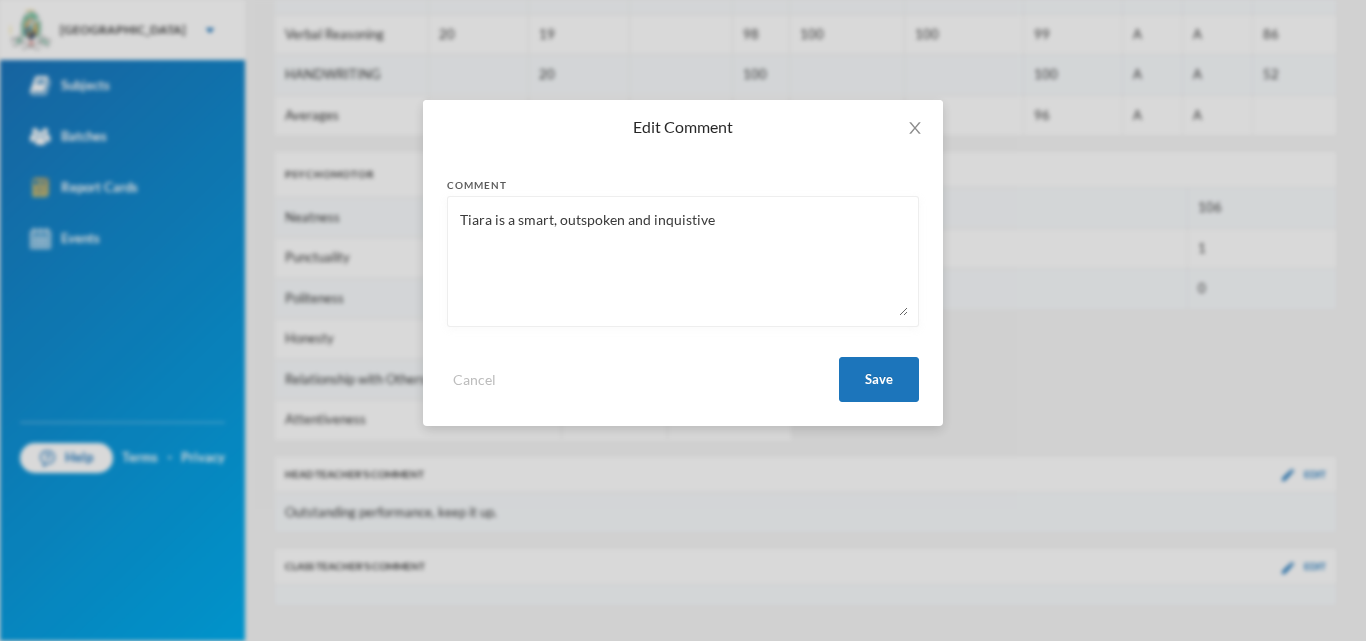 click on "Tiara is a smart, outspoken and inquistive" at bounding box center (683, 261) 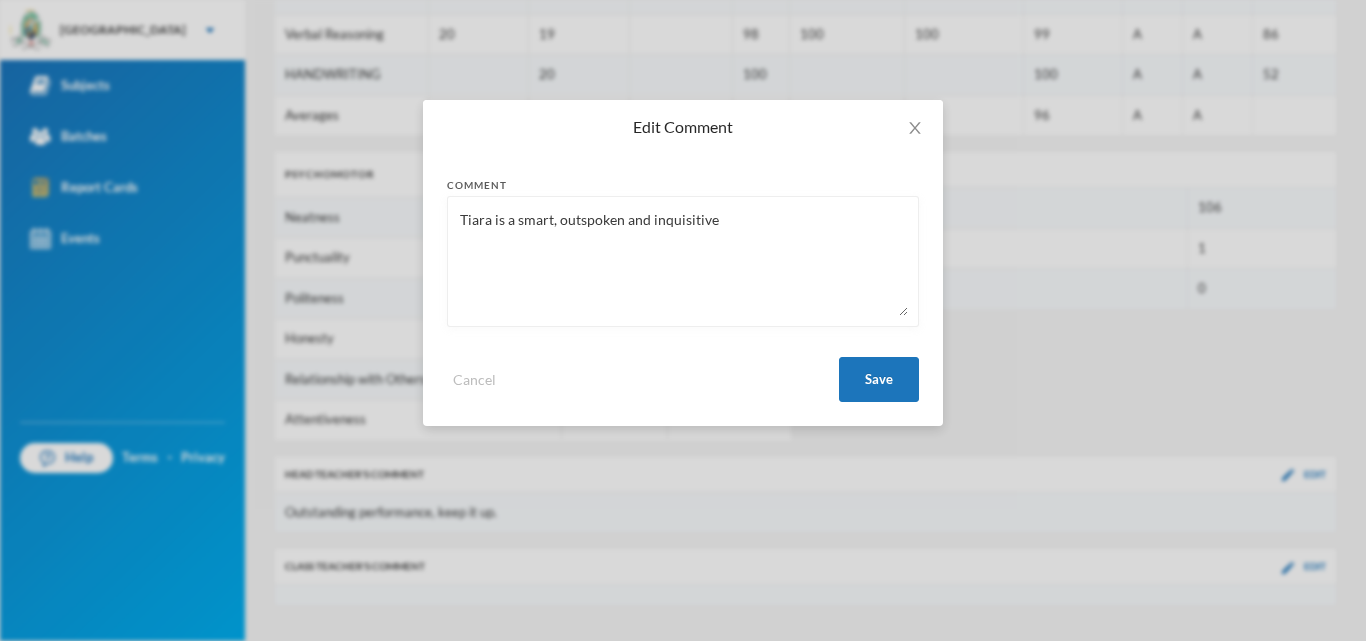 click on "Tiara is a smart, outspoken and inquisitive" at bounding box center (683, 261) 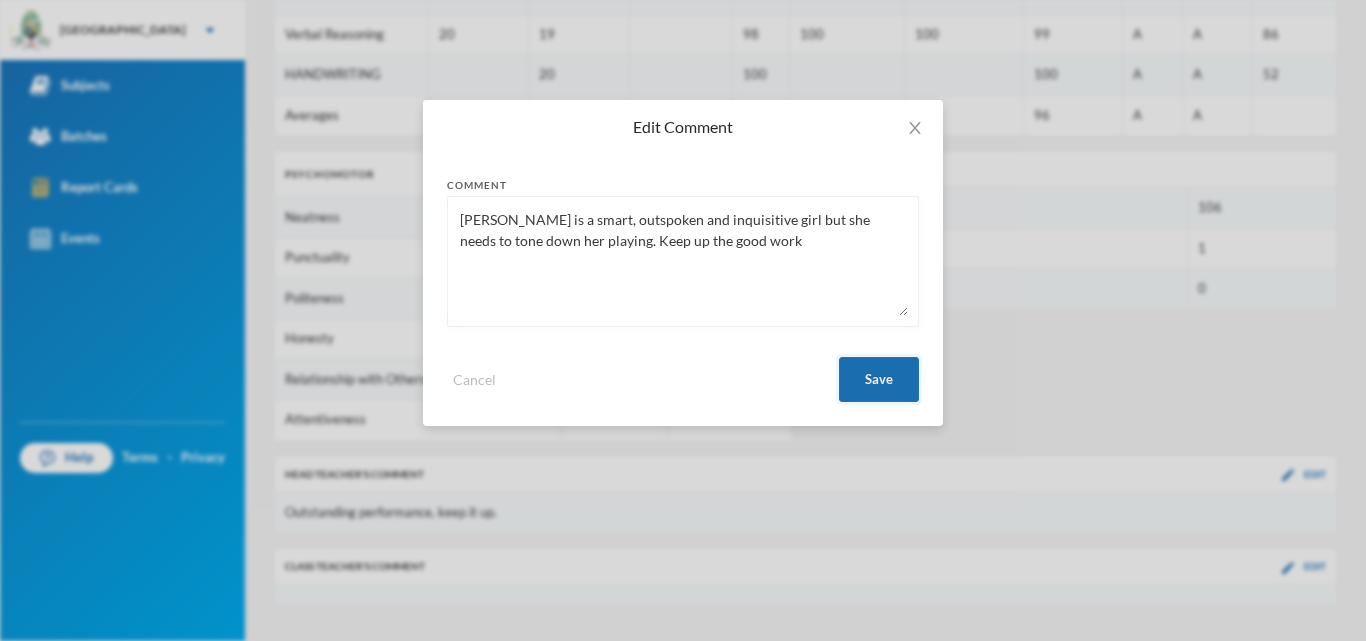 type on "Tiara is a smart, outspoken and inquisitive girl but she needs to tone down her playing. Keep up the good work" 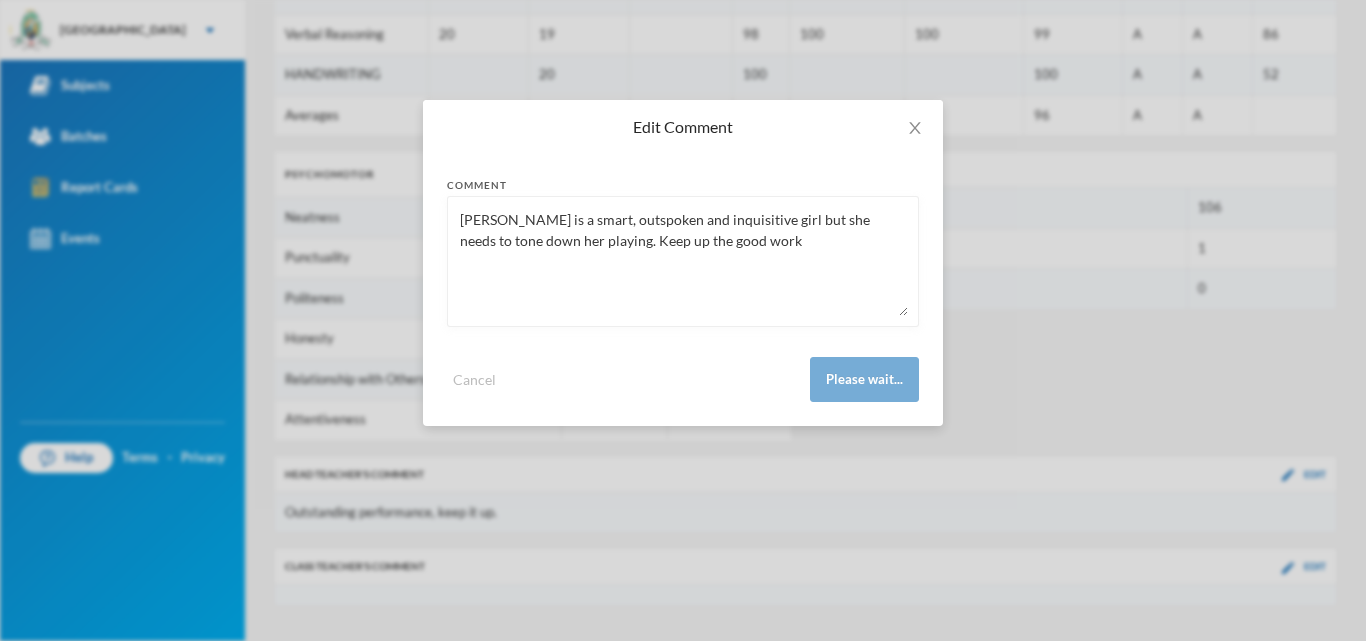 click on "Tiara is a smart, outspoken and inquisitive girl but she needs to tone down her playing. Keep up the good work" at bounding box center [683, 261] 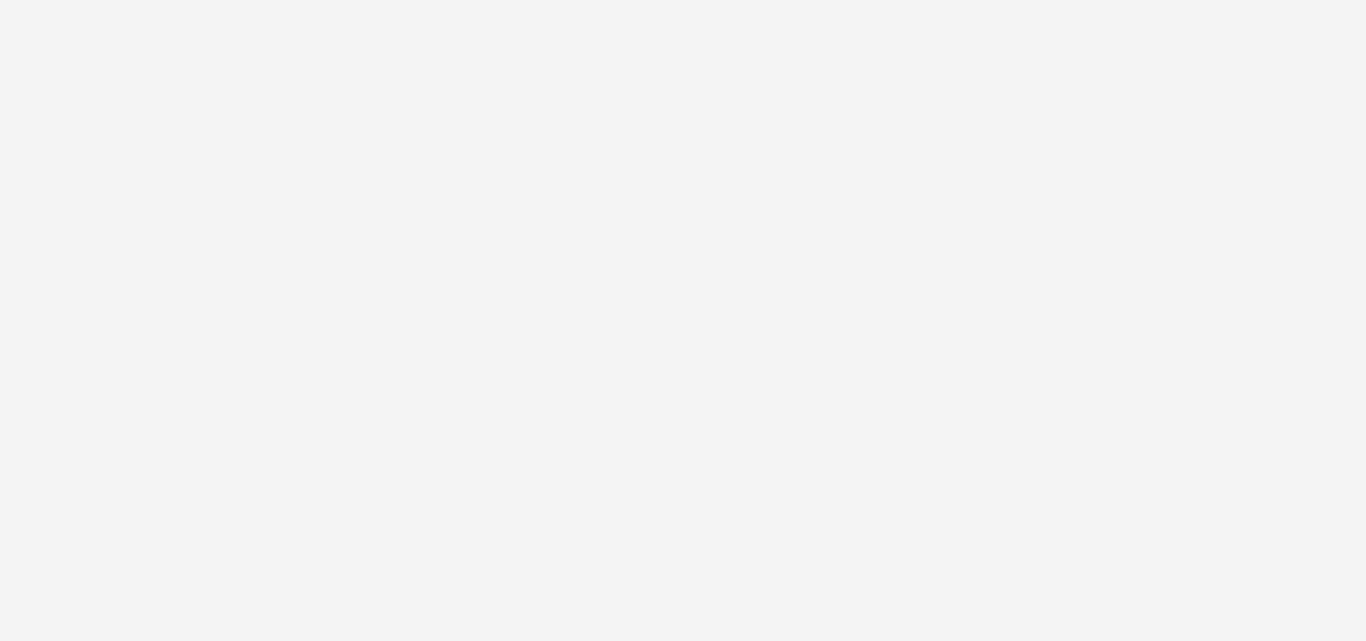 scroll, scrollTop: 0, scrollLeft: 0, axis: both 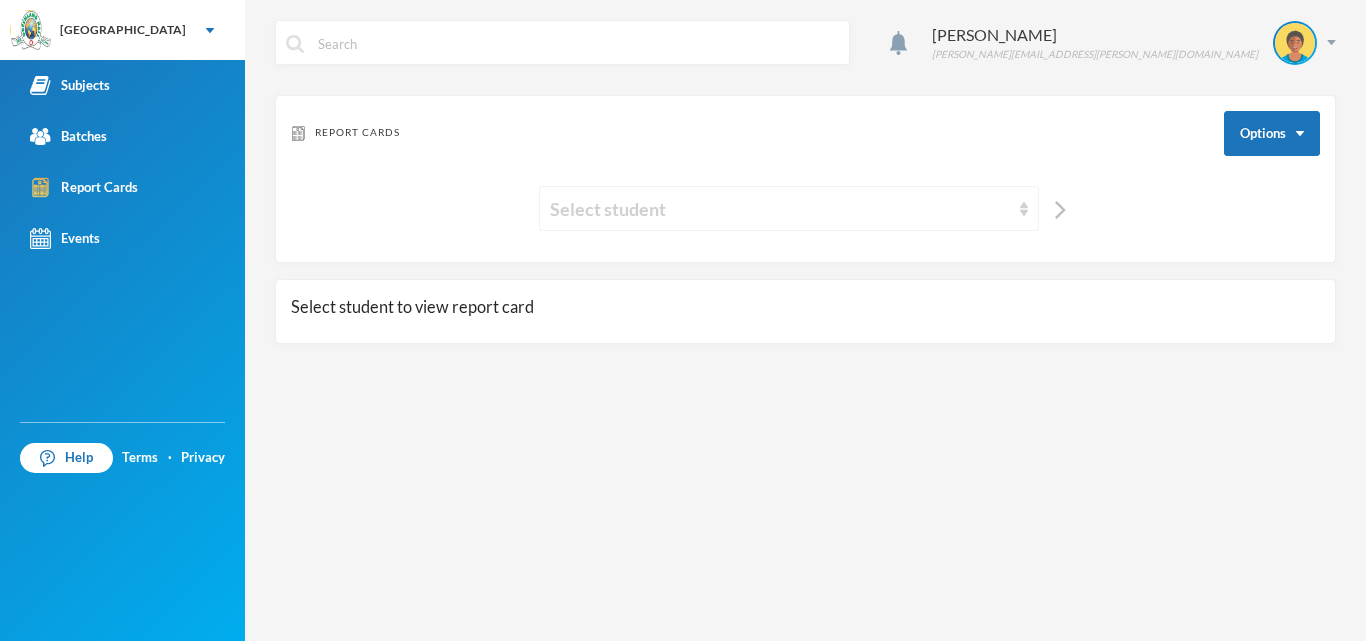 click on "Select student" at bounding box center [780, 209] 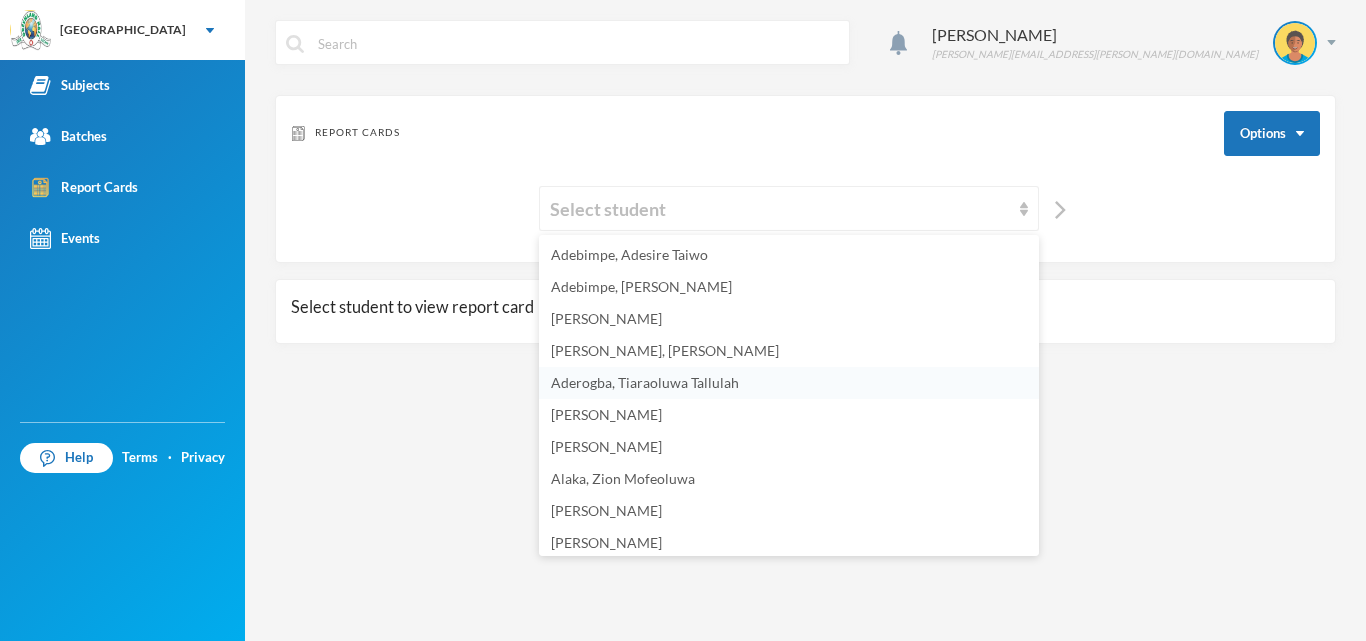 click on "Aderogba, Tiaraoluwa Tallulah" at bounding box center [645, 382] 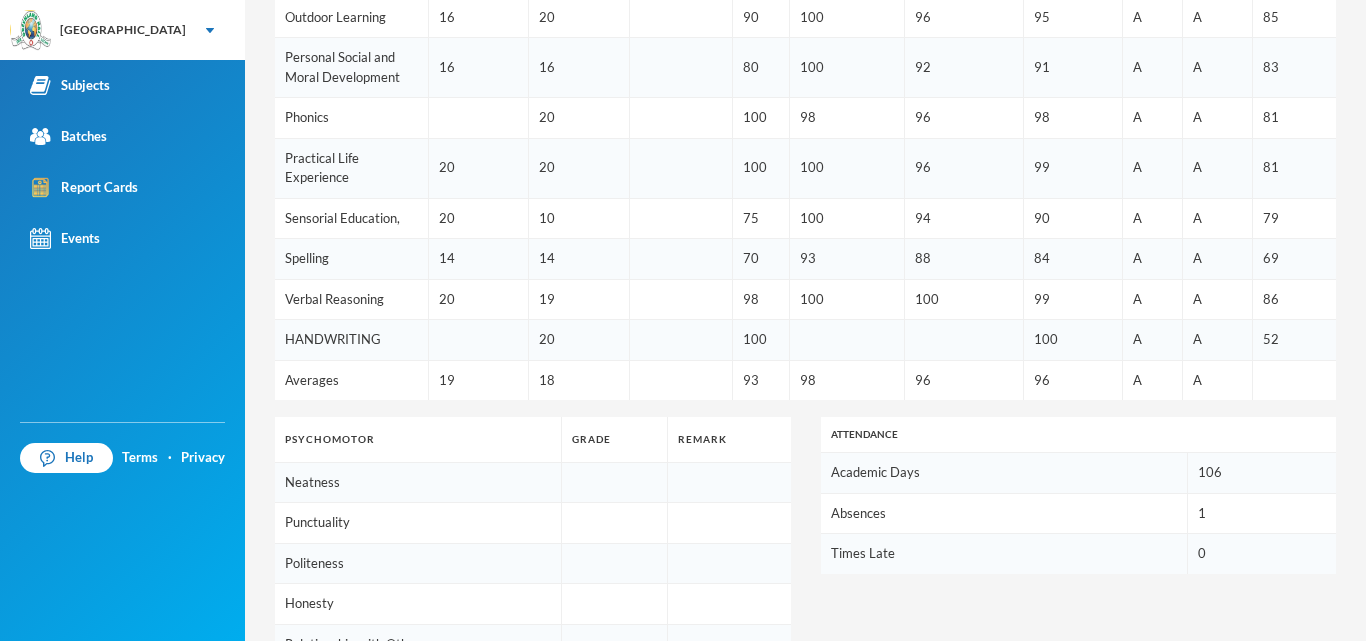 scroll, scrollTop: 1312, scrollLeft: 0, axis: vertical 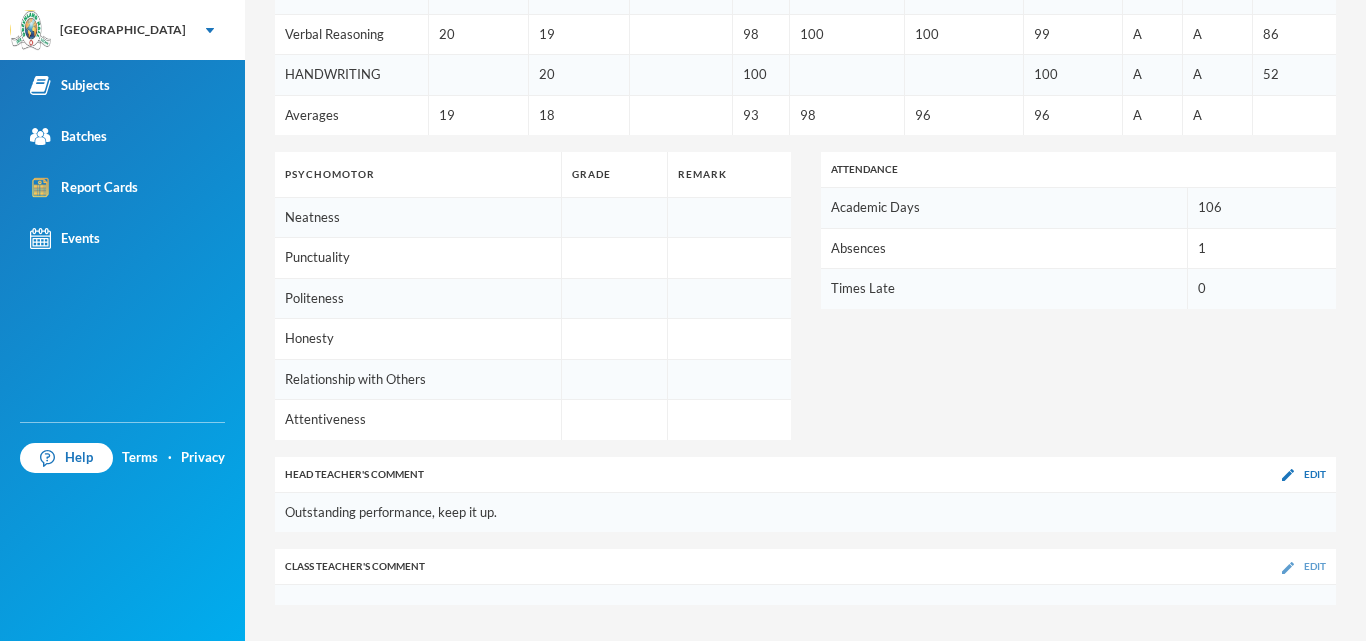 click on "Edit" at bounding box center [1304, 566] 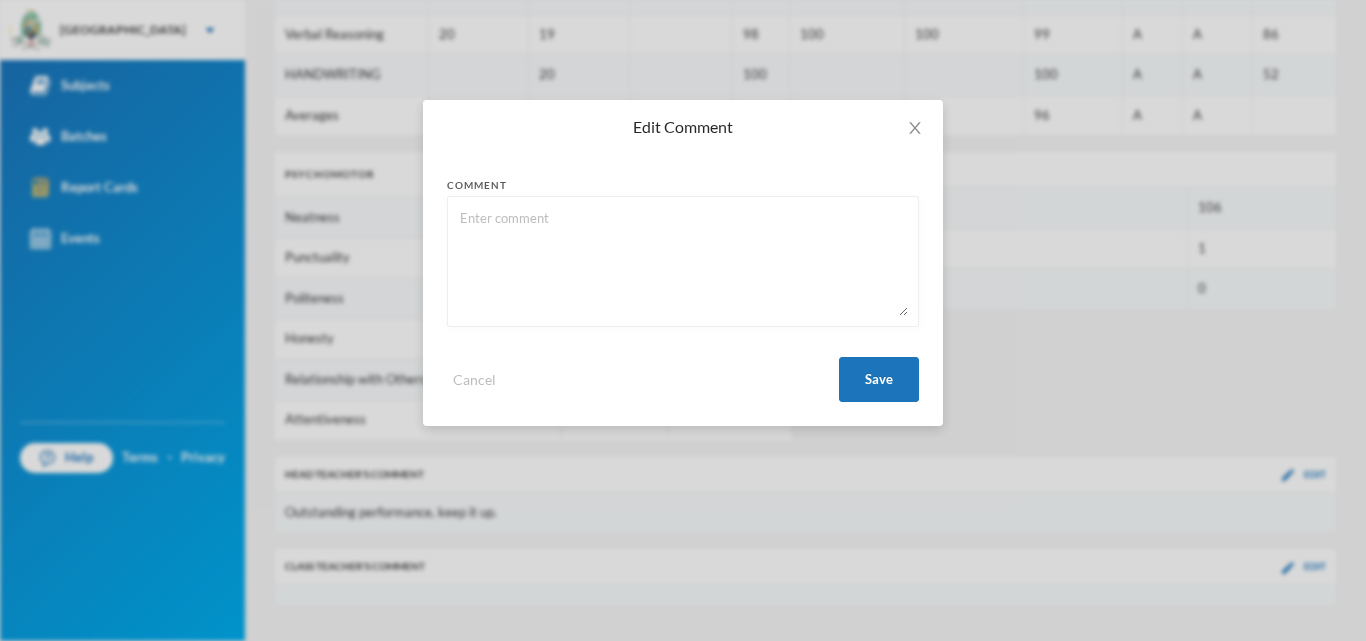 click at bounding box center (683, 261) 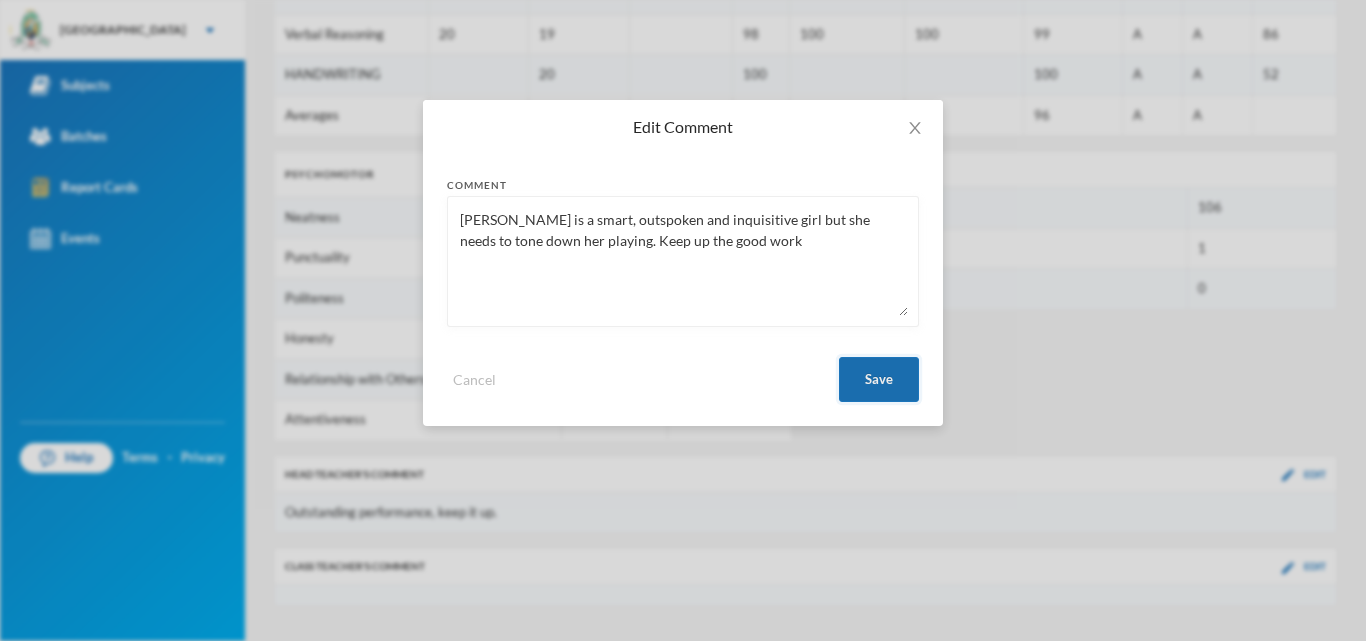type on "Tiara is a smart, outspoken and inquisitive girl but she needs to tone down her playing. Keep up the good work" 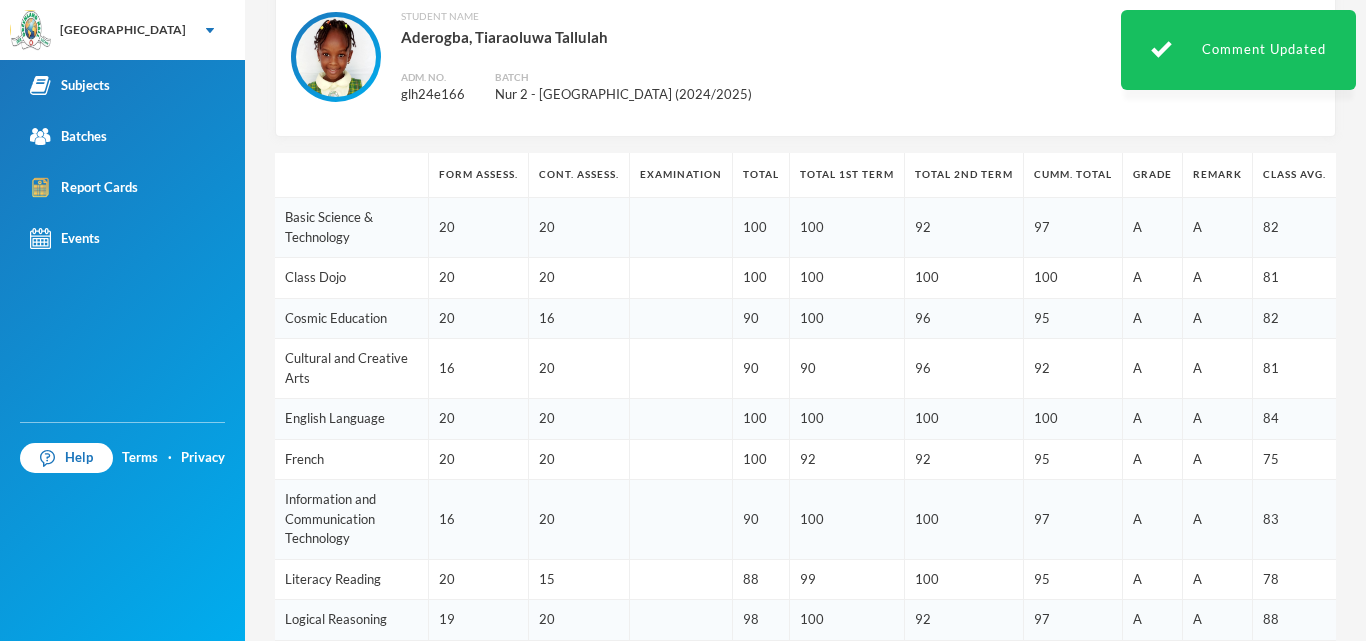scroll, scrollTop: 13, scrollLeft: 0, axis: vertical 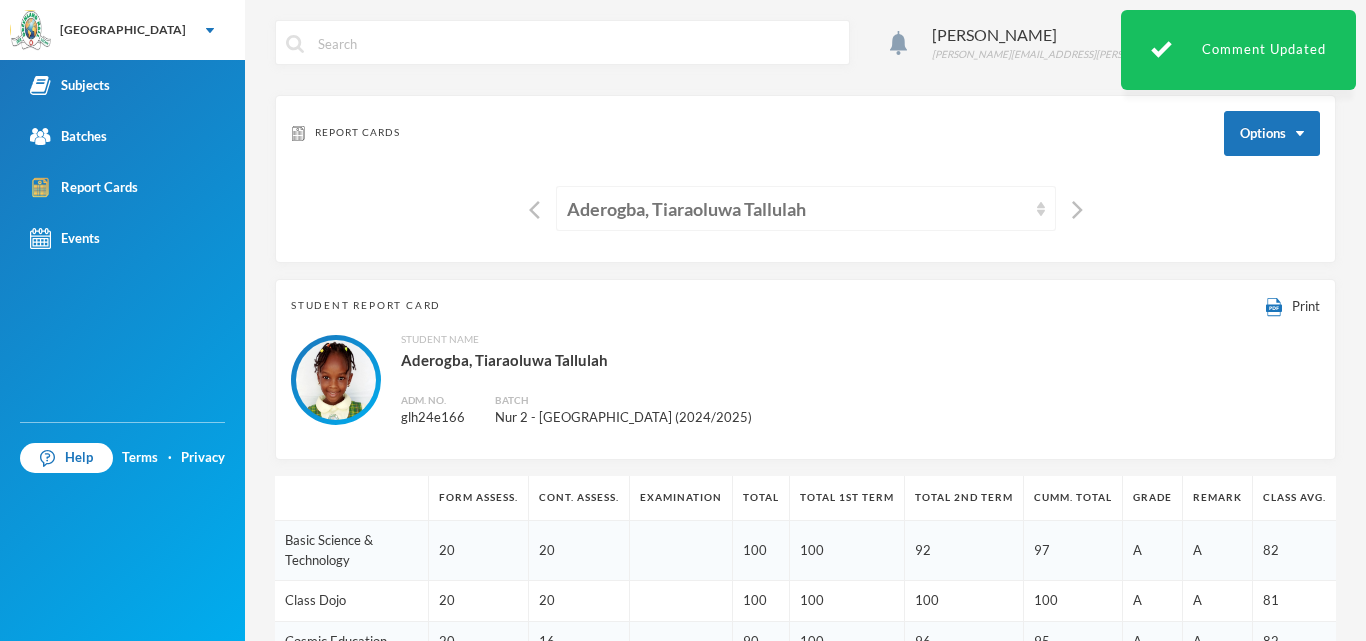 click on "Aderogba, Tiaraoluwa Tallulah" at bounding box center [806, 208] 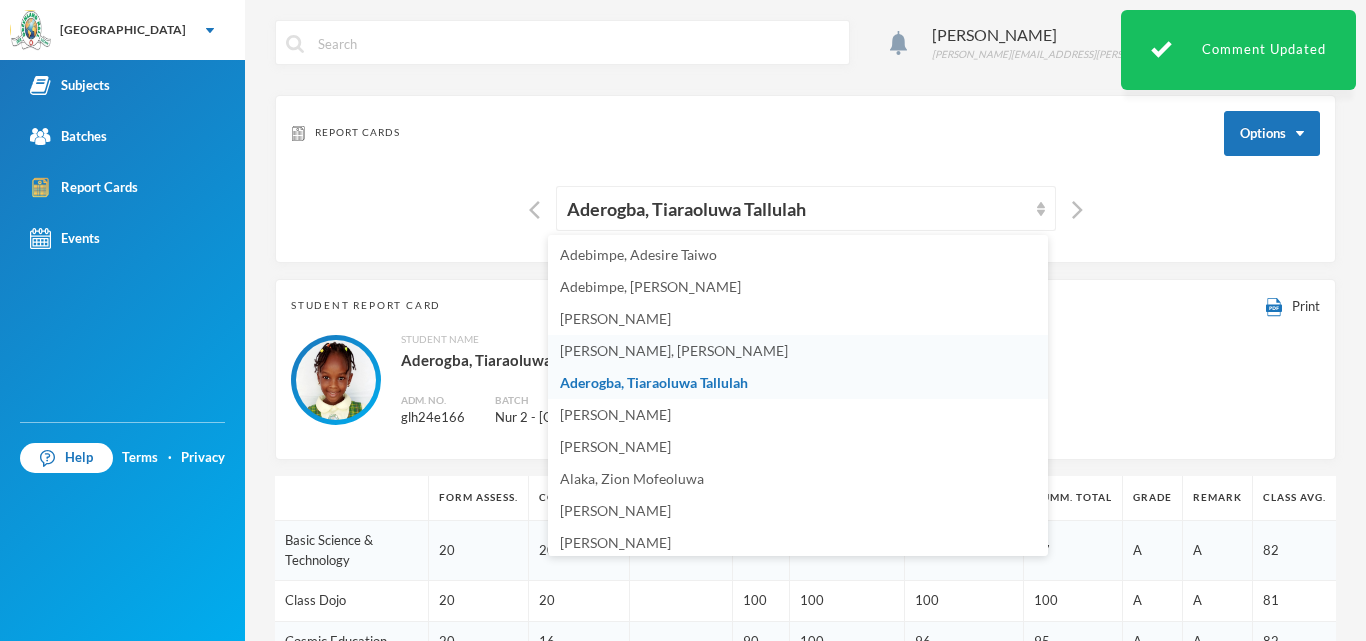 click on "[PERSON_NAME], [PERSON_NAME]" at bounding box center (674, 350) 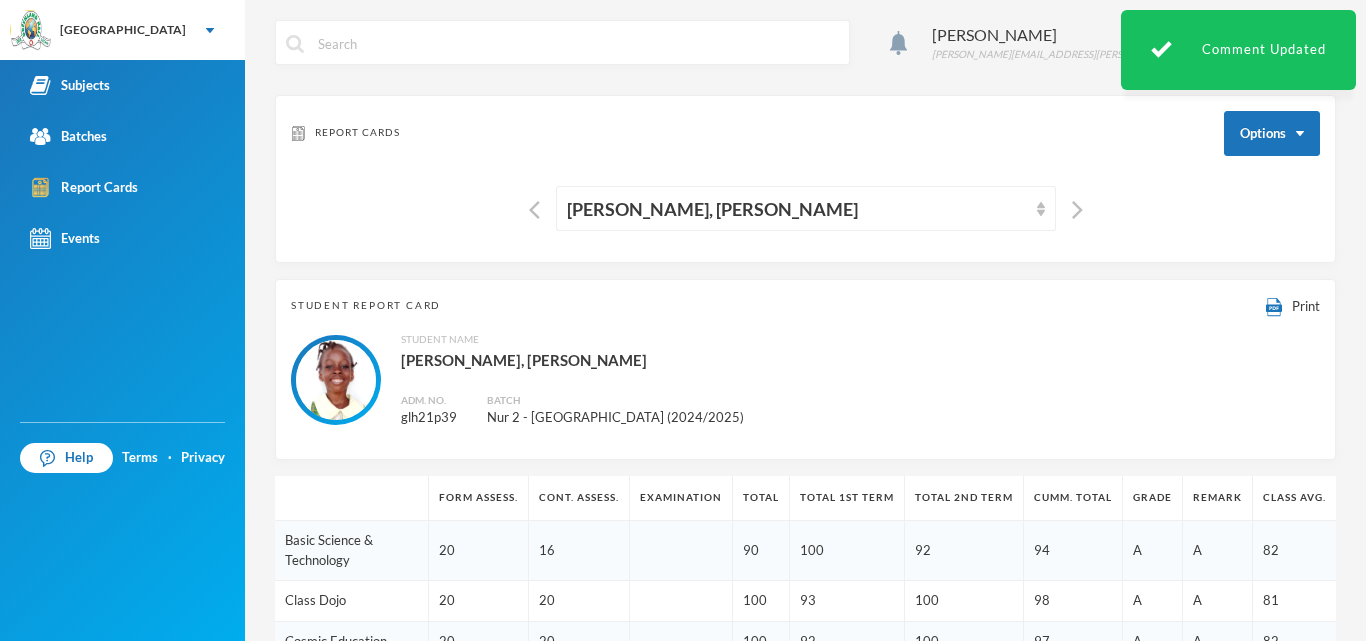 click on "Okpara Esther esther.okpara@greenlandhall.org Report Cards Options Adeluka, Sharon Oluwadarasimi Student Report Card Print Student Name Adeluka, Sharon Oluwadarasimi Adm. No. glh21p39 Batch Nur 2 - Kilimanjaro (2024/2025) Form Assess. Cont. Assess. Examination Total Total 1st Term Total 2nd Term Cumm. Total Grade Remark Class Avg. Basic Science & Technology 20 16 90 100 92 94 A A 82 Class Dojo 20 20 100 93 100 98 A A 81 Cosmic Education 20 20 100 92 100 97 A A 82 Cultural and Creative Arts 16 20 90 80 96 89 A A 81 English Language 20 20 100 98 99 99 A A 84 French 20 10 75 96 92 88 A A 75 Information and Communication Technology 12 20 80 100 100 93 A A 83 Literacy Reading 20 10 75 100 100 92 A A 78 Logical Reasoning 20 18 95 99 100 98 A A 88 Music & Rhymes 20 20 100 88 87 92 A A 92 Numeracy 19 16 88 98 100 95 A A 85 Outdoor Learning 20 16 90 100 96 95 A A 85 Personal Social and Moral Development 12 20 80 95 92 89 A A 83 Phonics 17 85 98 100 94 A A 81 Practical Life Experience 20 20 100 100 96 99 A A 81 16 10 A" at bounding box center (805, 320) 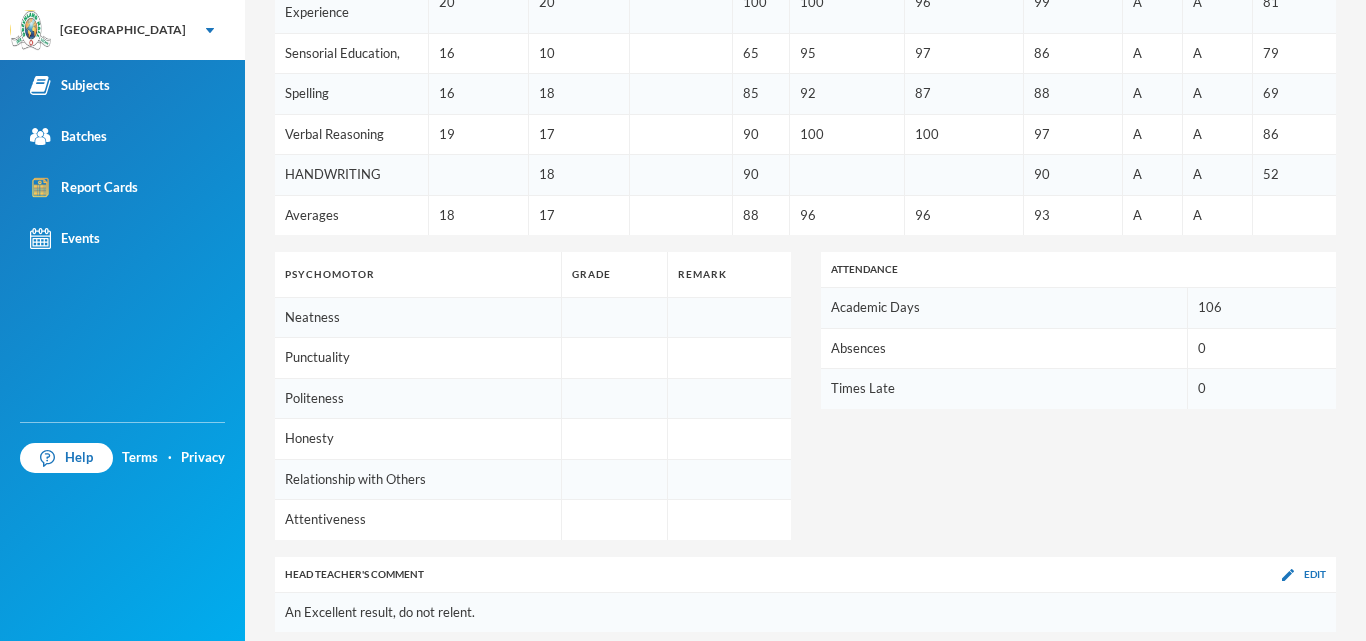 scroll, scrollTop: 1312, scrollLeft: 0, axis: vertical 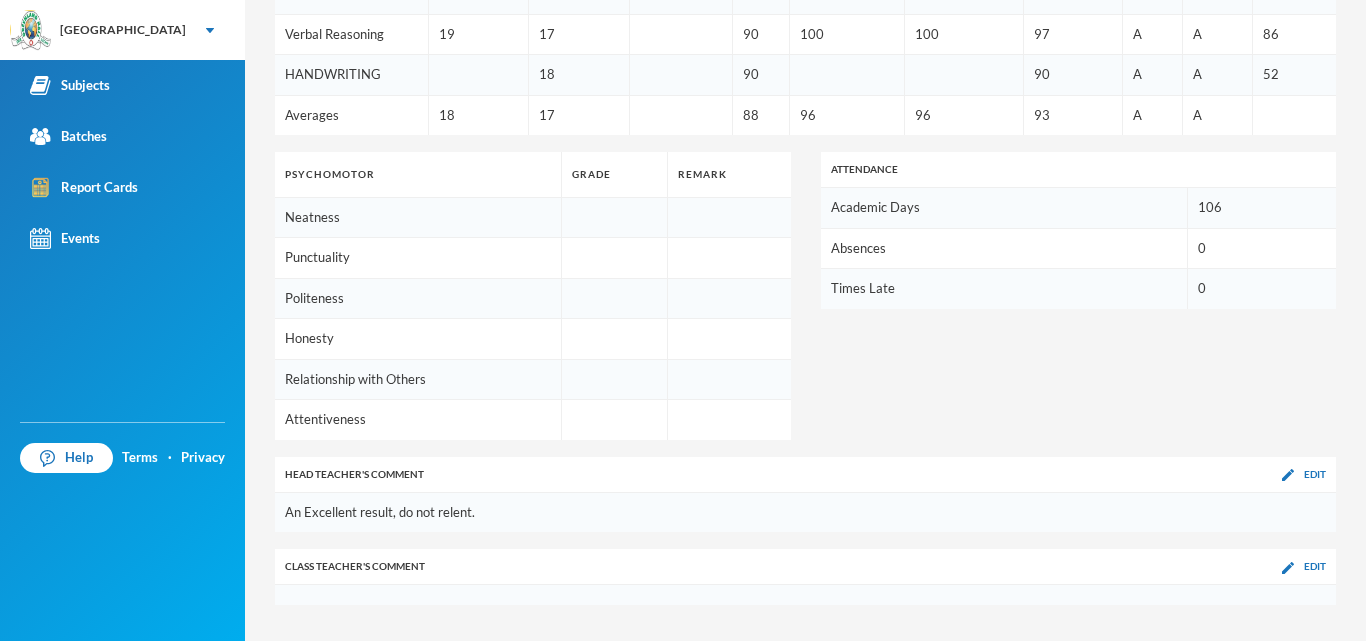 click on "Class Teacher 's Comment   Edit" at bounding box center [805, 567] 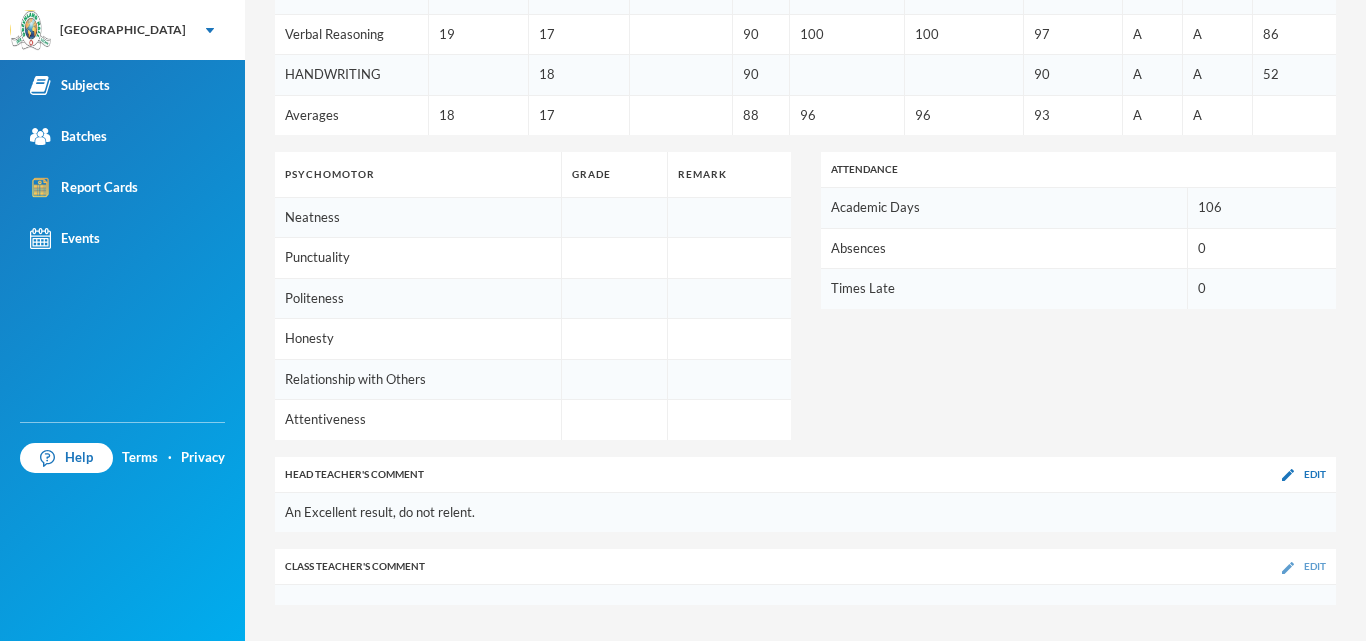 click at bounding box center [1288, 568] 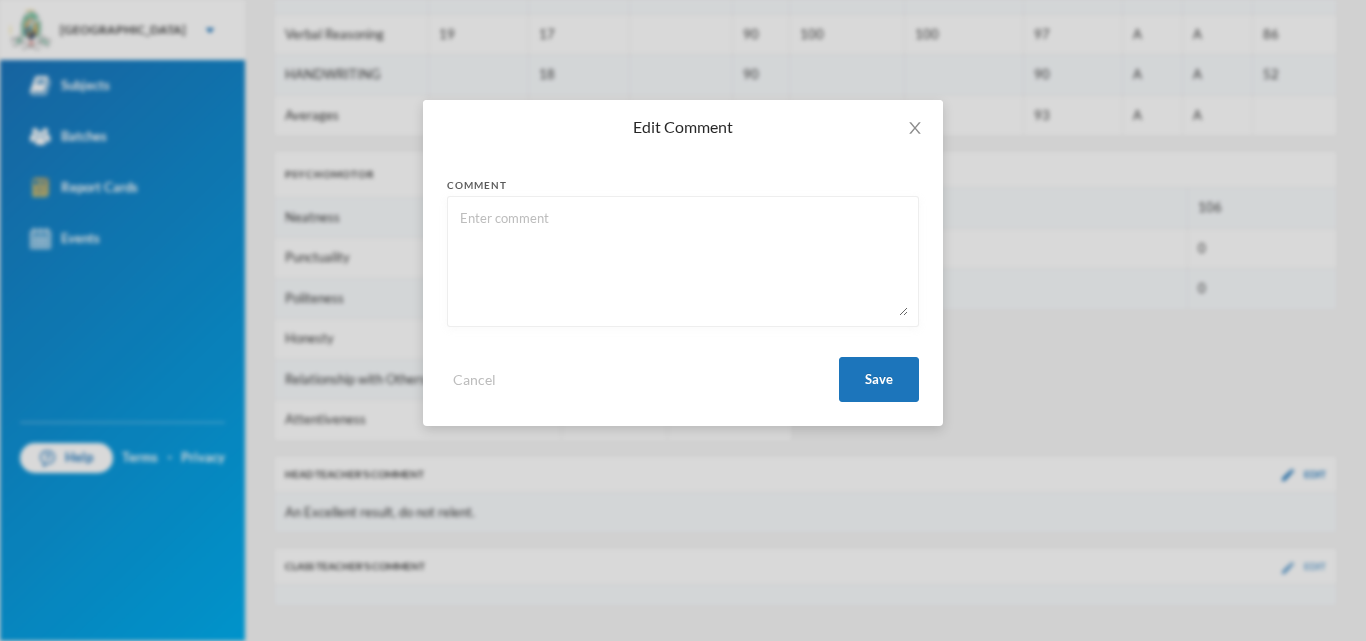 click on "Edit Comment Comment Cancel Save" at bounding box center (683, 320) 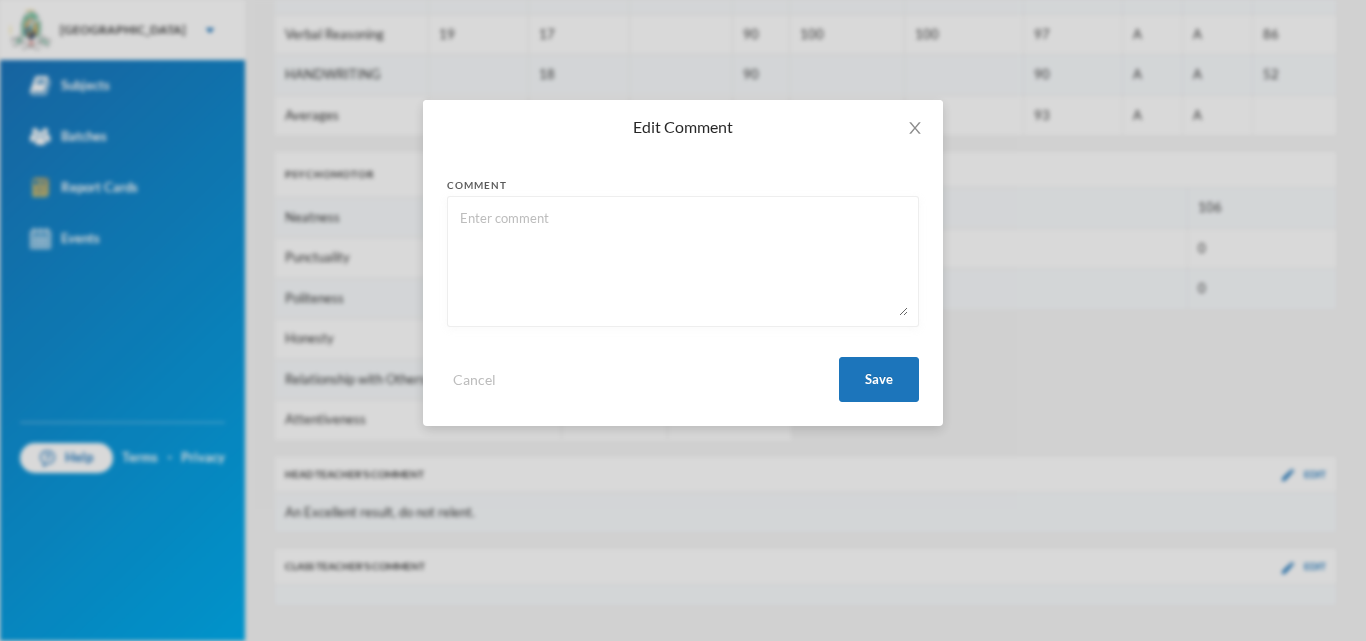 click on "Edit Comment Comment Cancel Save" at bounding box center [683, 320] 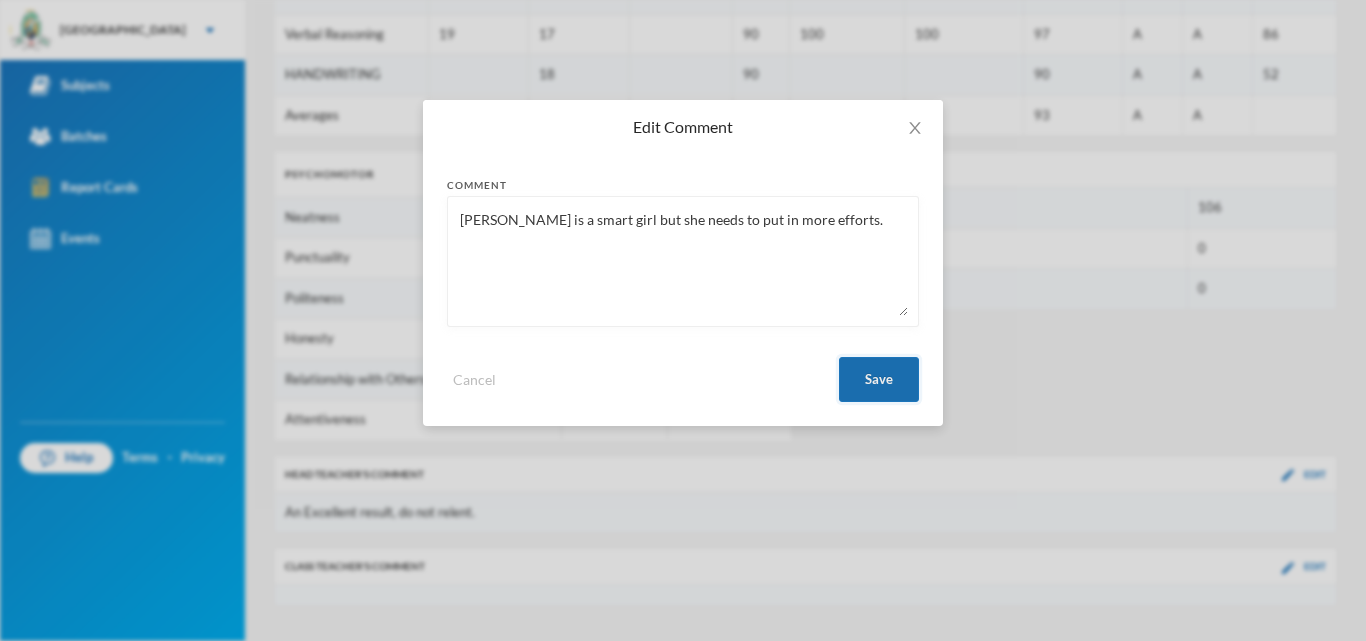type on "Sharon is a smart girl but she needs to put in more efforts." 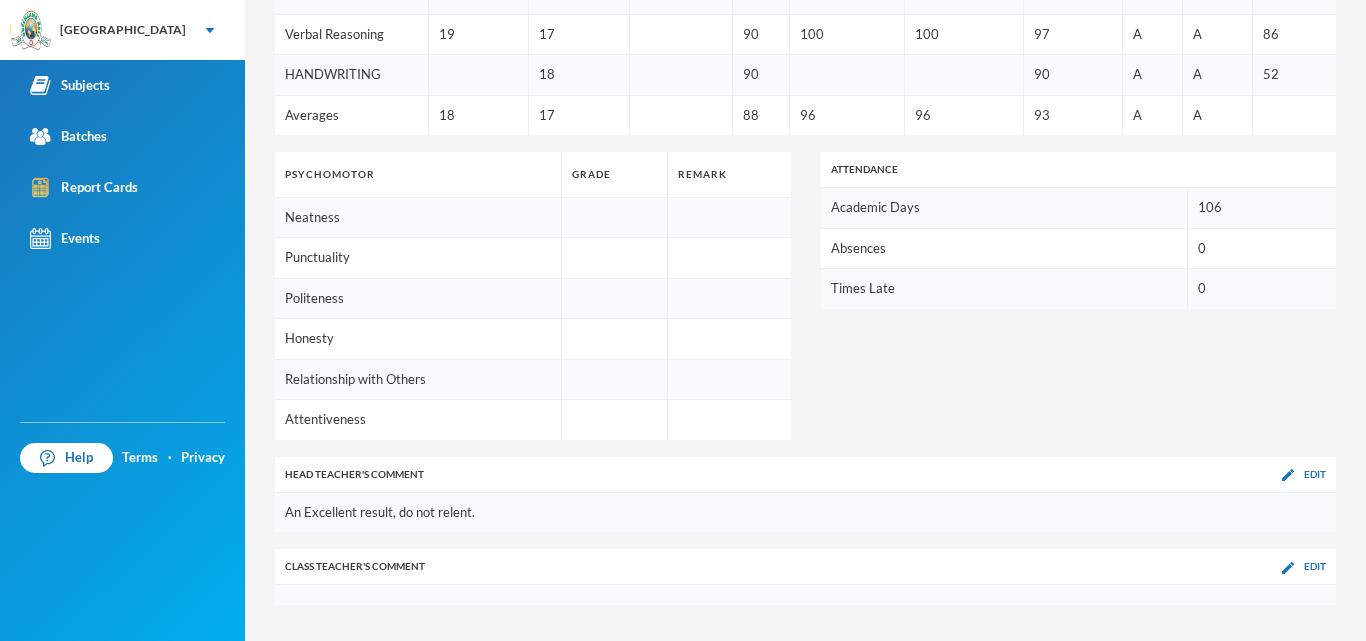 click on "Form Assess. Cont. Assess. Examination Total Total 1st Term Total 2nd Term Cumm. Total Grade Remark Class Avg. Basic Science & Technology 20 16 90 100 92 94 A A 82 Class Dojo 20 20 100 93 100 98 A A 81 Cosmic Education 20 20 100 92 100 97 A A 82 Cultural and Creative Arts 16 20 90 80 96 89 A A 81 English Language 20 20 100 98 99 99 A A 84 French 20 10 75 96 92 88 A A 75 Information and Communication Technology 12 20 80 100 100 93 A A 83 Literacy Reading 20 10 75 100 100 92 A A 78 Logical Reasoning 20 18 95 99 100 98 A A 88 Music & Rhymes 20 20 100 88 87 92 A A 92 Numeracy 19 16 88 98 100 95 A A 85 Outdoor Learning 20 16 90 100 96 95 A A 85 Personal Social and Moral Development 12 20 80 95 92 89 A A 83 Phonics 17 85 98 100 94 A A 81 Practical Life Experience 20 20 100 100 96 99 A A 81 Sensorial Education, 16 10 65 95 97 86 A A 79 Spelling 16 18 85 92 87 88 A A 69 Verbal Reasoning 19 17 90 100 100 97 A A 86 HANDWRITING 18 90 90 A A 52 Averages 18 17 88 96 96 93 A A Psychomotor Grade Remark Neatness Punctuality" at bounding box center (805, -115) 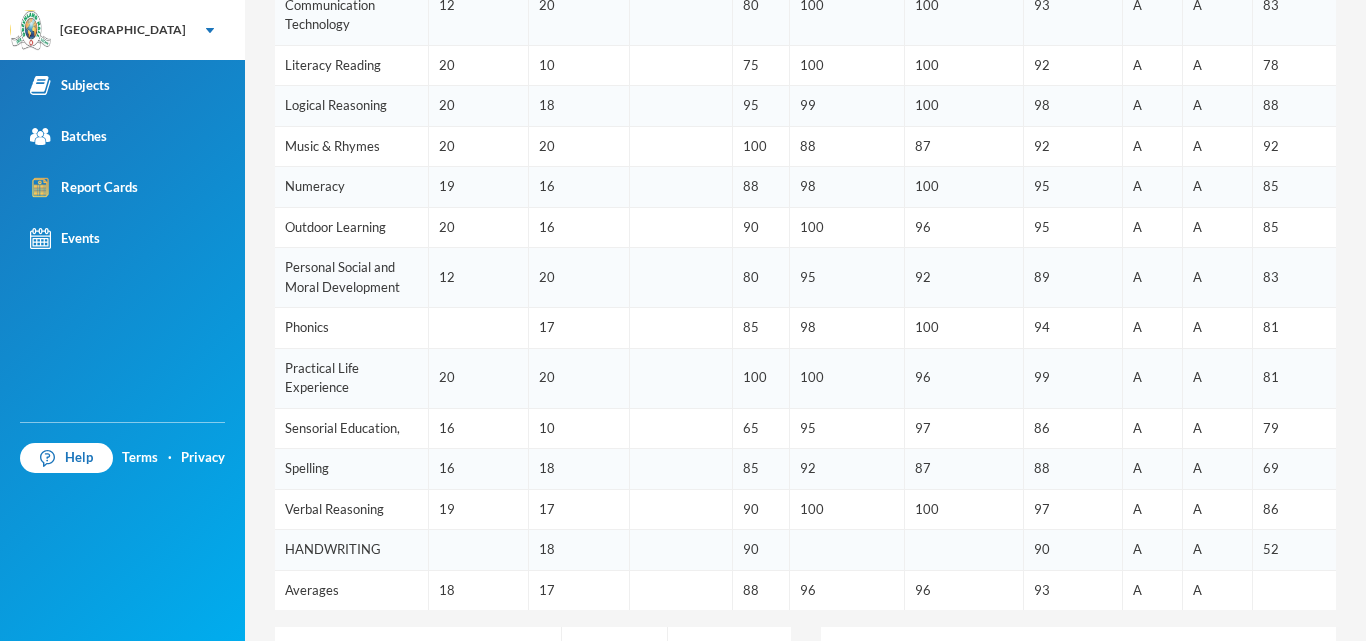 scroll, scrollTop: 113, scrollLeft: 0, axis: vertical 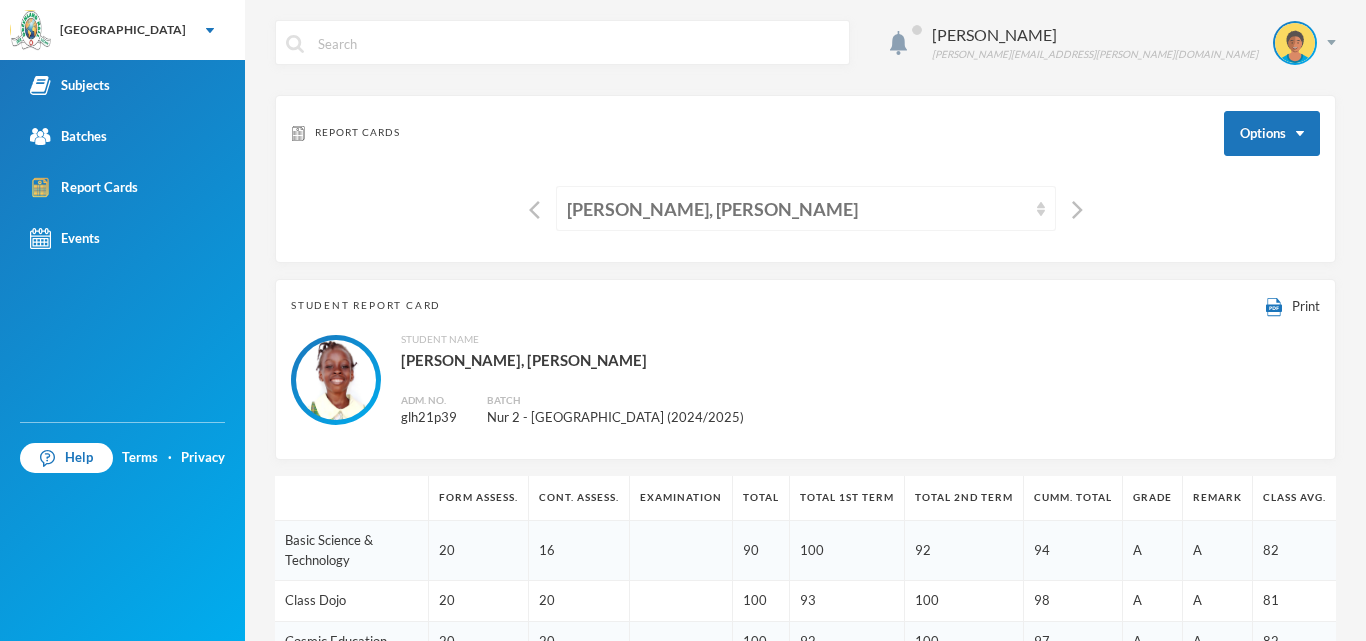 click at bounding box center (1041, 209) 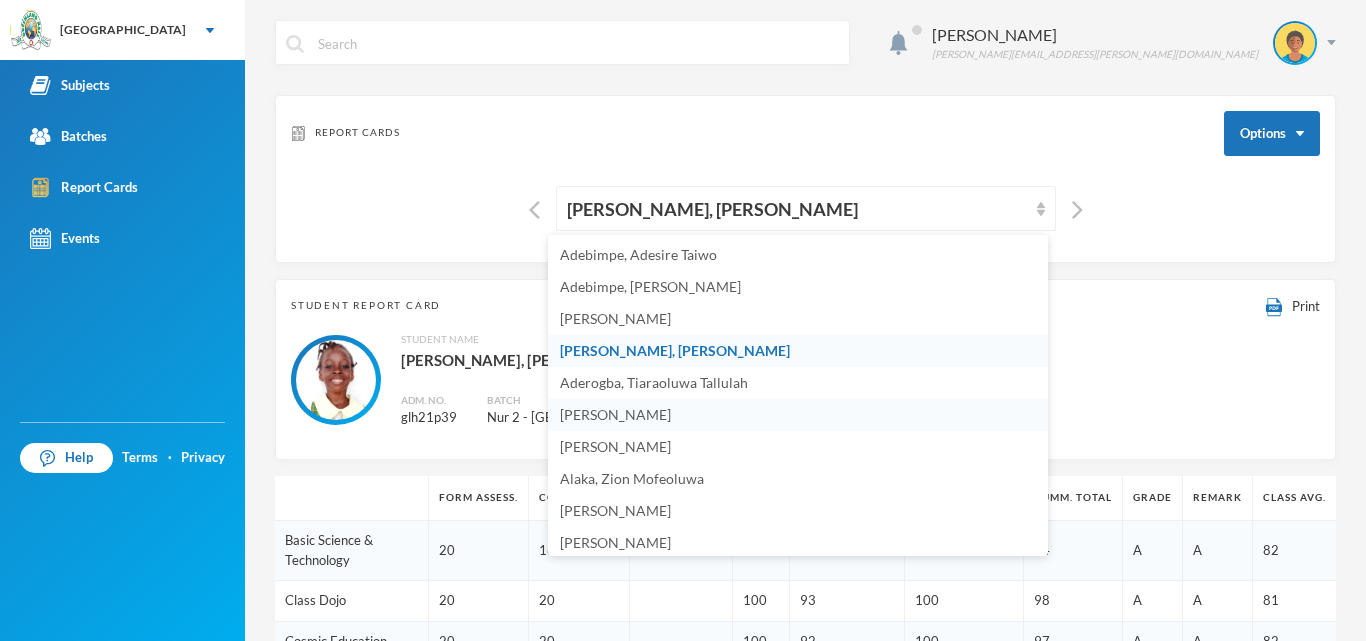 click on "[PERSON_NAME]" at bounding box center [798, 415] 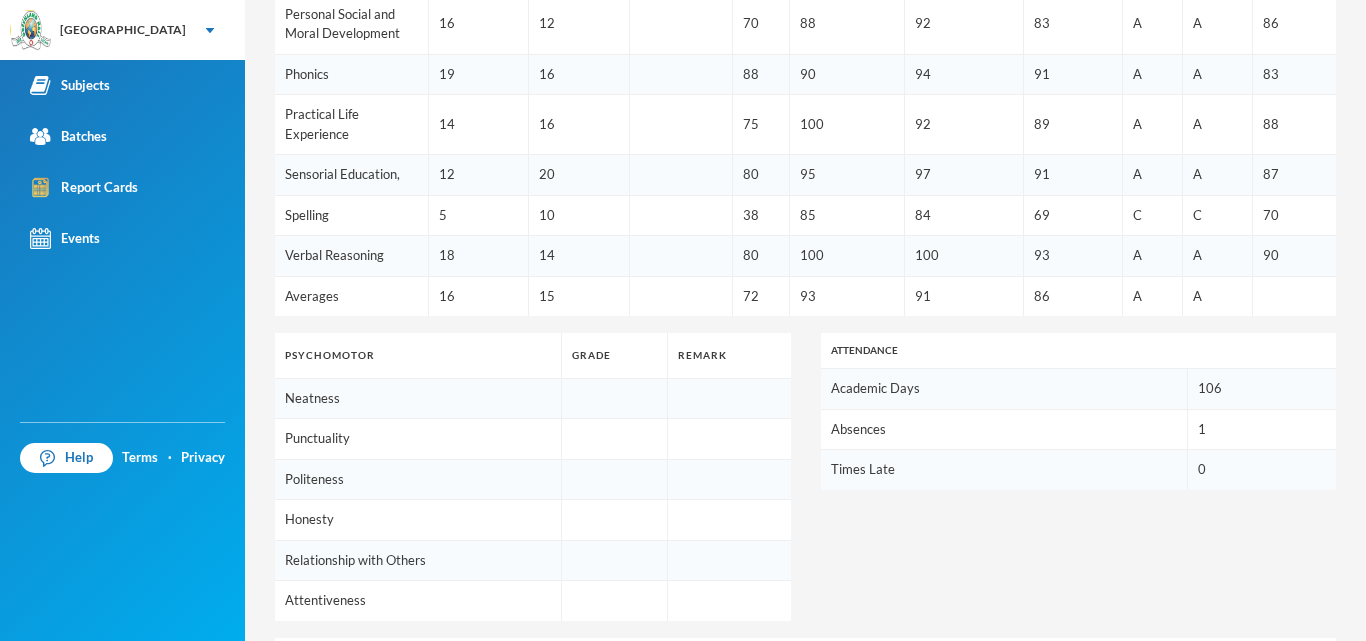 scroll, scrollTop: 1251, scrollLeft: 0, axis: vertical 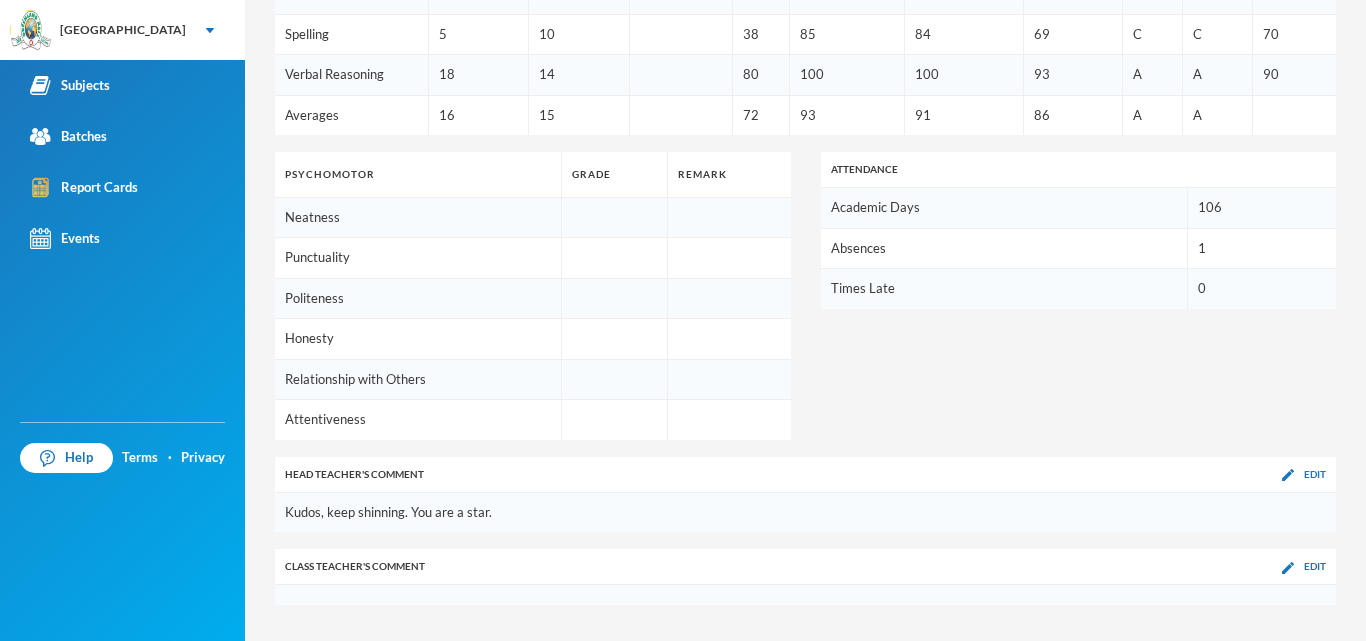 click on "Okpara Esther esther.okpara@greenlandhall.org Report Cards Options Adeyeye, Enoch Mofeoluwa Student Report Card Print Student Name Adeyeye, Enoch Mofeoluwa Adm. No. glh21p97 Batch Nur 2 - Everest (2024/2025) Form Assess. Cont. Assess. Examination Total Total 1st Term Total 2nd Term Cumm. Total Grade Remark Class Avg. Basic Science & Technology 20 16 90 100 92 94 A A 90 Class Dojo 20 15 88 90 50 76 B B 76 Cosmic Education 16 20 90 92 96 93 A A 87 Cultural and Creative Arts - 20 50 85 88 74 B B 84 English Language 14 16 75 90 96 87 A A 90 French - 2 5 91 88 61 C C 74 Hand Writing 14 16 75 95 92 87 A A 86 Information and Communication Technology 20 20 100 96 92 96 A A 88 Literacy Reading 10 2 30 100 96 75 B B 70 Logical Reasoning 19 18 93 95 90 93 A A 89 Music & Rhymes 20 20 100 83 92 92 A A 94 Numeracy 12 12 60 100 97 86 A A 89 Outdoor Learning 16 20 90 100 98 96 A A 85 Personal Social and Moral Development 16 12 70 88 92 83 A A 86 Phonics 19 16 88 90 94 91 A A 83 Practical Life Experience 14 16 75 100 92 89 A" at bounding box center [805, 320] 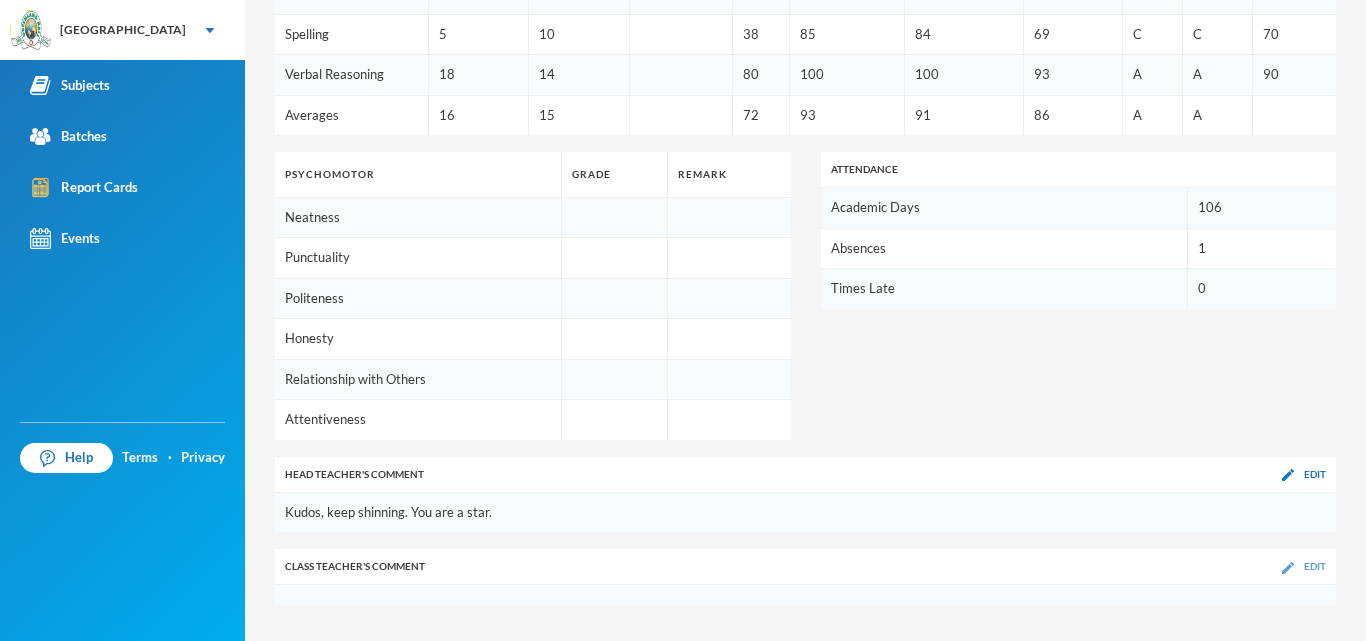 click on "Edit" at bounding box center [1304, 566] 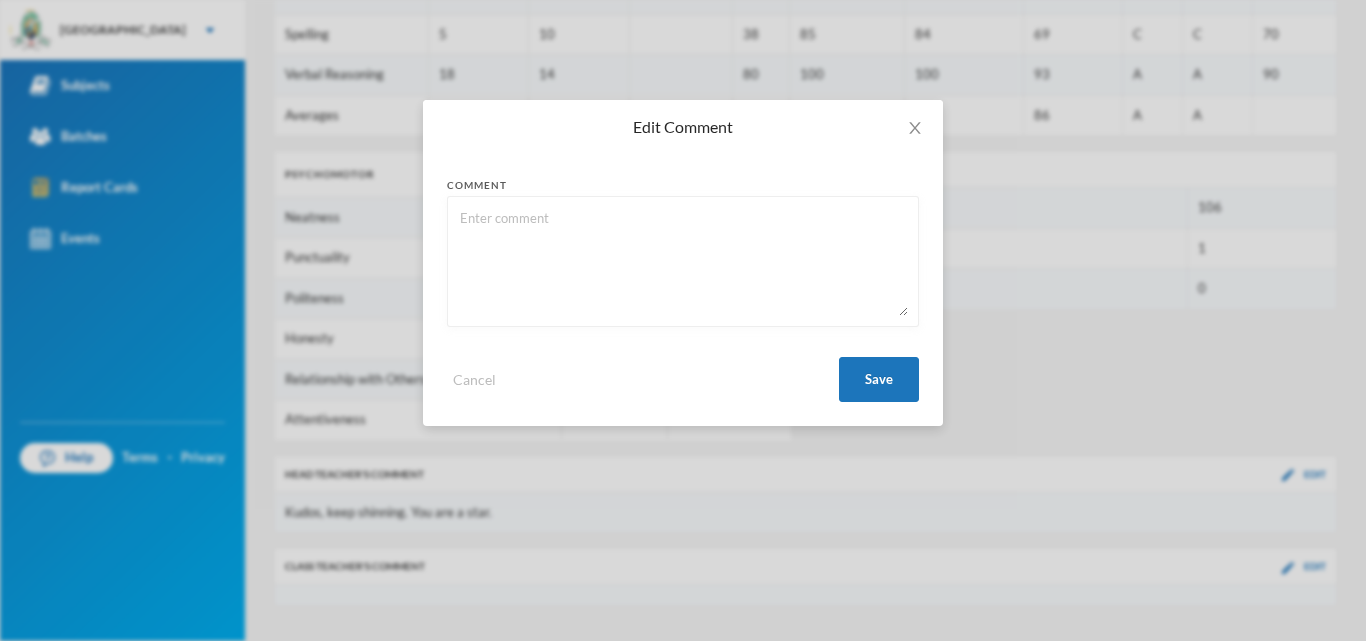 click at bounding box center (683, 261) 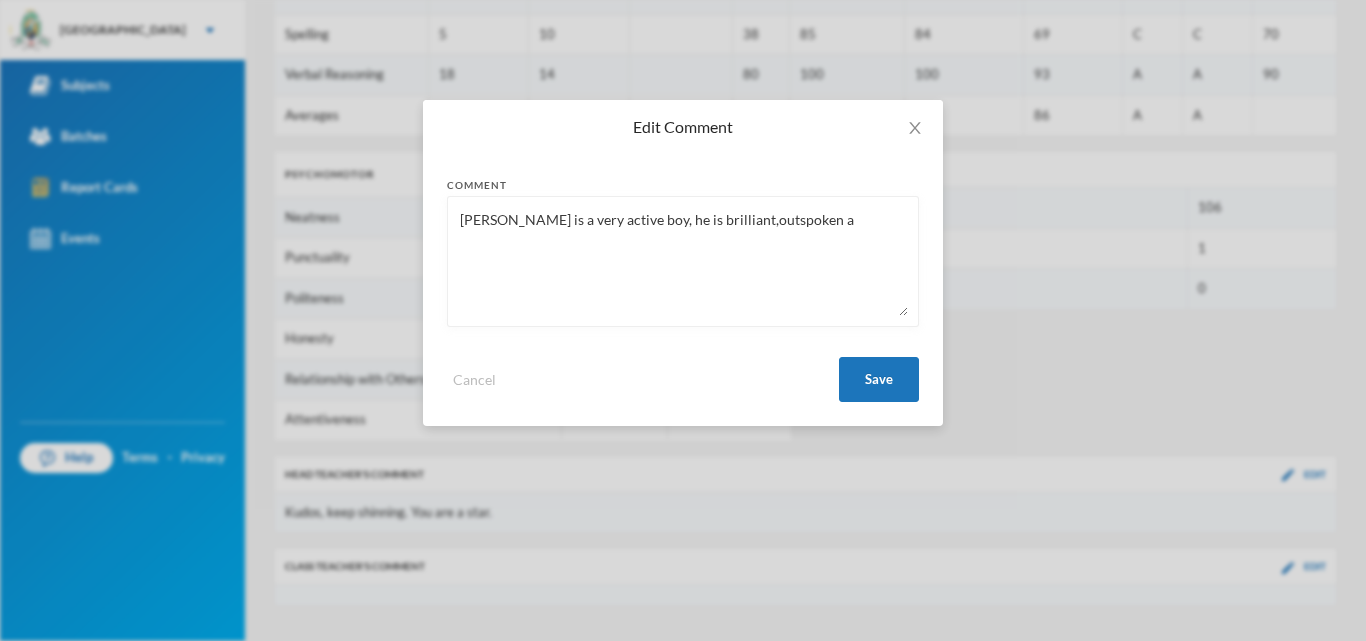 click on "Enoch is a very active boy, he is brilliant,outspoken a" at bounding box center (683, 261) 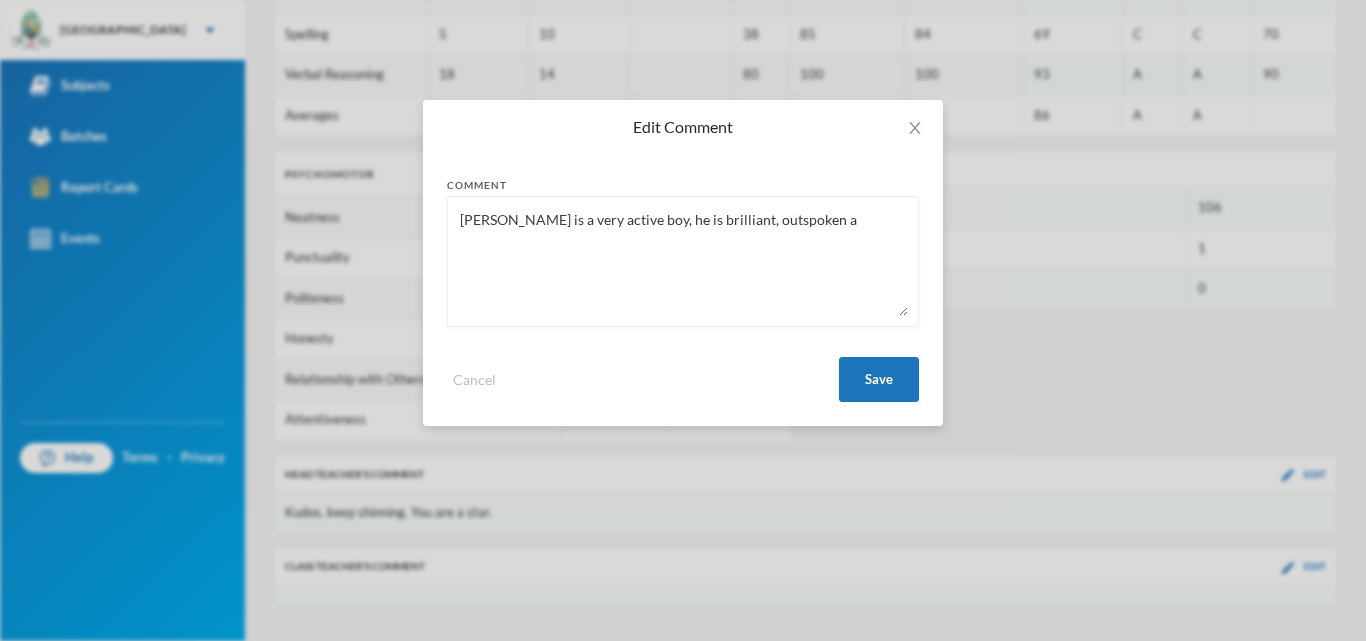 click on "Enoch is a very active boy, he is brilliant, outspoken a" at bounding box center [683, 261] 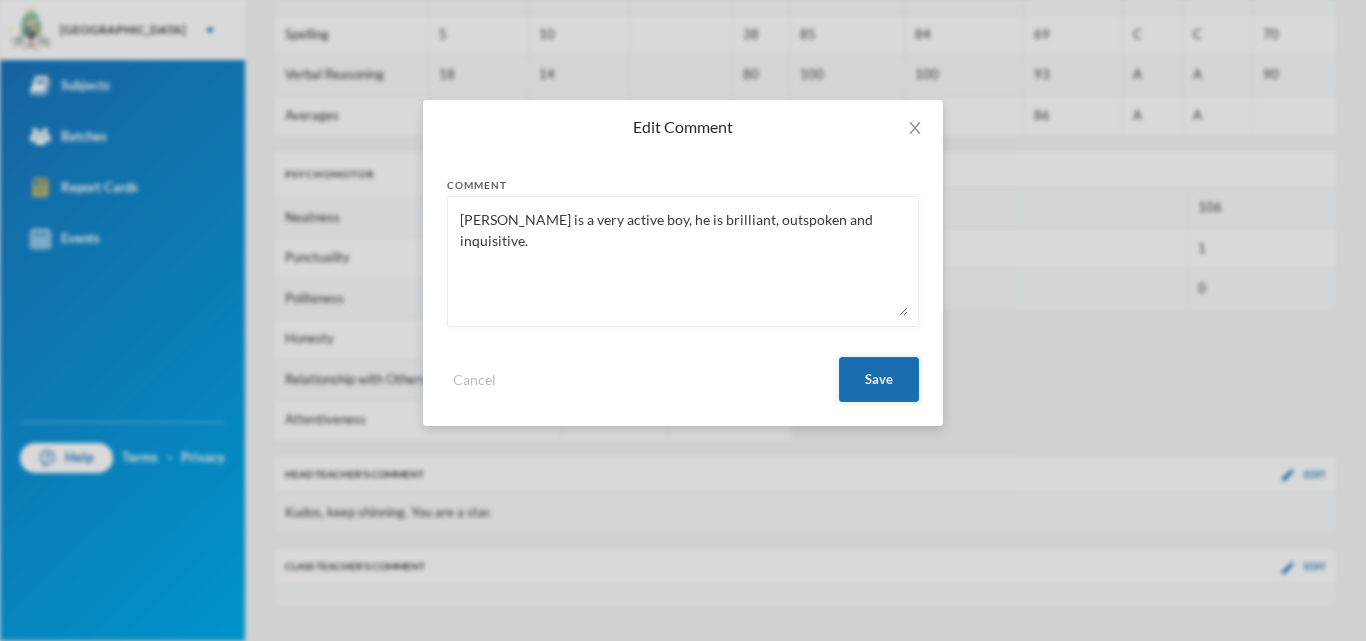 type on "Enoch is a very active boy, he is brilliant, outspoken and inquisitive." 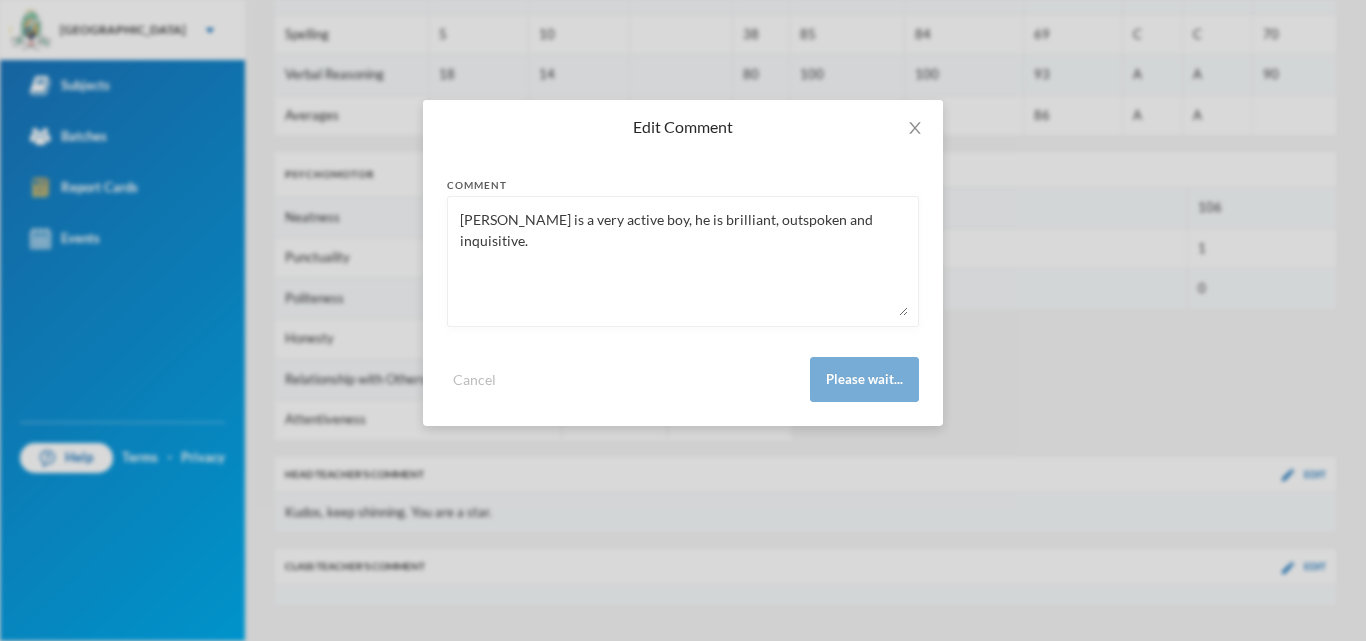 click on "Enoch is a very active boy, he is brilliant, outspoken and inquisitive." at bounding box center (683, 261) 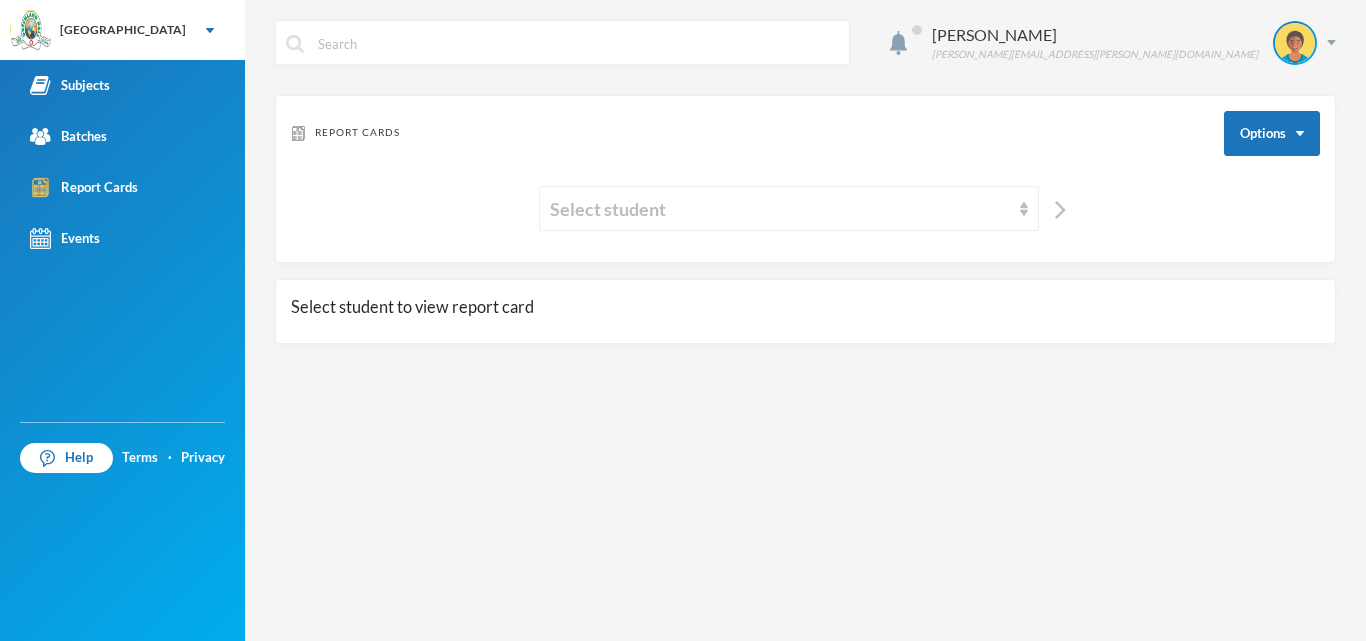 scroll, scrollTop: 0, scrollLeft: 0, axis: both 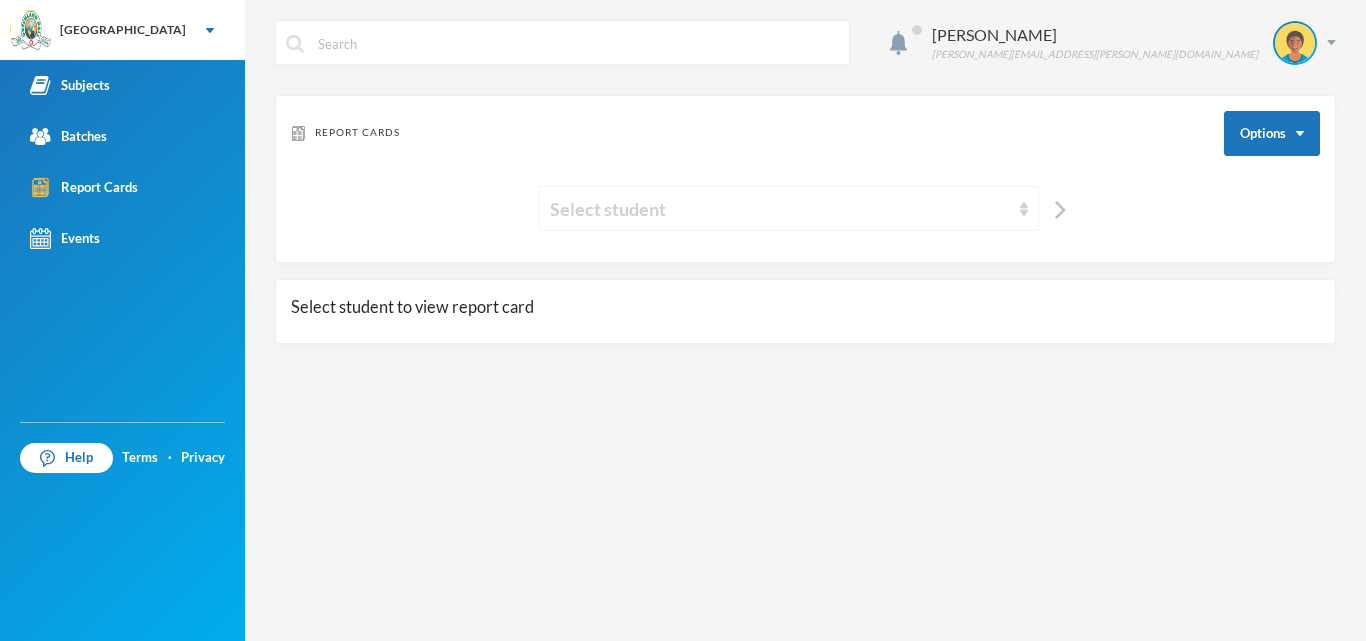 click on "Select student" at bounding box center [780, 209] 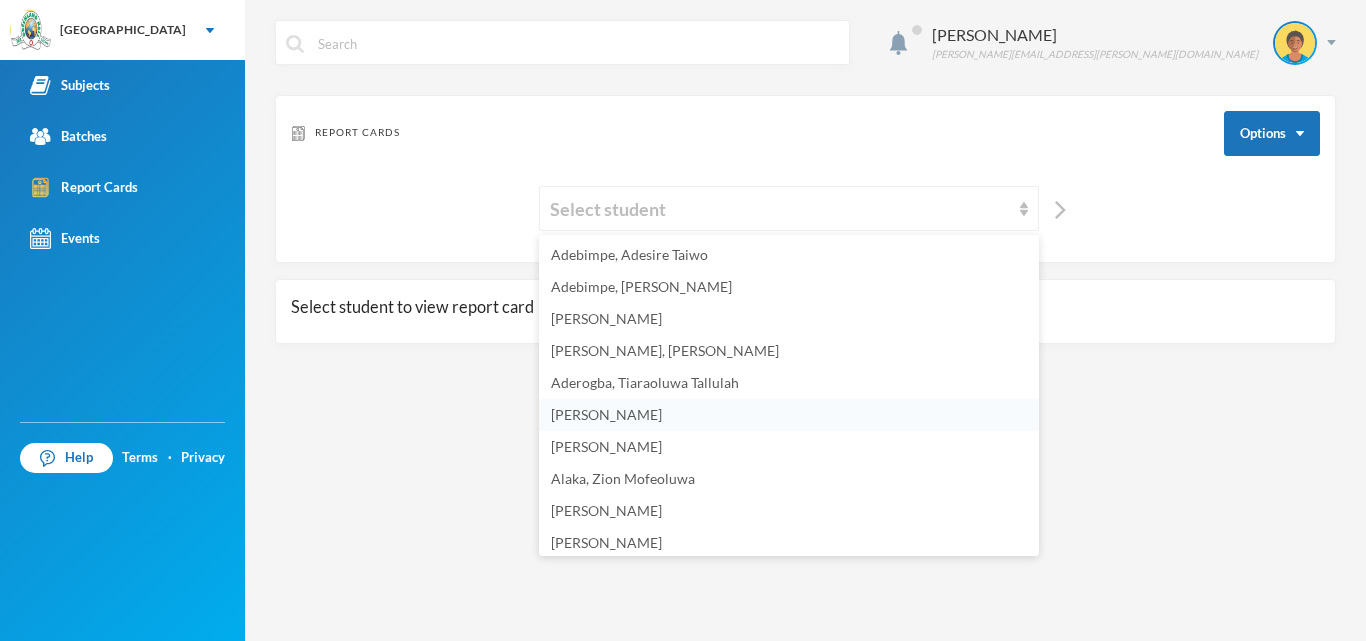 click on "[PERSON_NAME]" at bounding box center (606, 414) 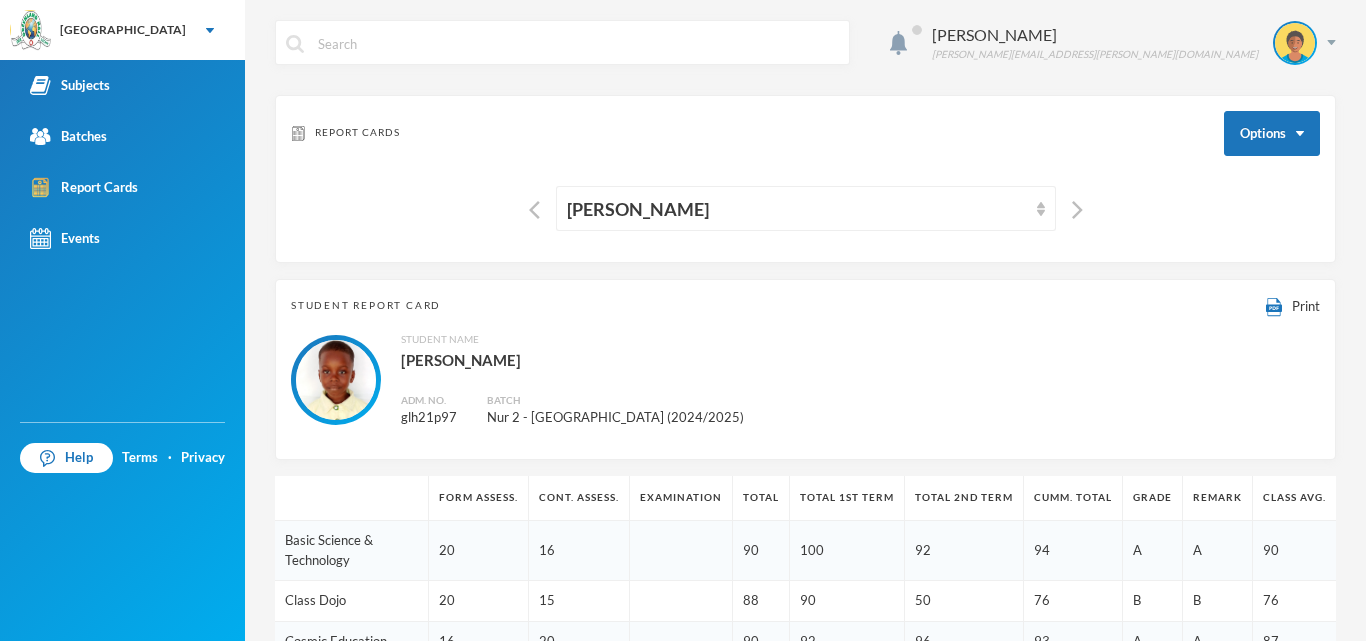 click on "Batch" at bounding box center [615, 400] 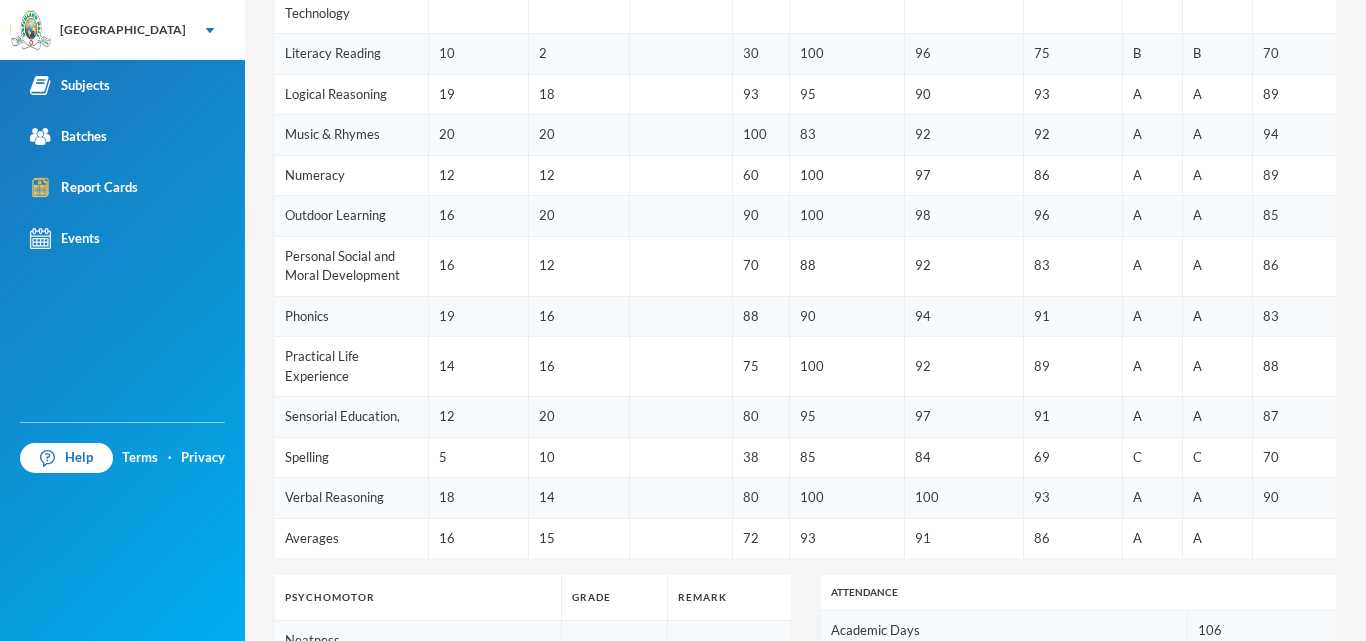 scroll, scrollTop: 950, scrollLeft: 0, axis: vertical 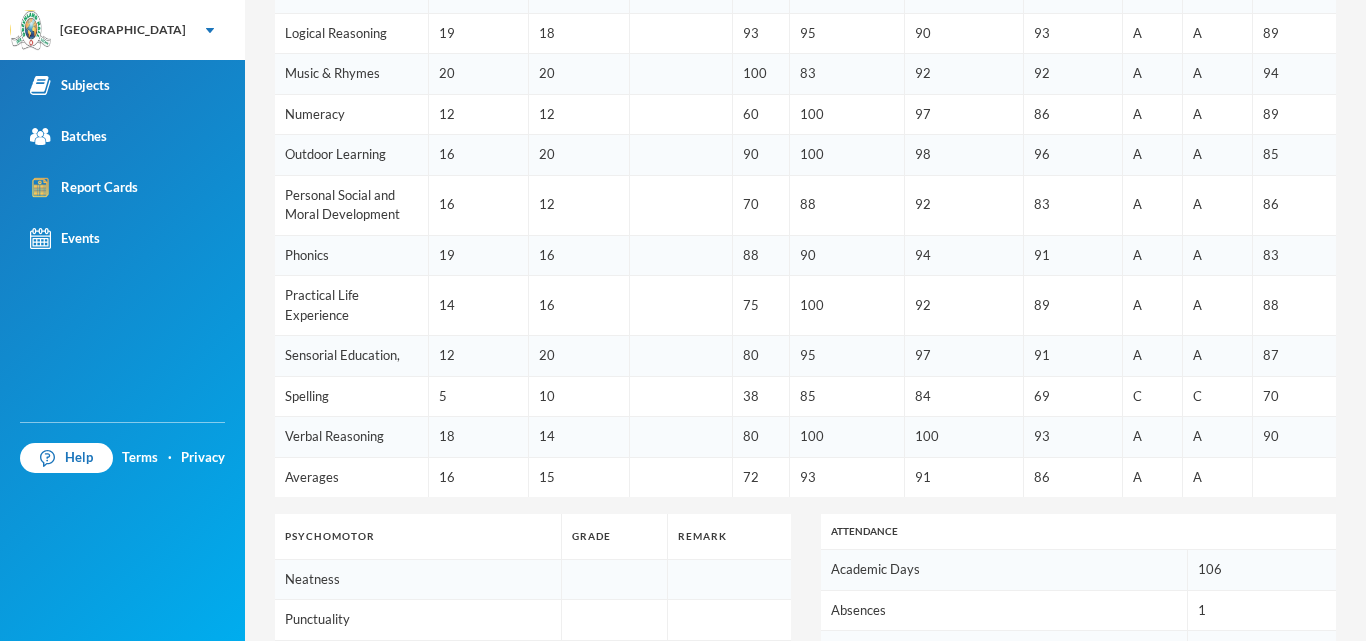 click on "[PERSON_NAME] [PERSON_NAME][EMAIL_ADDRESS][PERSON_NAME][DOMAIN_NAME] Report Cards Options [PERSON_NAME] Student Report Card Print Student Name [PERSON_NAME] Adm. No. glh21p97 Batch Nur 2 - Everest (2024/2025) Form Assess. Cont. Assess. Examination Total Total 1st Term Total 2nd Term Cumm. Total Grade Remark Class Avg. Basic Science & Technology 20 16 90 100 92 94 A A 90 Class Dojo 20 15 88 90 50 76 B B 76 Cosmic Education 16 20 90 92 96 93 A A 87 Cultural and Creative Arts - 20 50 85 88 74 B B 84 English Language 14 16 75 90 96 87 A A 90 [DEMOGRAPHIC_DATA] - 2 5 91 88 61 C C 74 Hand Writing 14 16 75 95 92 87 A A 86 Information and Communication Technology 20 20 100 96 92 96 A A 88 Literacy Reading 10 2 30 100 96 75 B B 70 Logical Reasoning 19 18 93 95 90 93 A A 89 Music & Rhymes 20 20 100 83 92 92 A A 94 Numeracy 12 12 60 100 97 86 A A 89 Outdoor Learning 16 20 90 100 98 96 A A 85 Personal Social and Moral Development 16 12 70 88 92 83 A A 86 Phonics 19 16 88 90 94 91 A A 83 Practical Life Experience 14 16 75 100 92 89 A" at bounding box center (805, 320) 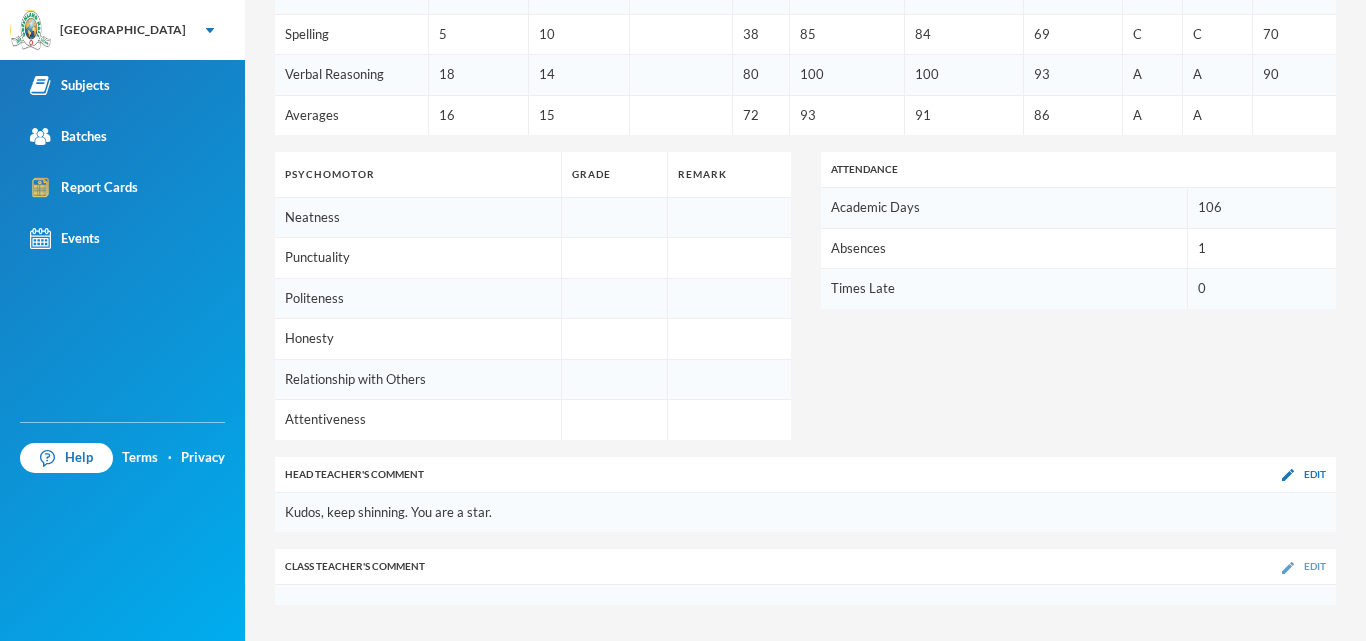 click at bounding box center (1288, 568) 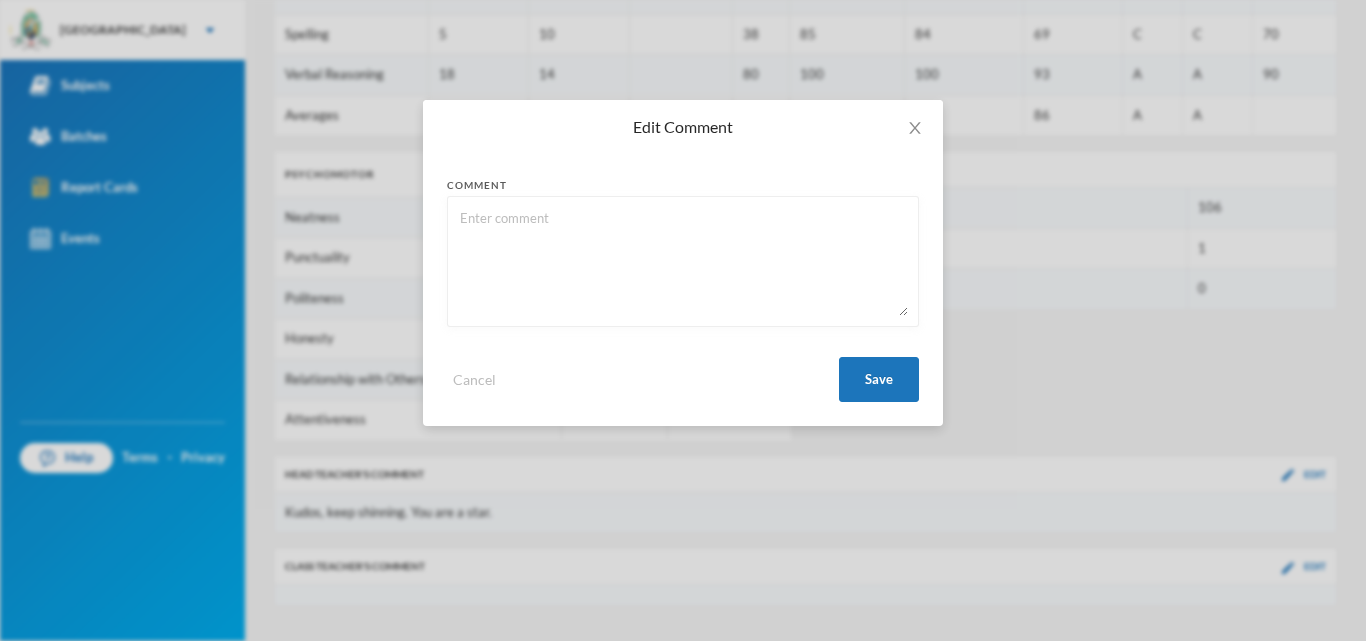 click on "Edit Comment Comment Cancel Save" at bounding box center [683, 320] 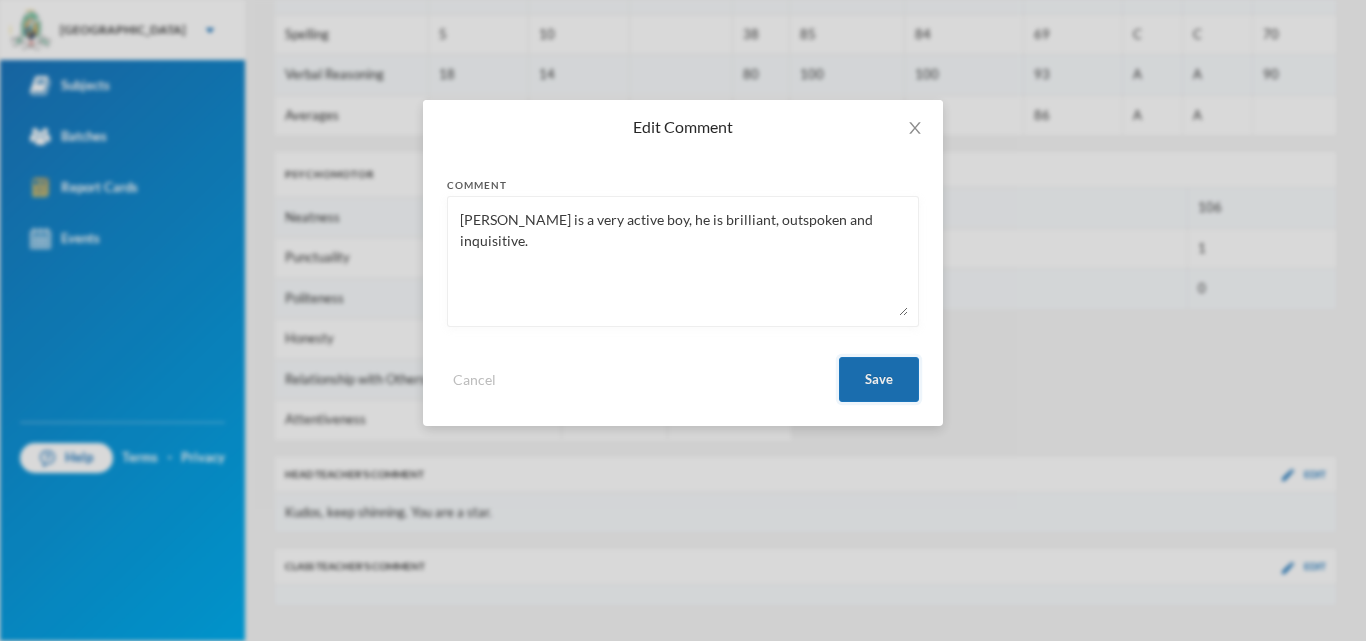 type on "[PERSON_NAME] is a very active boy, he is brilliant, outspoken and inquisitive." 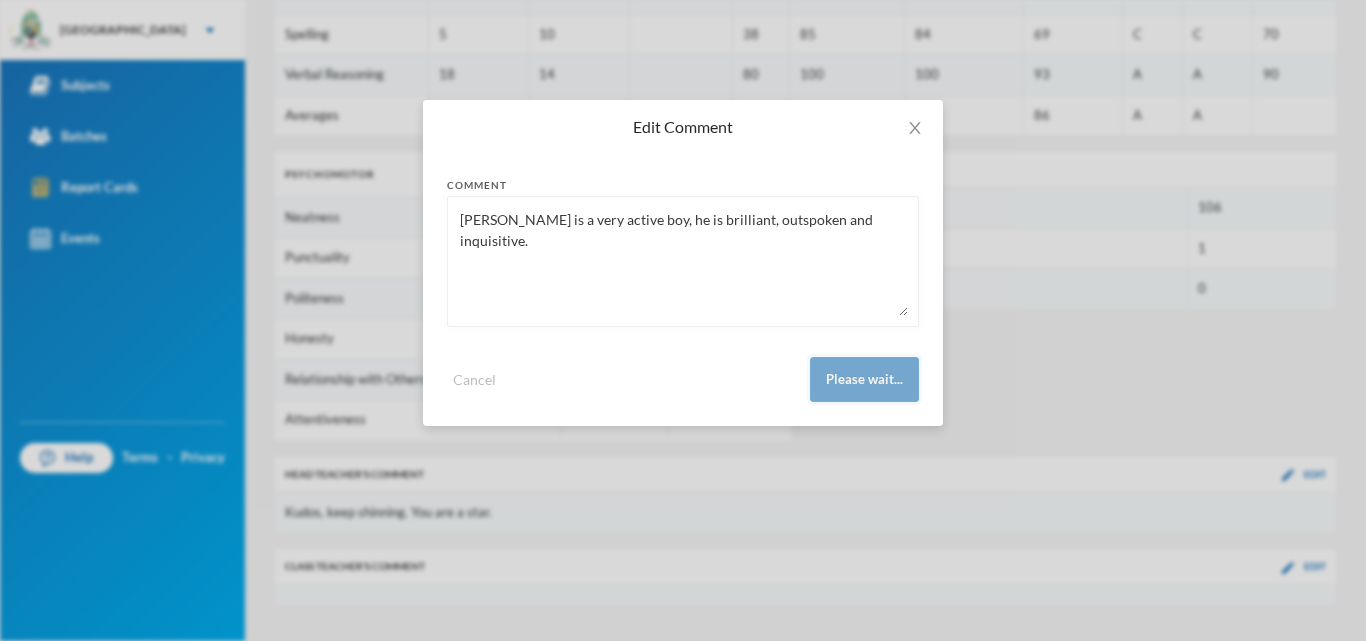 drag, startPoint x: 868, startPoint y: 369, endPoint x: 862, endPoint y: 378, distance: 10.816654 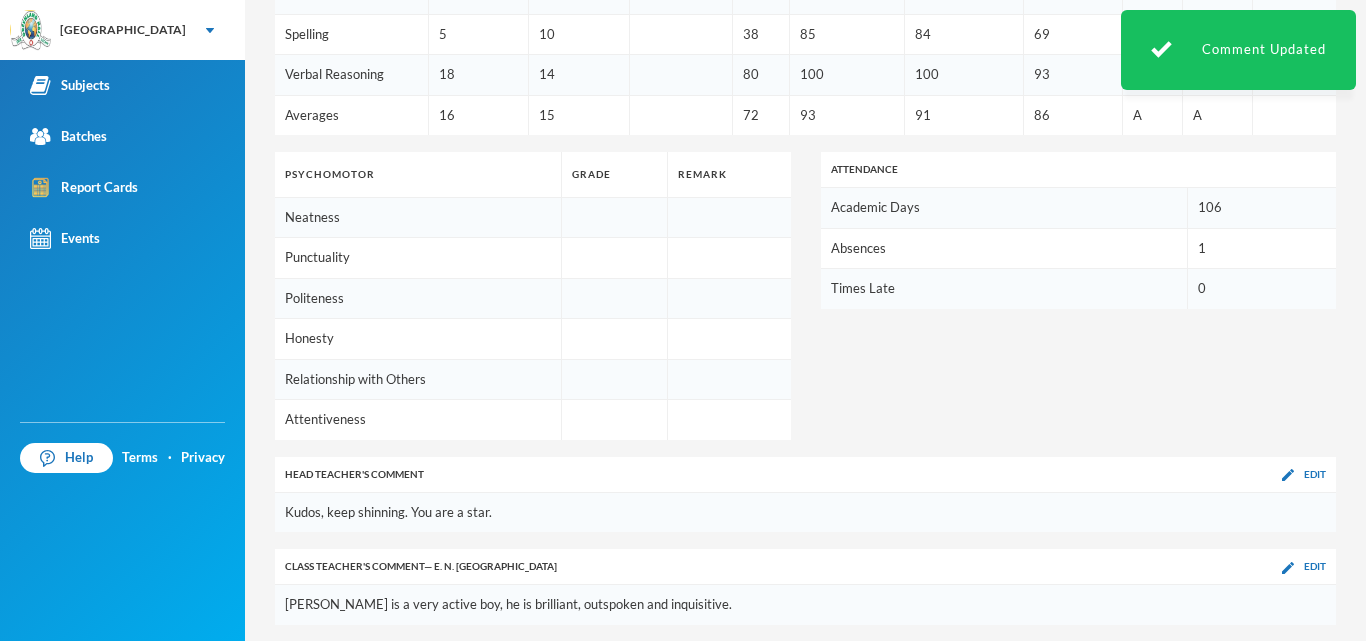 scroll, scrollTop: 192, scrollLeft: 0, axis: vertical 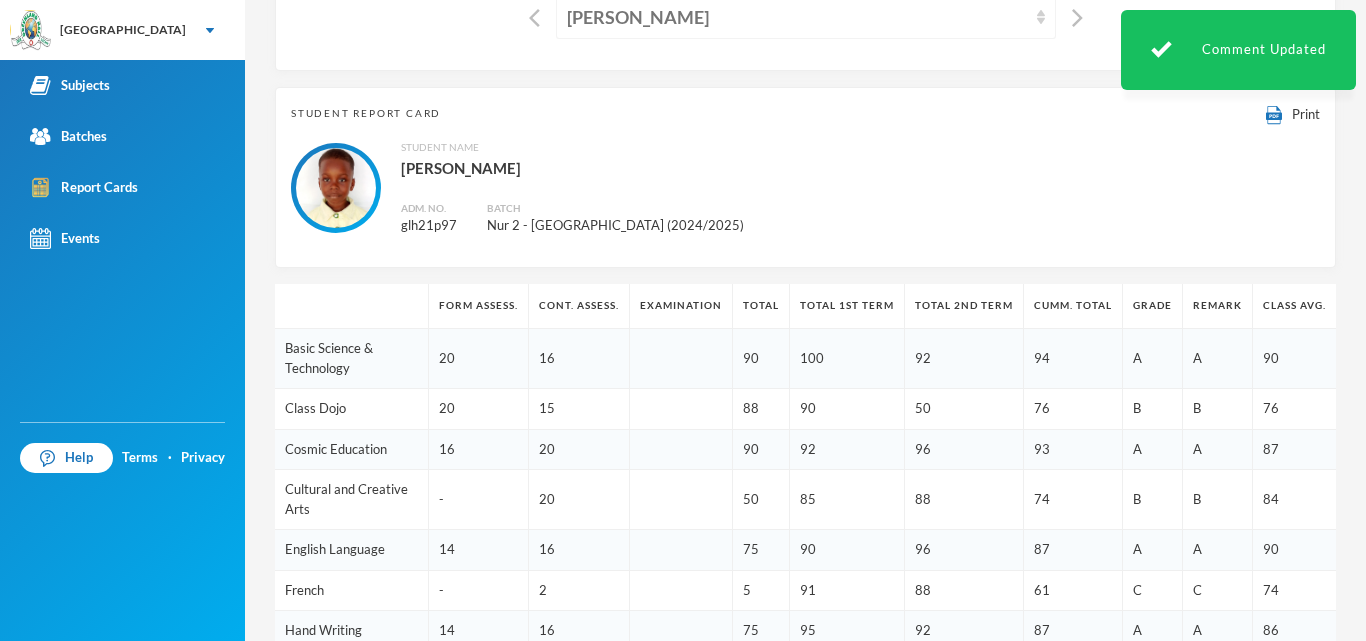 click on "[PERSON_NAME]" at bounding box center (797, 17) 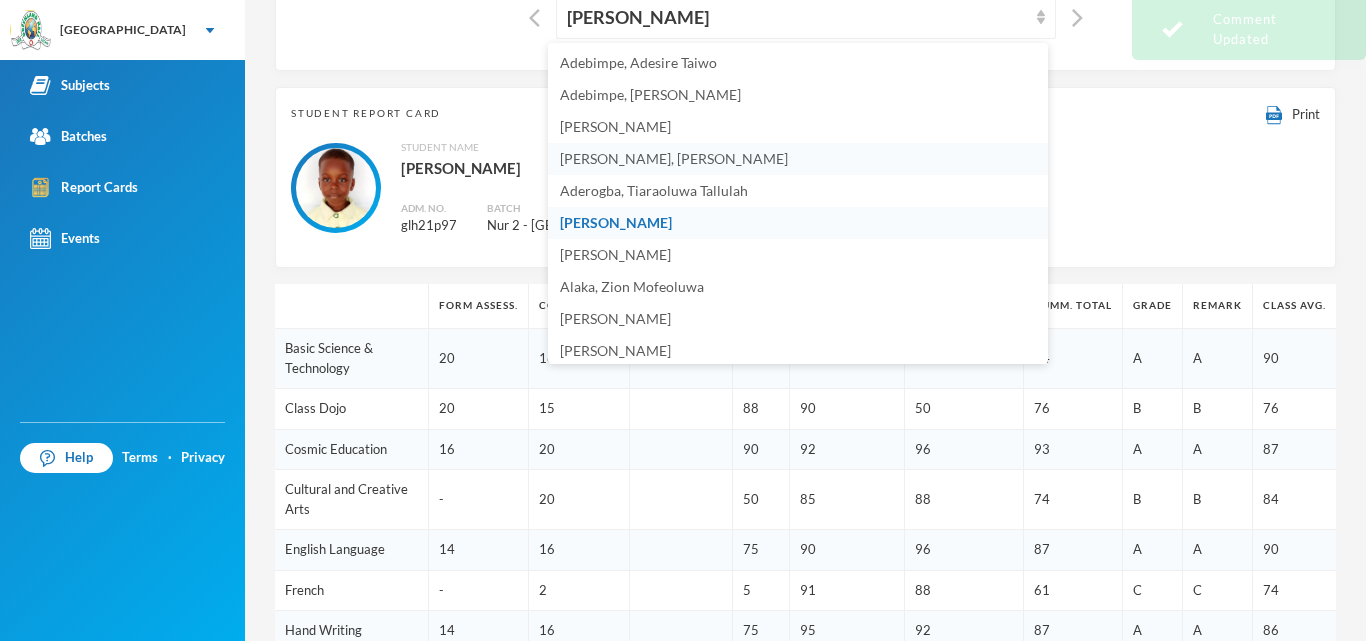click on "[PERSON_NAME], [PERSON_NAME]" at bounding box center (674, 158) 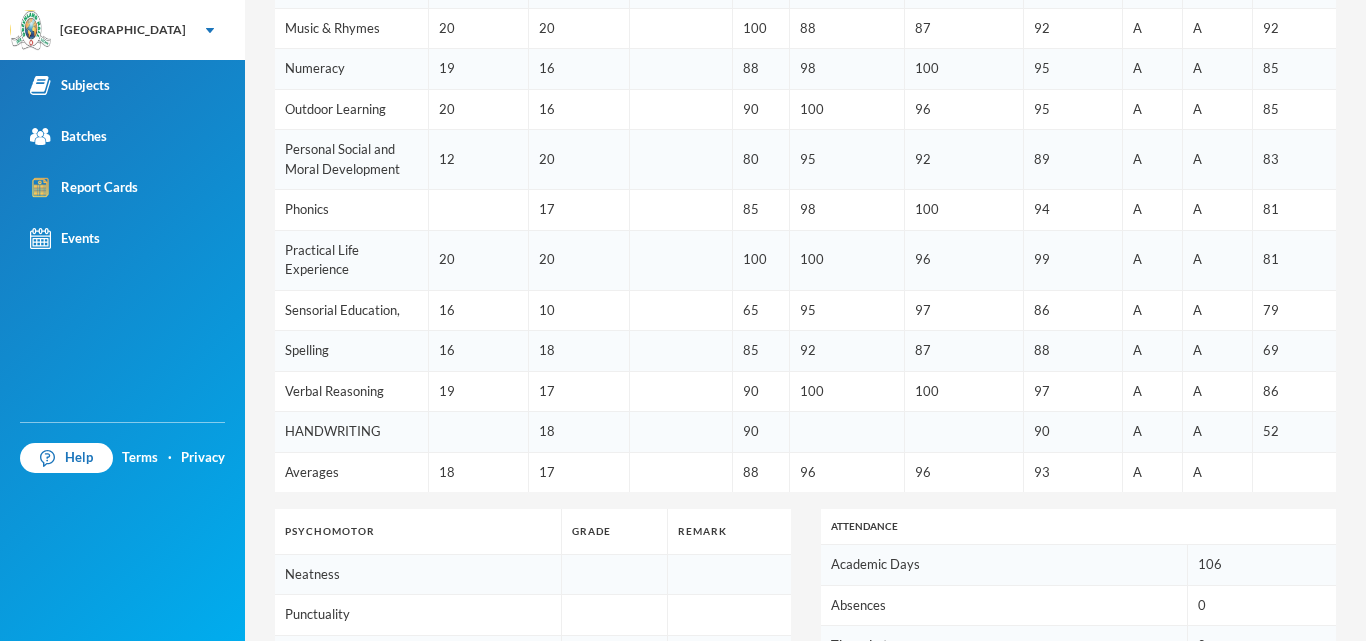 scroll, scrollTop: 1312, scrollLeft: 0, axis: vertical 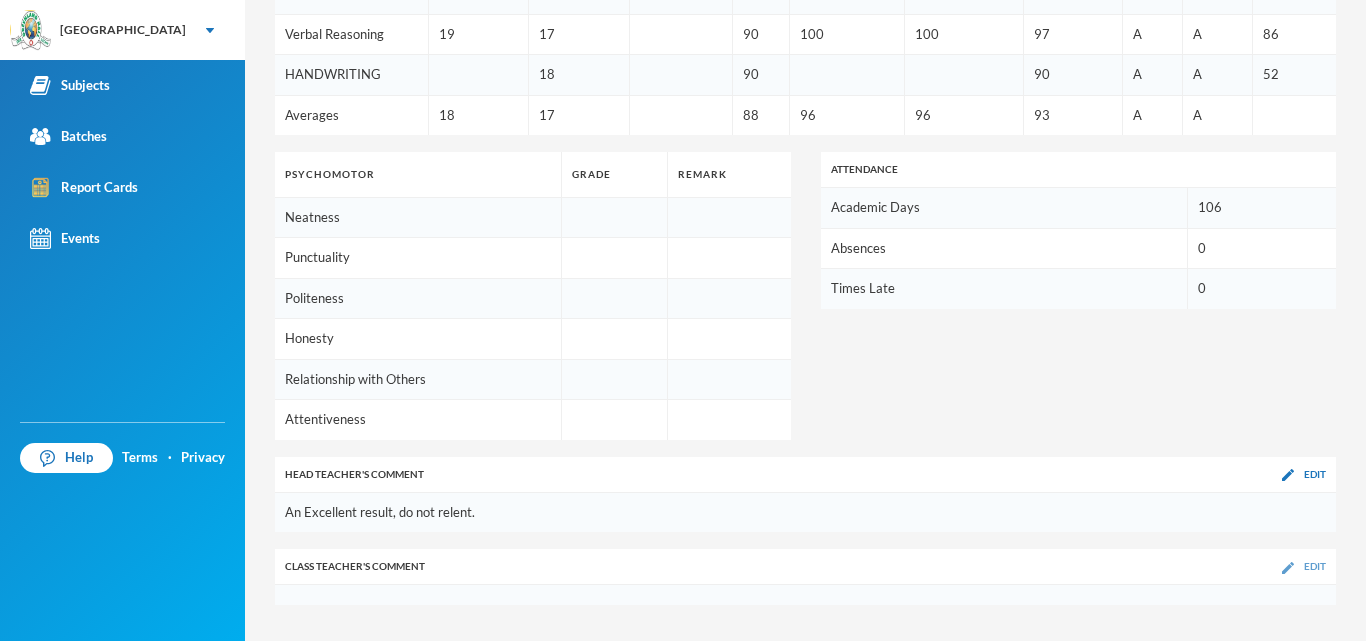 click on "Edit" at bounding box center [1304, 566] 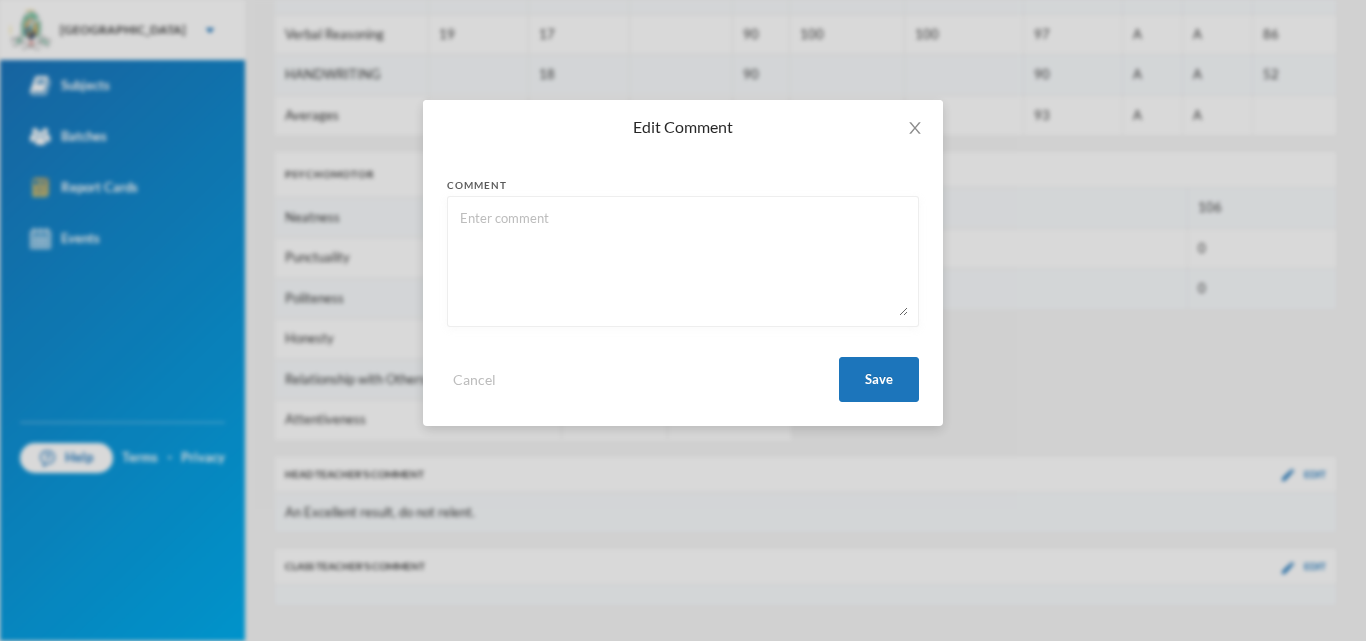 click at bounding box center (683, 261) 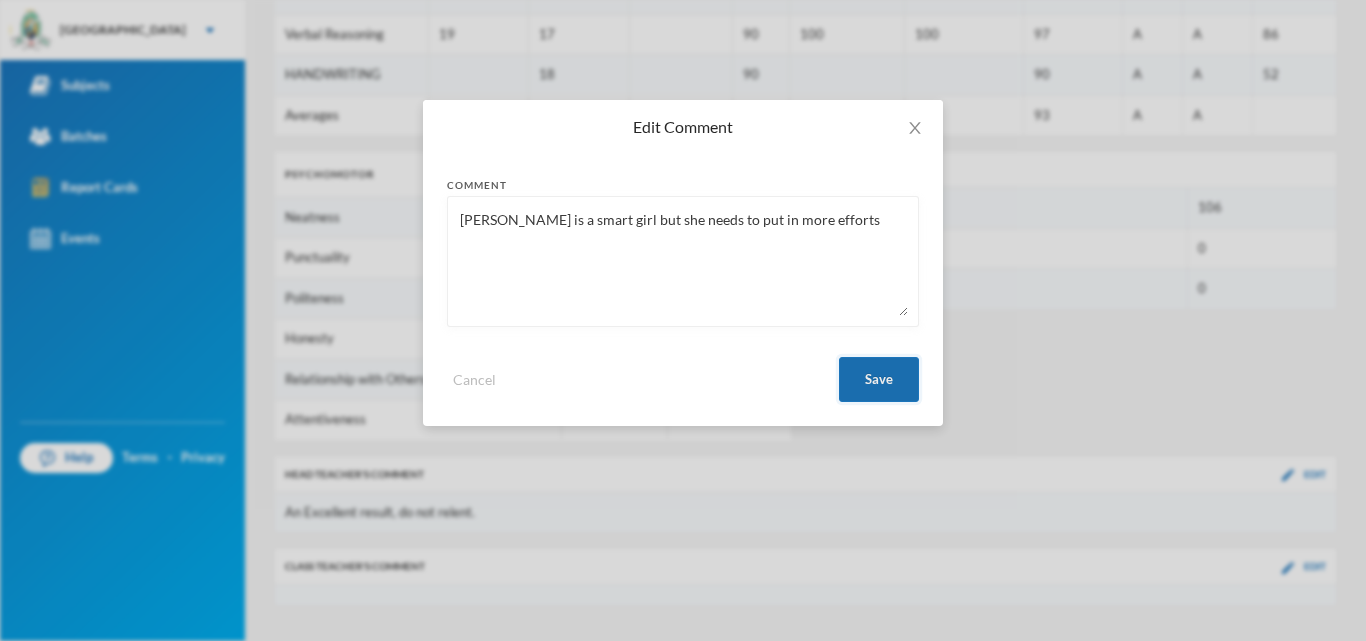 type on "[PERSON_NAME] is a smart girl but she needs to put in more efforts" 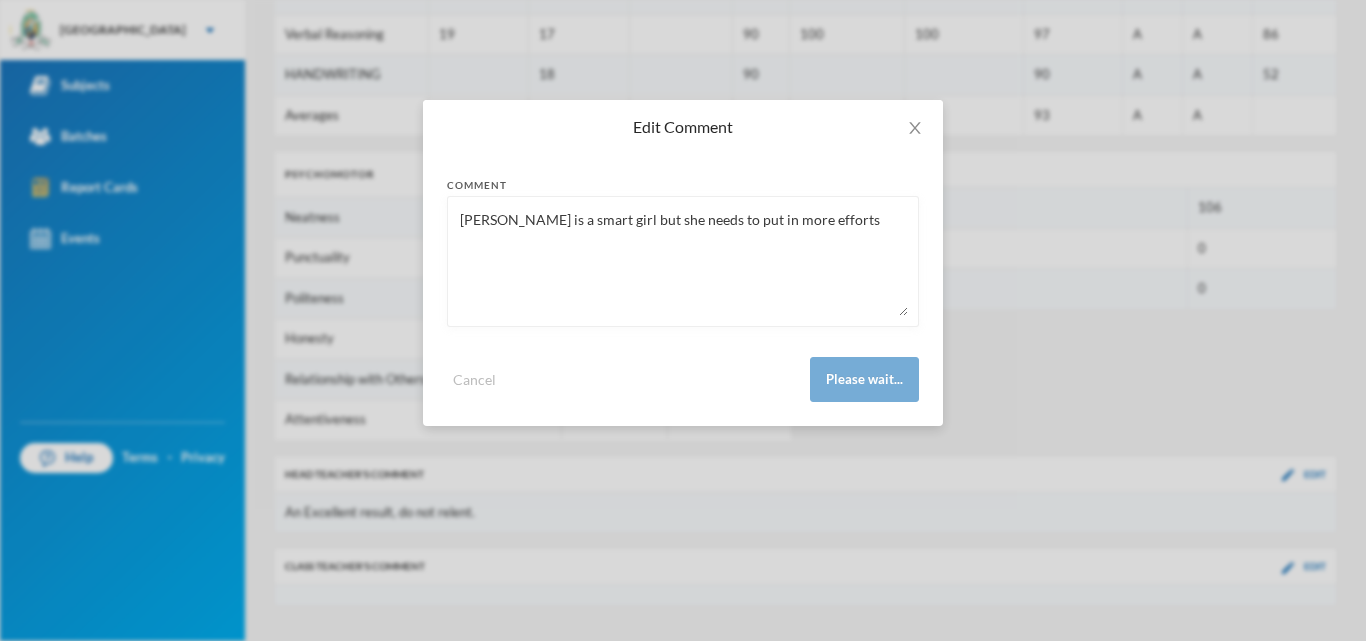 click on "[PERSON_NAME] is a smart girl but she needs to put in more efforts" at bounding box center [683, 261] 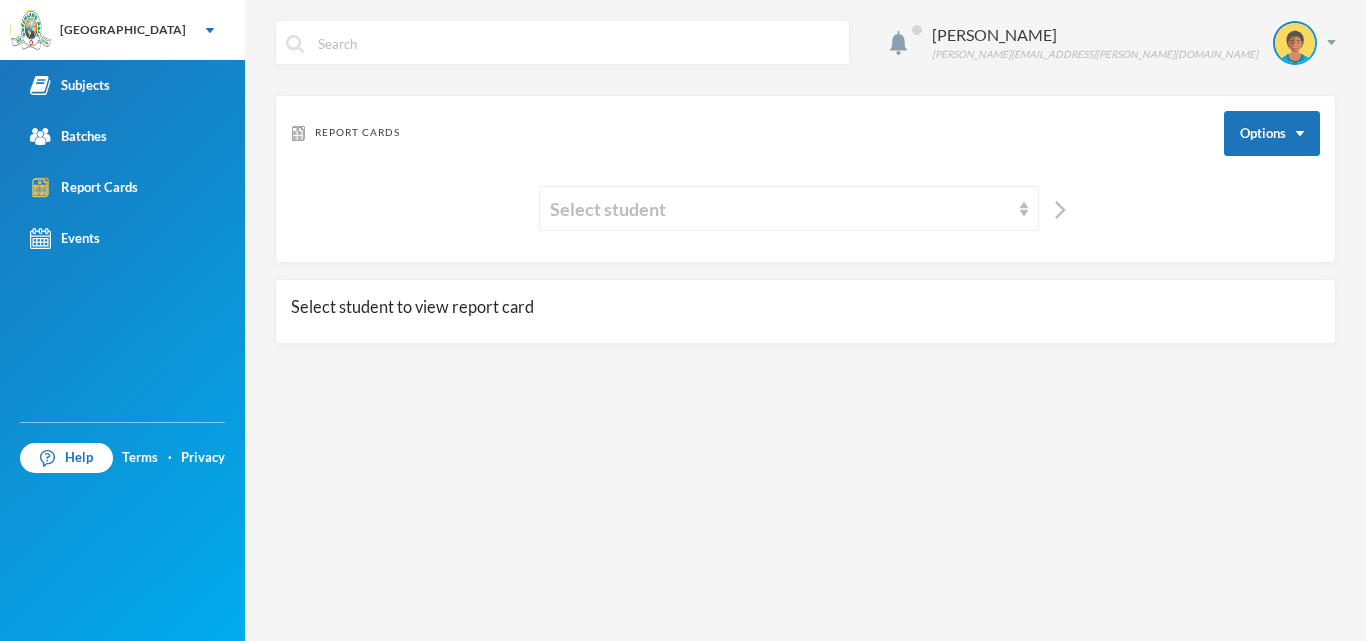 scroll, scrollTop: 0, scrollLeft: 0, axis: both 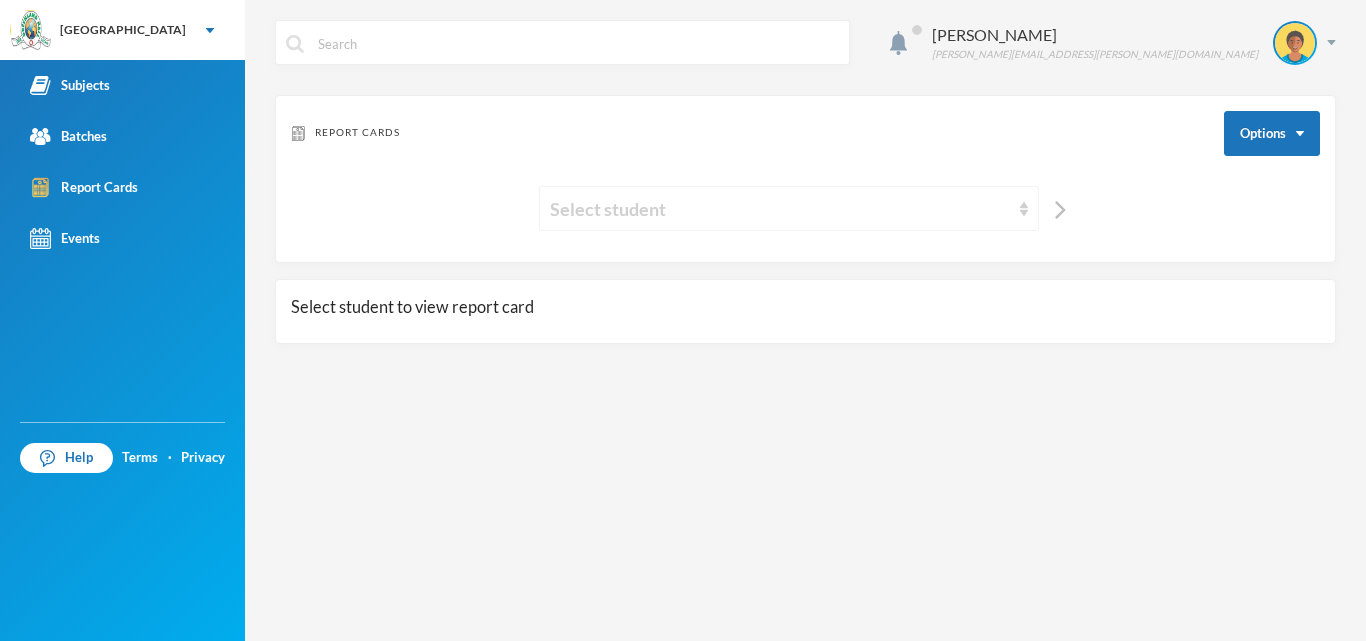 click on "Select student" at bounding box center [789, 208] 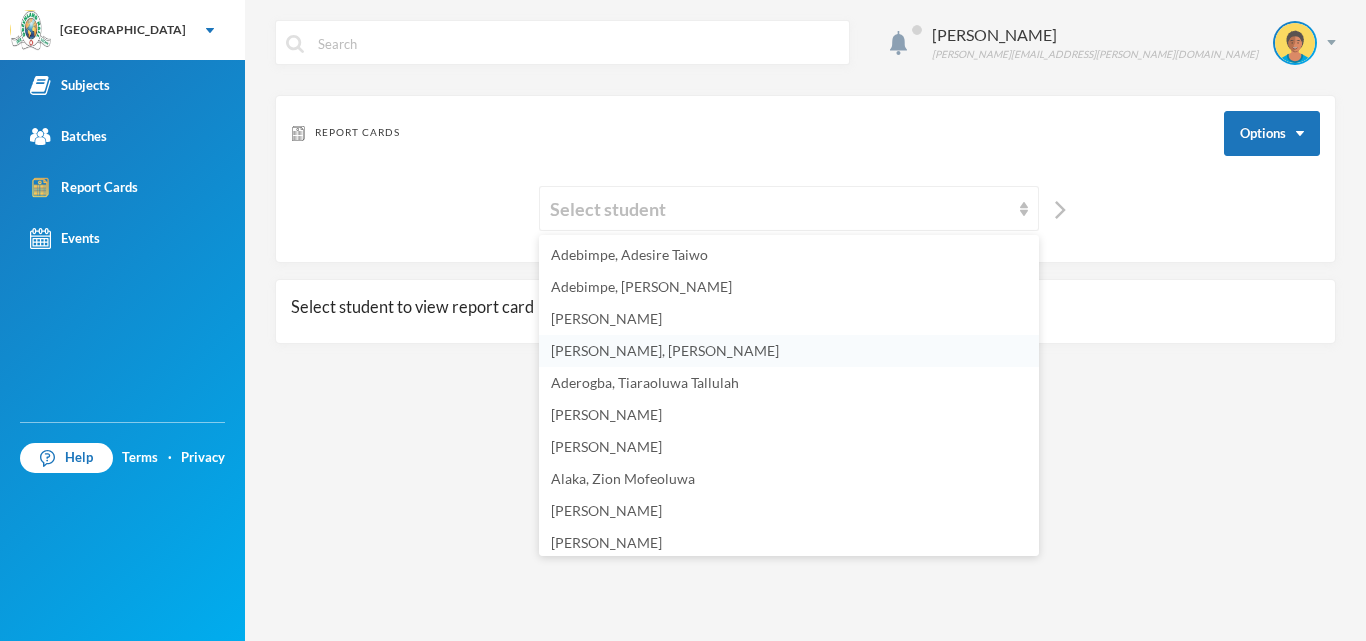 click on "[PERSON_NAME], [PERSON_NAME]" at bounding box center (665, 350) 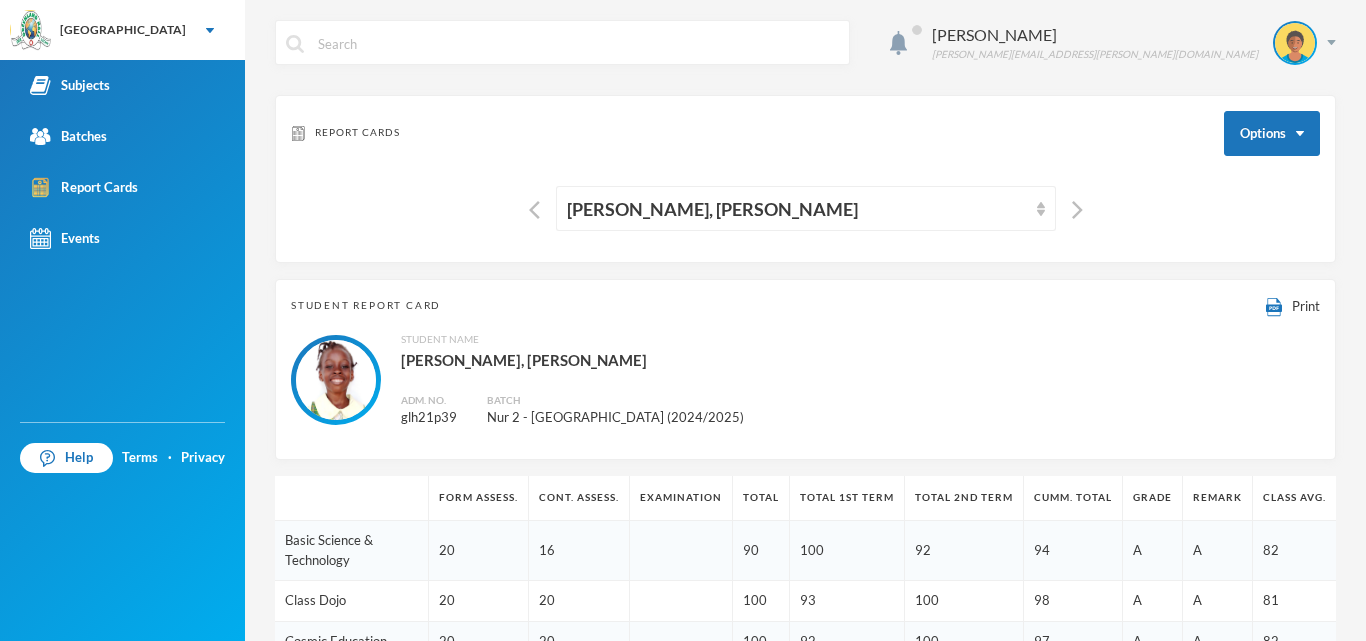 click on "Student Report Card Print" at bounding box center (805, 306) 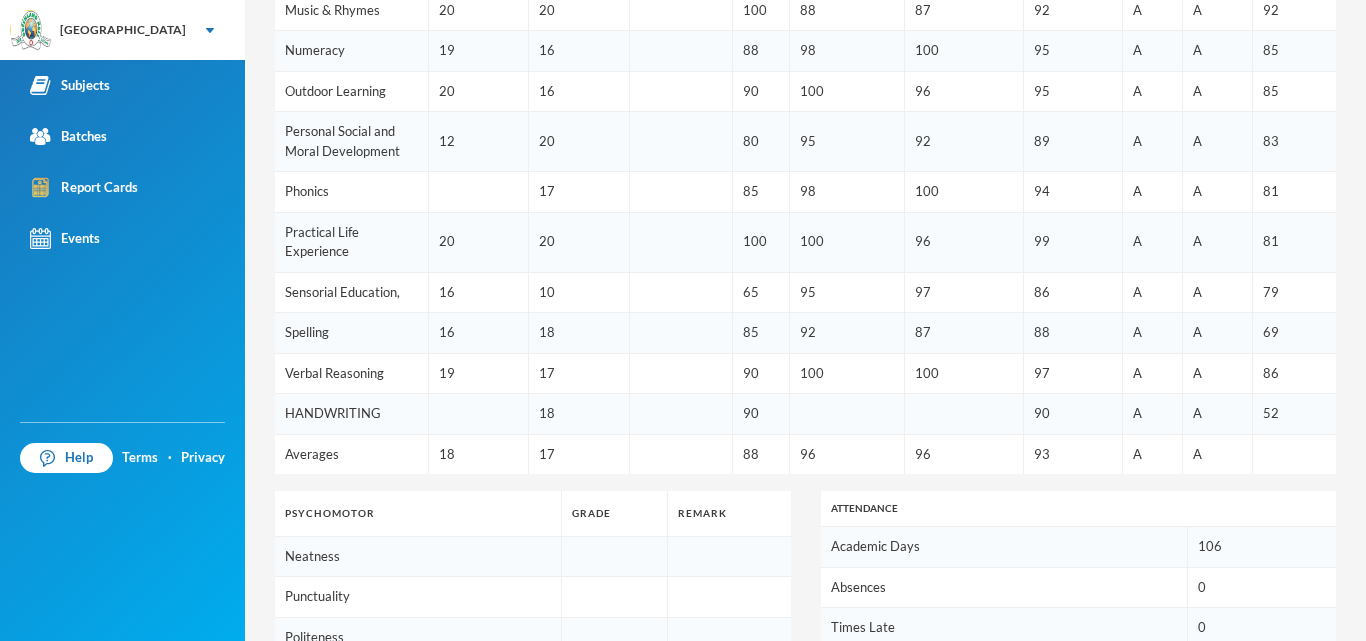 scroll, scrollTop: 1021, scrollLeft: 0, axis: vertical 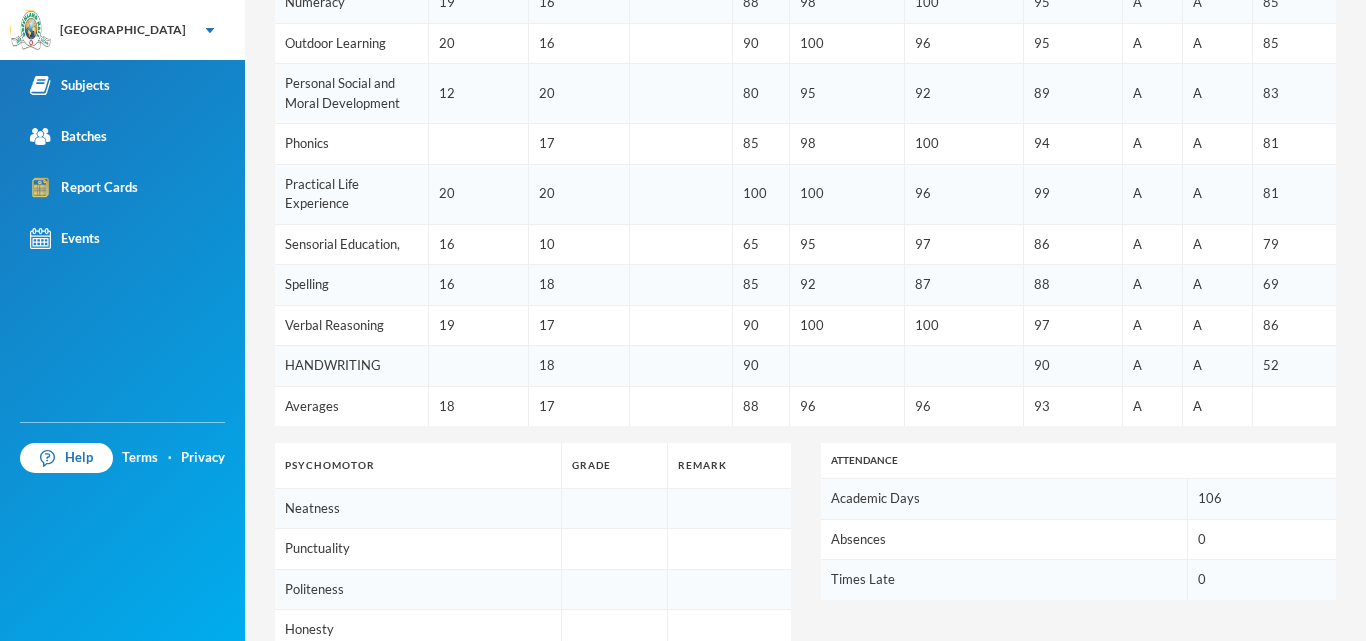drag, startPoint x: 1346, startPoint y: 526, endPoint x: 1346, endPoint y: 572, distance: 46 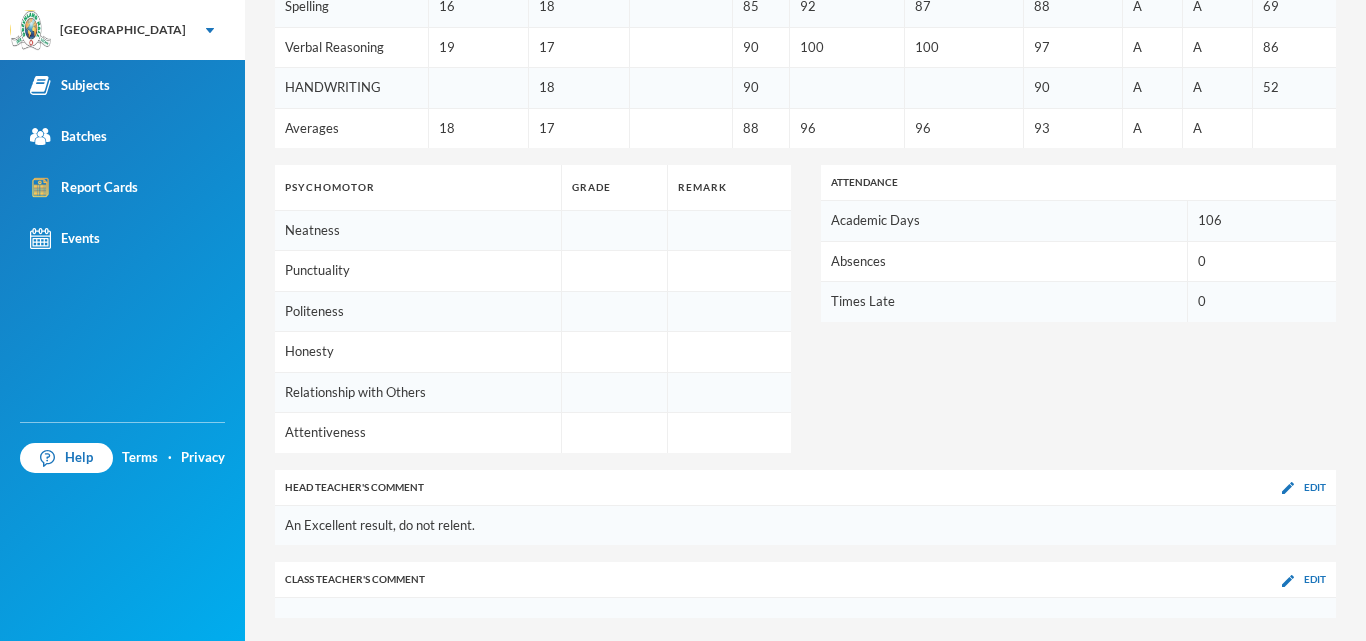 scroll, scrollTop: 1312, scrollLeft: 0, axis: vertical 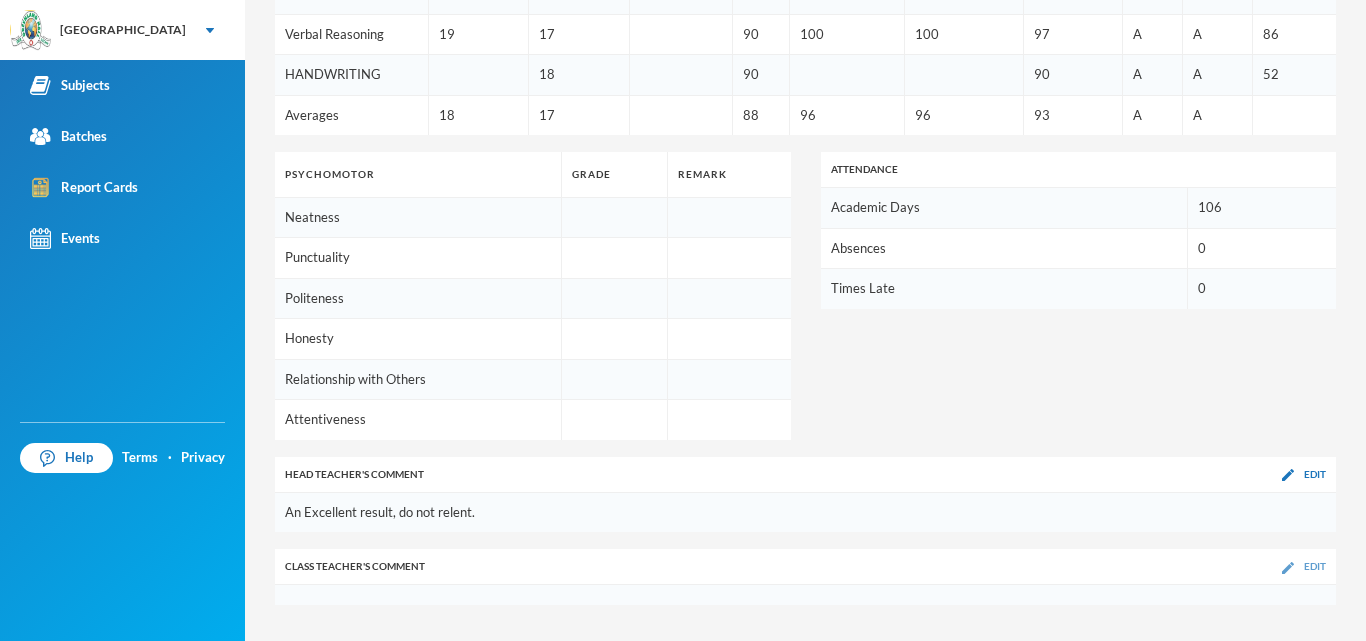 click on "Edit" at bounding box center (1315, 566) 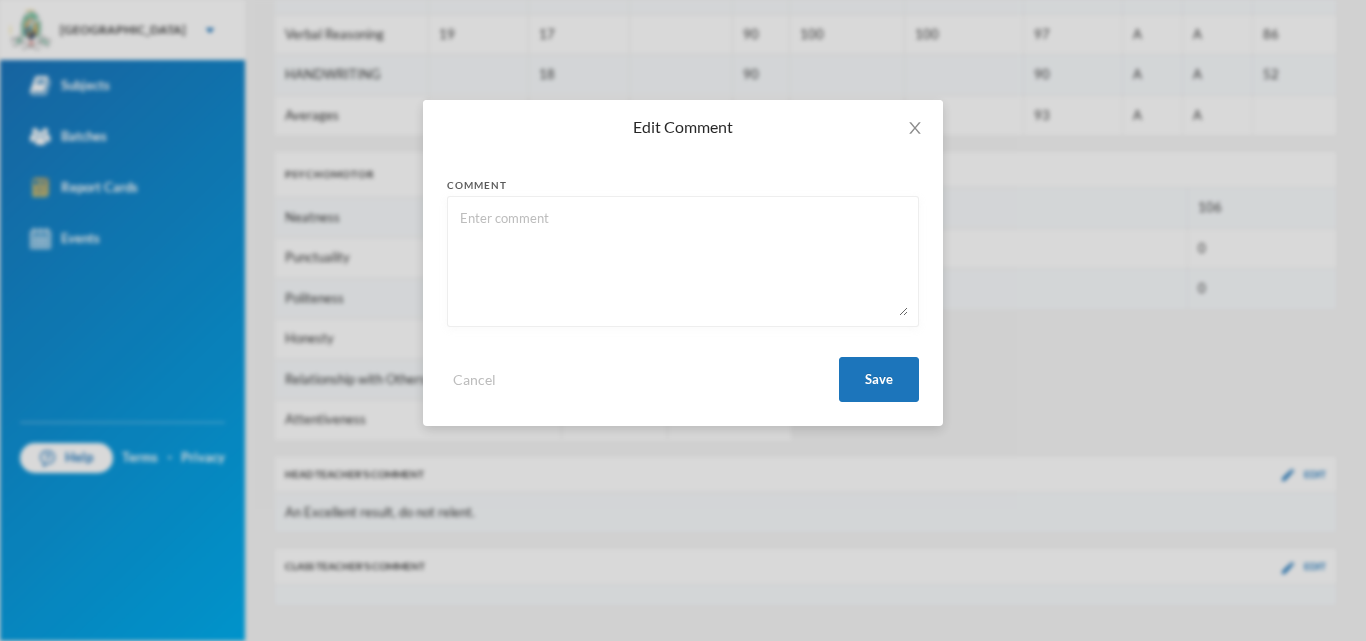 click at bounding box center (683, 261) 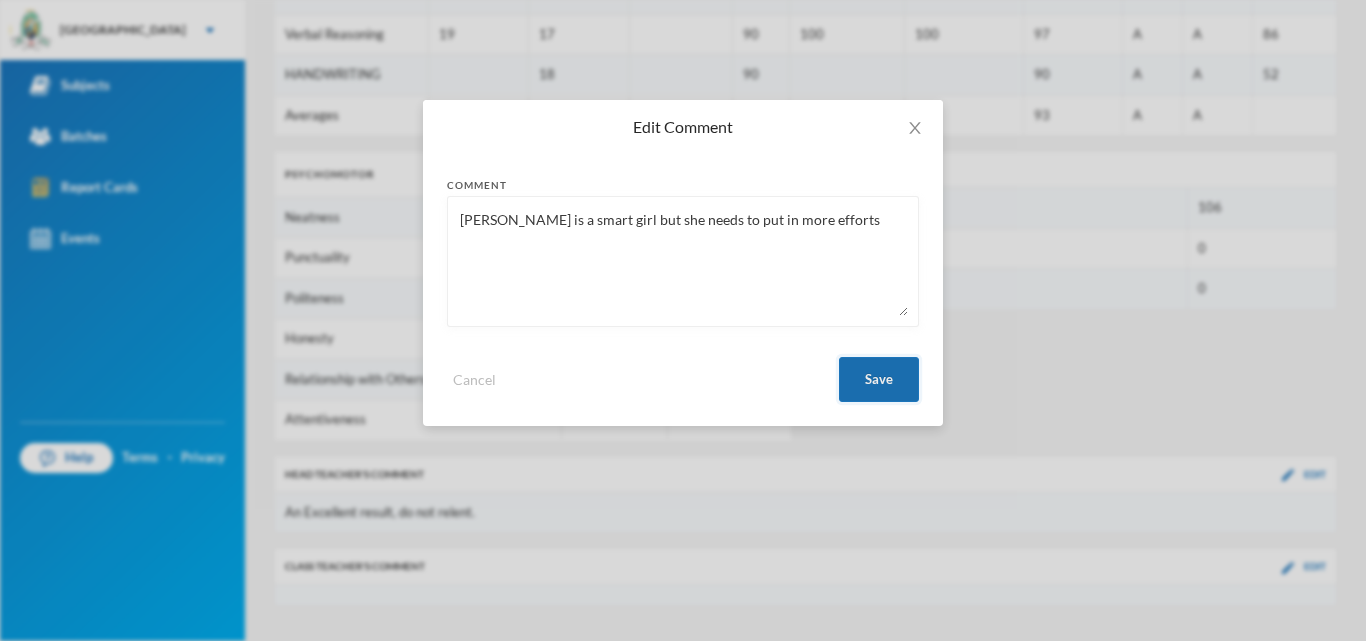type on "[PERSON_NAME] is a smart girl but she needs to put in more efforts" 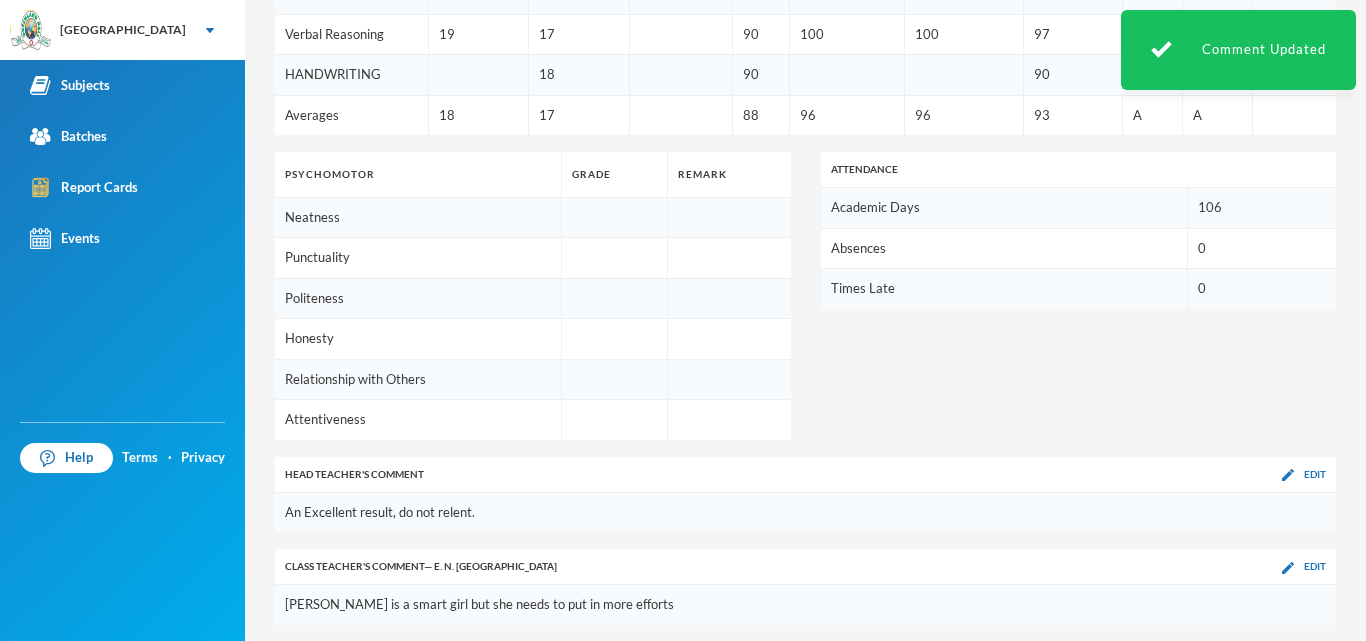 click on "Form Assess. Cont. Assess. Examination Total Total 1st Term Total 2nd Term Cumm. Total Grade Remark Class Avg. Basic Science & Technology 20 16 90 100 92 94 A A 82 Class Dojo 20 20 100 93 100 98 A A 81 Cosmic Education 20 20 100 92 100 97 A A 82 Cultural and Creative Arts 16 20 90 80 96 89 A A 81 English Language 20 20 100 98 99 99 A A 84 French 20 10 75 96 92 88 A A 75 Information and Communication Technology 12 20 80 100 100 93 A A 83 Literacy Reading 20 10 75 100 100 92 A A 78 Logical Reasoning 20 18 95 99 100 98 A A 88 Music & Rhymes 20 20 100 88 87 92 A A 92 Numeracy 19 16 88 98 100 95 A A 85 Outdoor Learning 20 16 90 100 96 95 A A 85 Personal Social and Moral Development 12 20 80 95 92 89 A A 83 Phonics 17 85 98 100 94 A A 81 Practical Life Experience 20 20 100 100 96 99 A A 81 Sensorial Education, 16 10 65 95 97 86 A A 79 Spelling 16 18 85 92 87 88 A A 69 Verbal Reasoning 19 17 90 100 100 97 A A 86 HANDWRITING 18 90 90 A A 52 Averages 18 17 88 96 96 93 A A Psychomotor Grade Remark Neatness Punctuality" at bounding box center [805, -106] 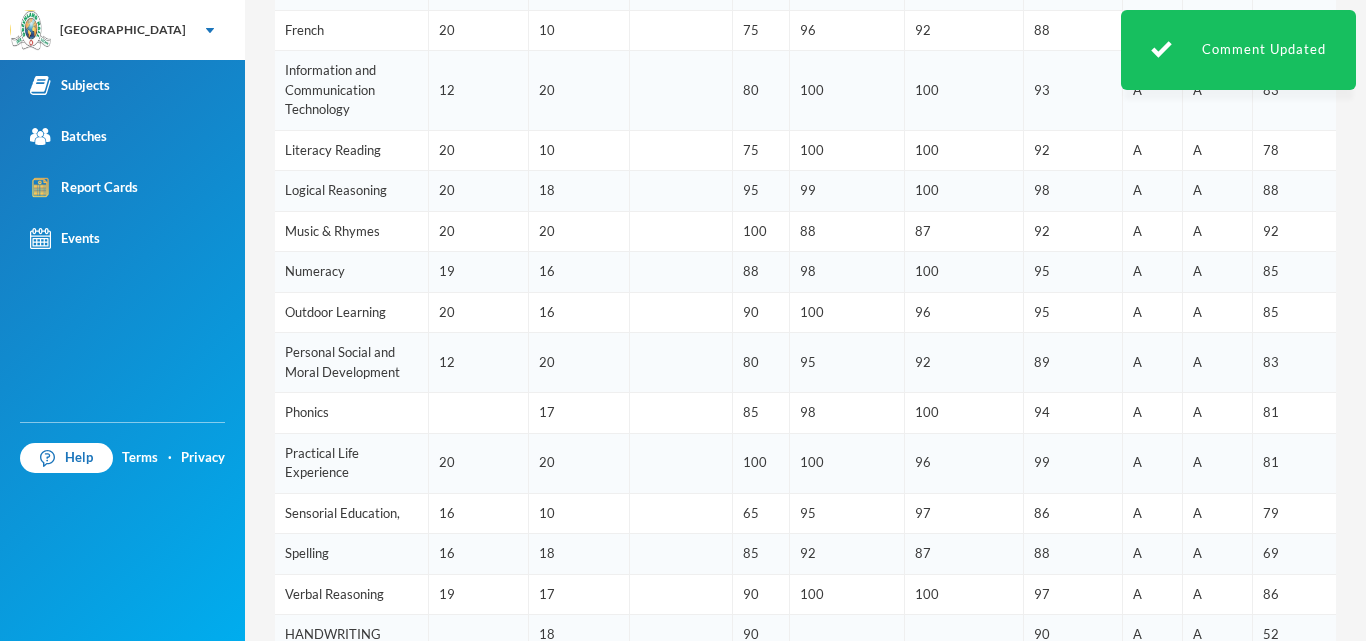 scroll, scrollTop: 192, scrollLeft: 0, axis: vertical 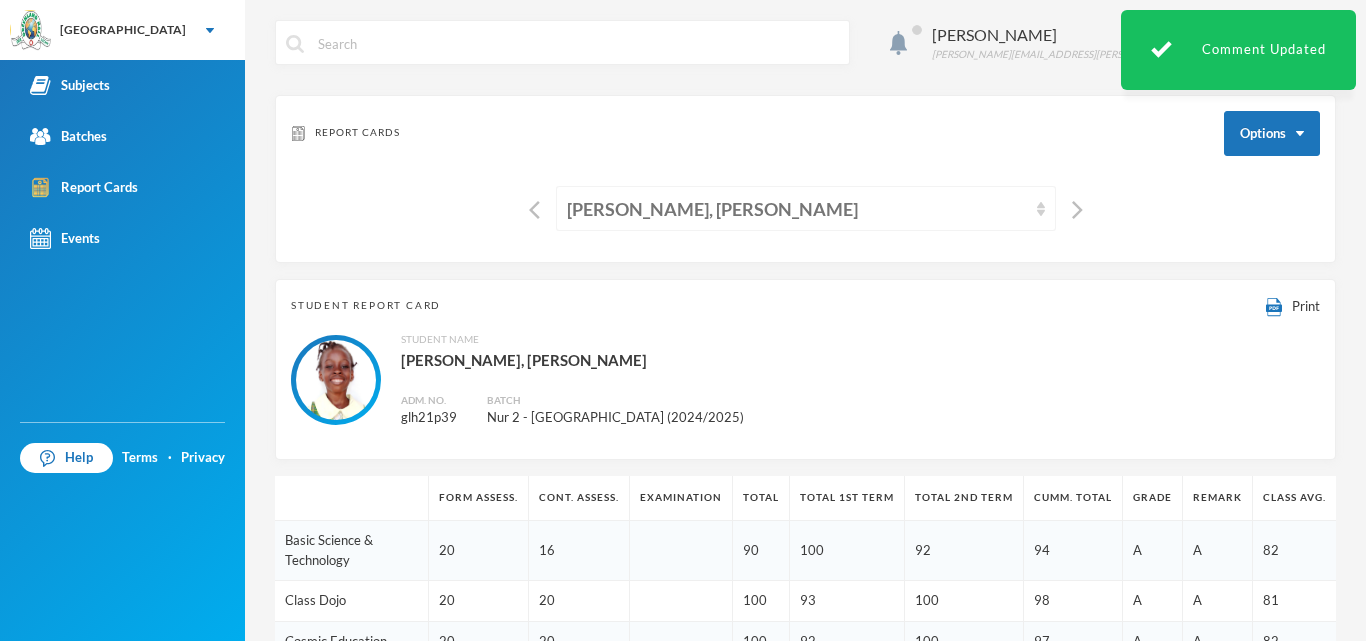 click on "[PERSON_NAME], [PERSON_NAME]" at bounding box center [797, 209] 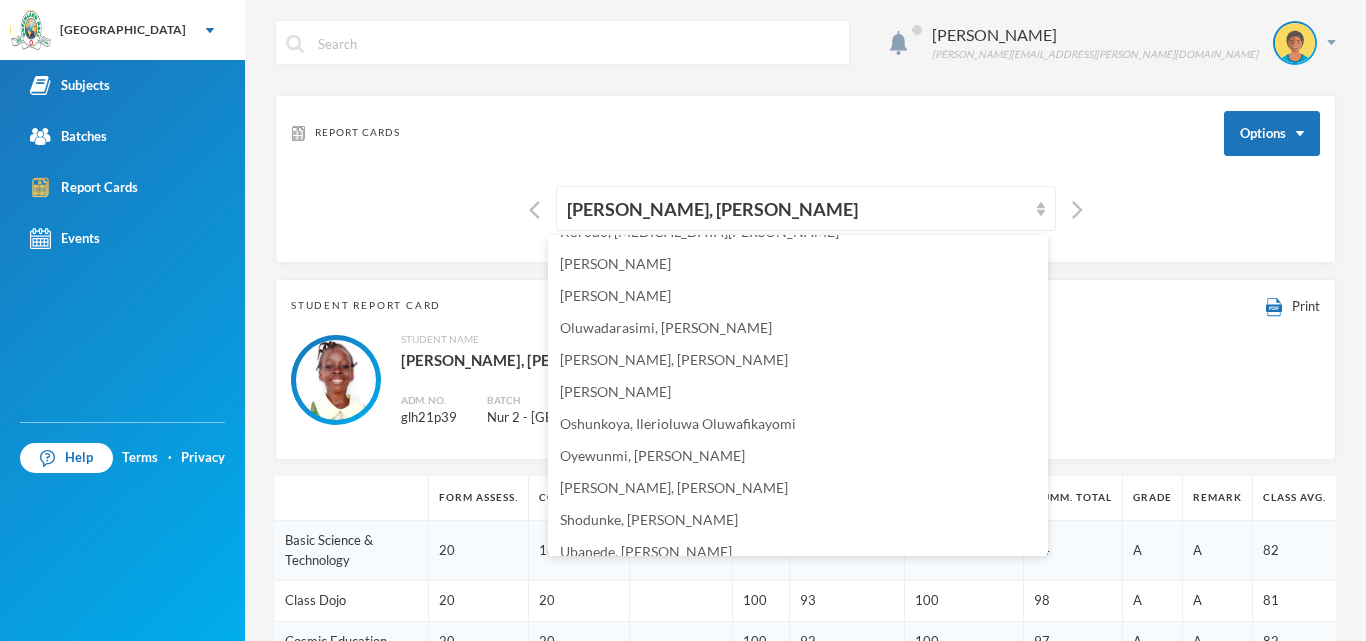 scroll, scrollTop: 450, scrollLeft: 0, axis: vertical 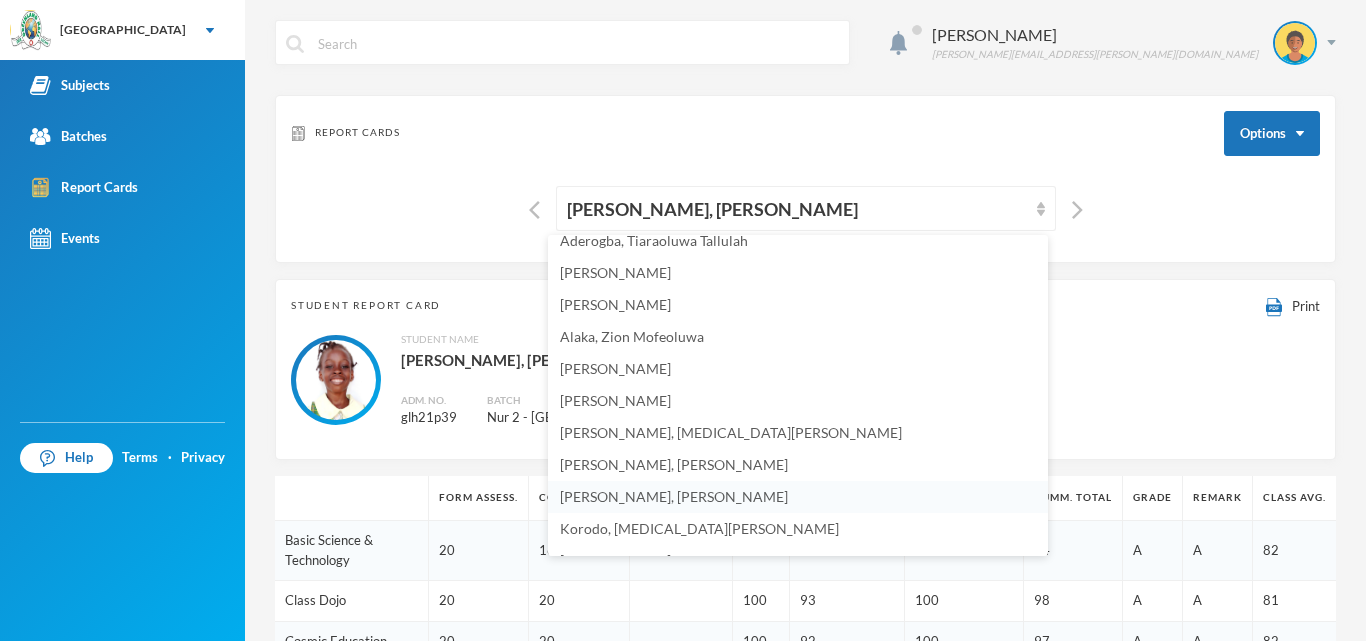 click on "[PERSON_NAME], [PERSON_NAME]" at bounding box center [798, 497] 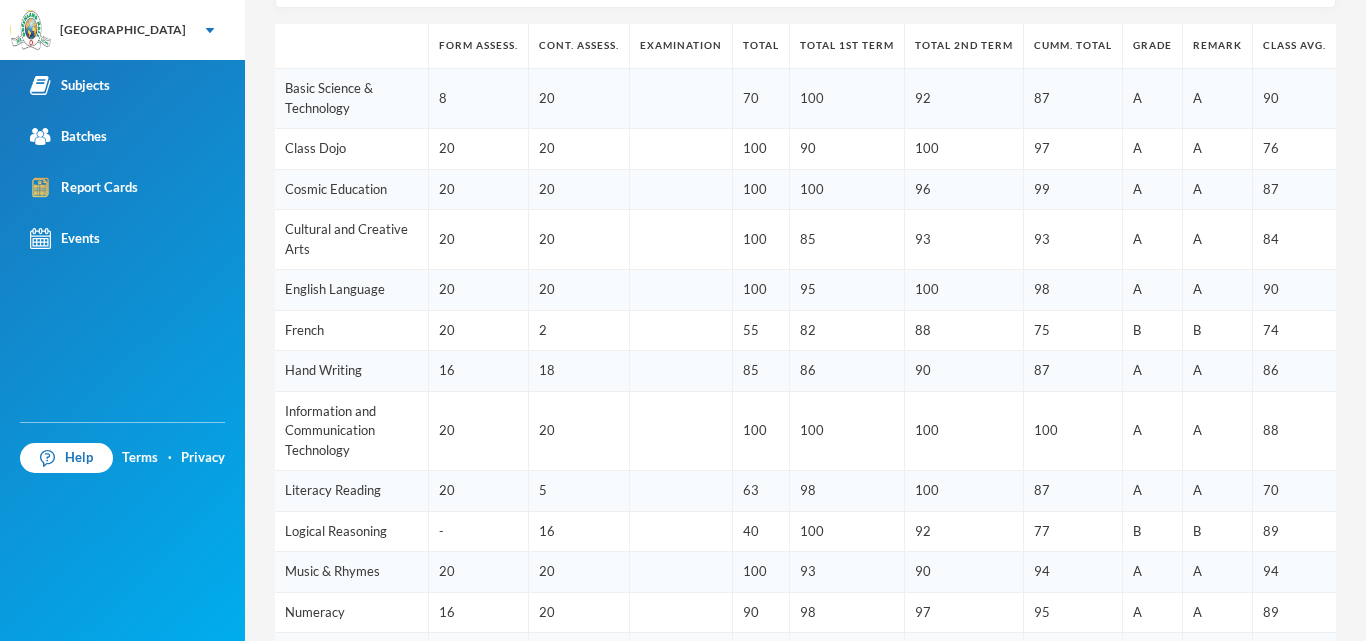 scroll, scrollTop: 624, scrollLeft: 0, axis: vertical 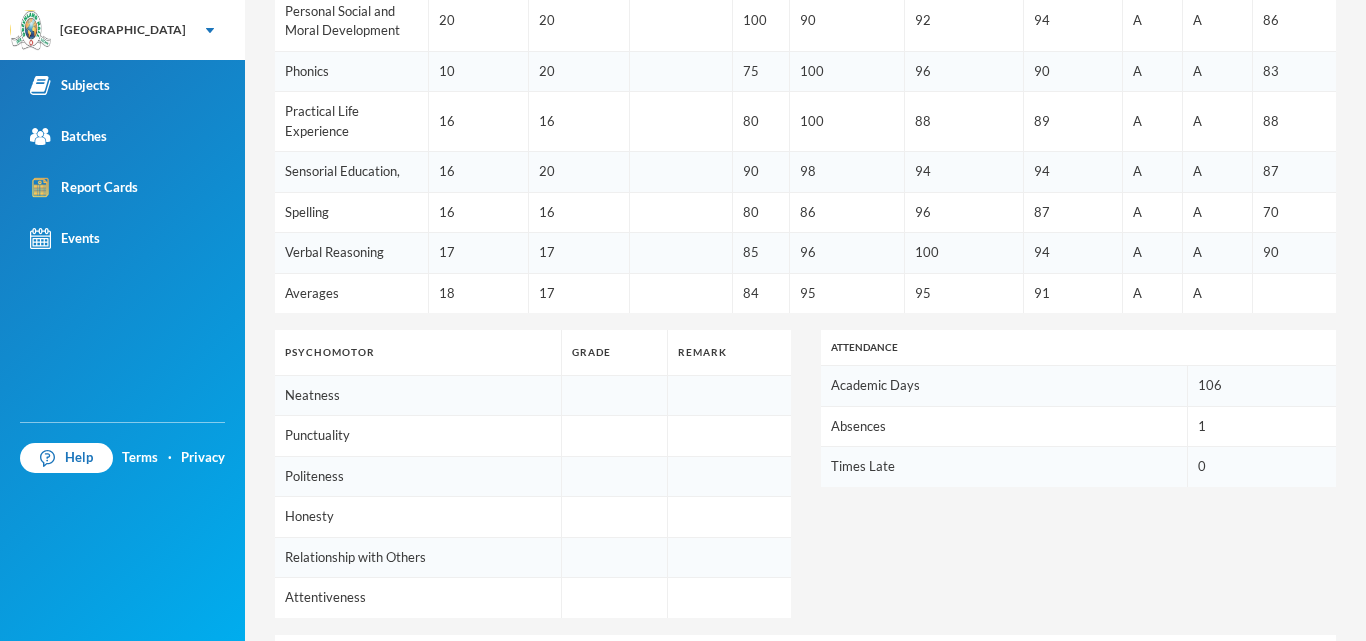 click on "[PERSON_NAME] [PERSON_NAME][EMAIL_ADDRESS][PERSON_NAME][DOMAIN_NAME] Report Cards Options [PERSON_NAME], [PERSON_NAME] Student Report Card Print Student Name [PERSON_NAME], [PERSON_NAME] Adm. No. glh22e36 Batch Nur 2 - Everest (2024/2025) Form Assess. Cont. Assess. Examination Total Total 1st Term Total 2nd Term Cumm. Total Grade Remark Class Avg. Basic Science & Technology 8 20 70 100 92 87 A A 90 Class Dojo 20 20 100 90 100 97 A A 76 Cosmic Education 20 20 100 100 96 99 A A 87 Cultural and Creative Arts 20 20 100 85 93 93 A A 84 English Language 20 20 100 95 100 98 A A 90 French 20 2 55 82 88 75 B B 74 Hand Writing 16 18 85 86 90 87 A A 86 Information and Communication Technology 20 20 100 100 100 100 A A 88 Literacy Reading 20 5 63 98 100 87 A A 70 Logical Reasoning - 16 40 100 92 77 B B 89 Music & Rhymes 20 20 100 93 90 94 A A 94 Numeracy 16 20 90 98 97 95 A A 89 Outdoor Learning 20 16 90 100 96 95 A A 85 Personal Social and Moral Development 20 20 100 90 92 94 A A 86 Phonics 10 20 75 100 96 90 A A 83 Practical Life Experience 16 16 80" at bounding box center [805, 320] 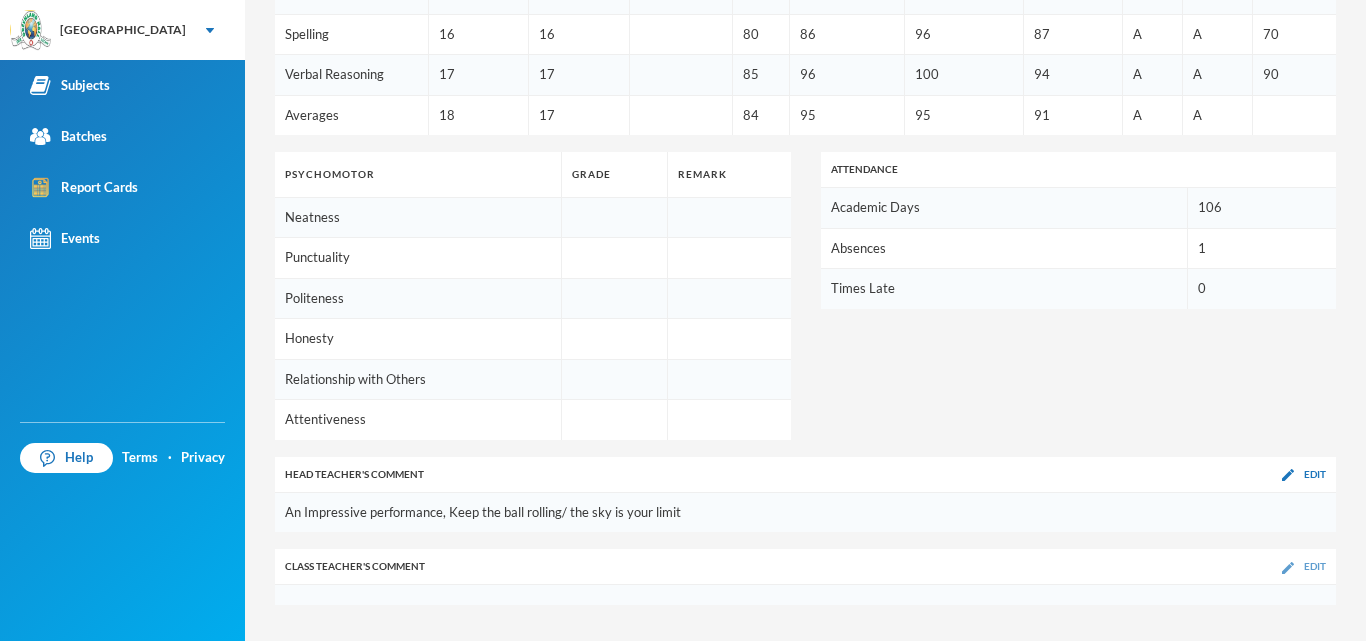 click at bounding box center [1288, 568] 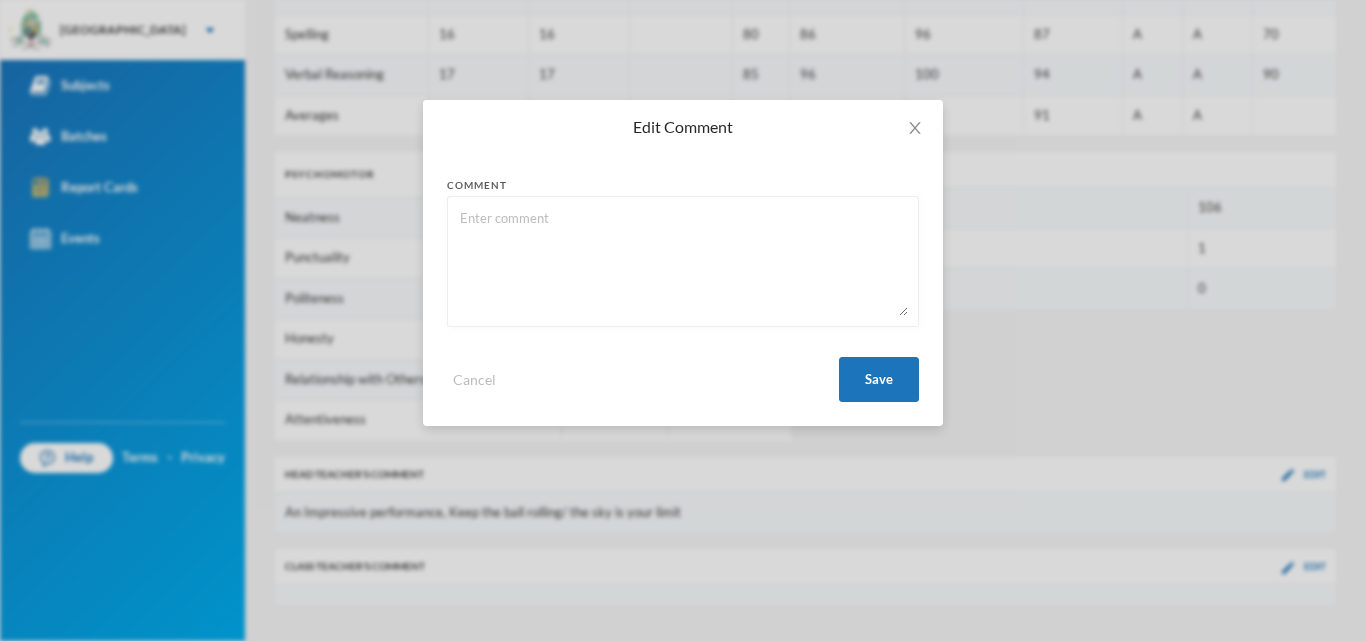 click at bounding box center (683, 261) 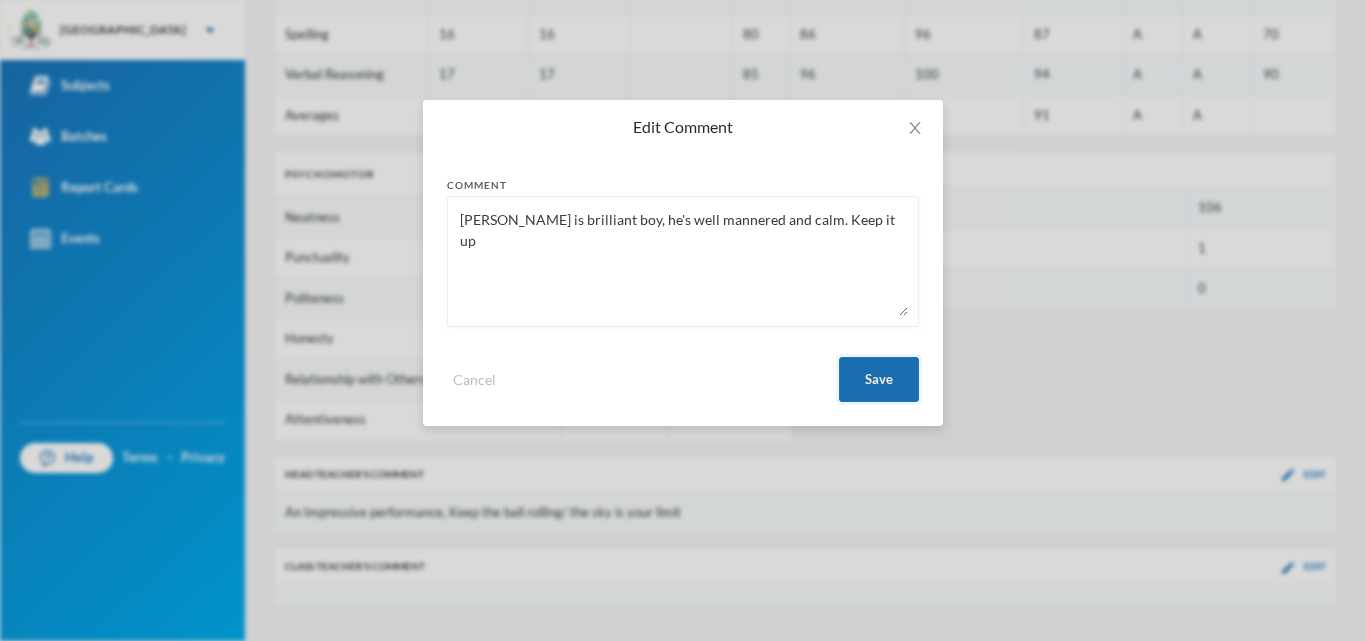 type on "[PERSON_NAME] is brilliant boy, he's well mannered and calm. Keep it up" 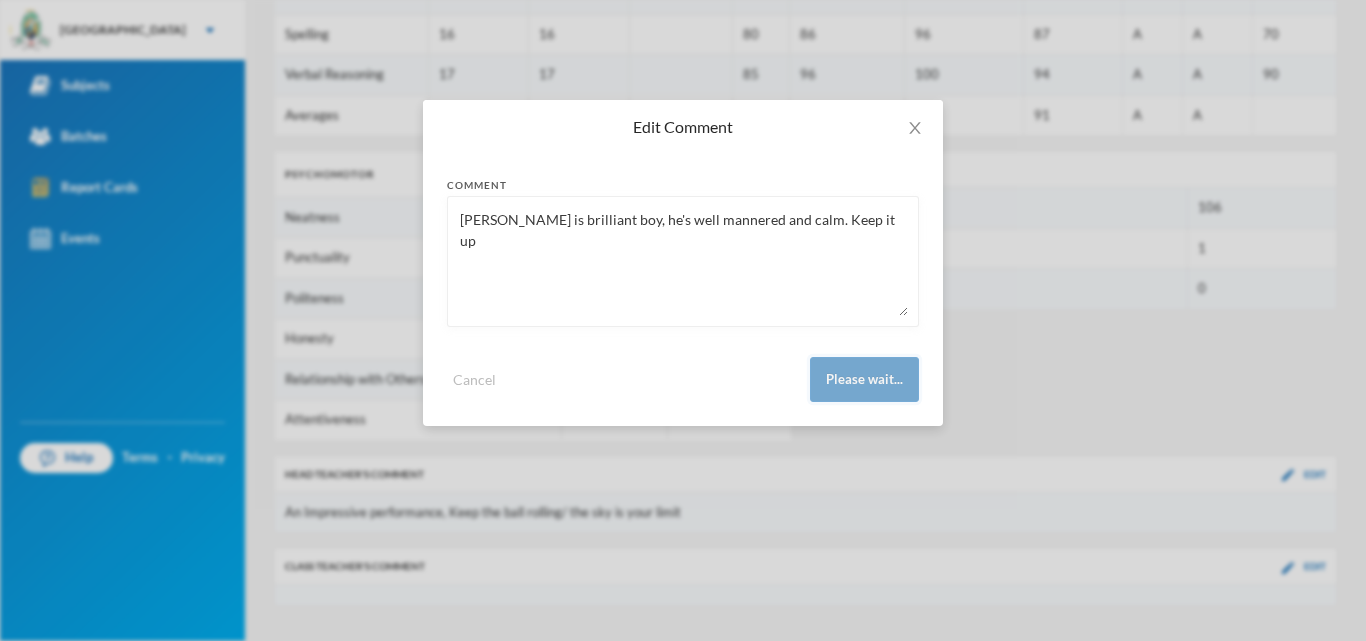 click on "Please wait..." at bounding box center [864, 379] 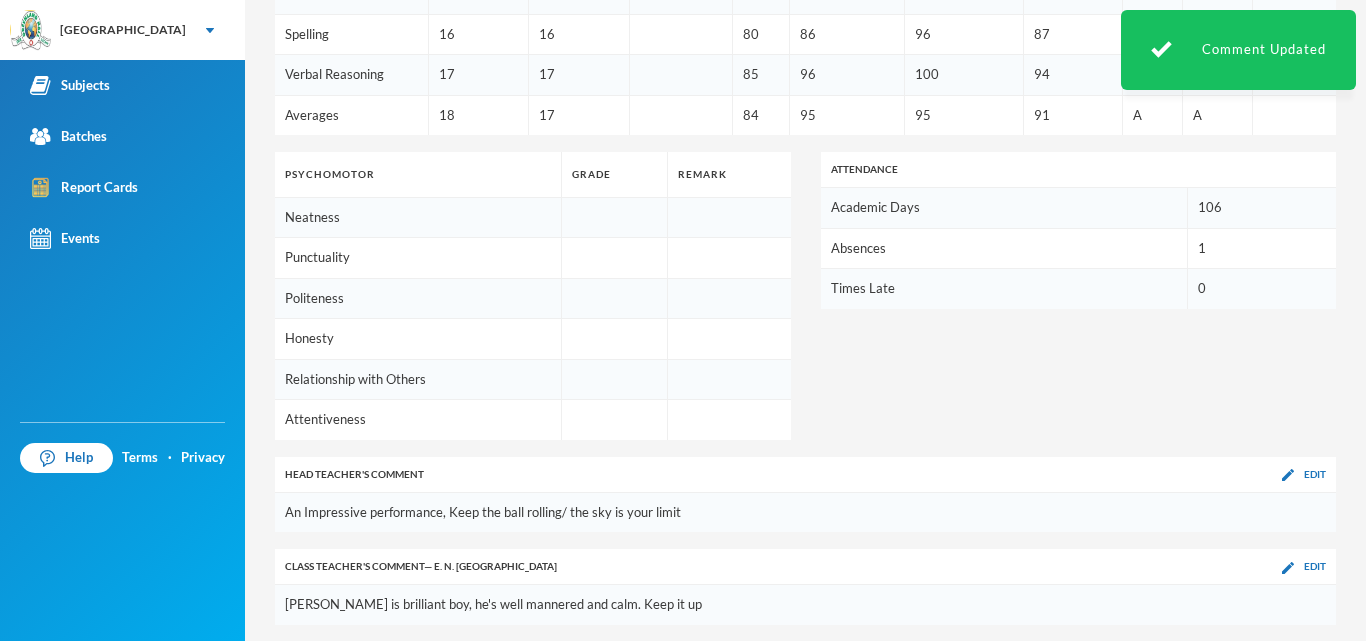 click on "Form Assess. Cont. Assess. Examination Total Total 1st Term Total 2nd Term Cumm. Total Grade Remark Class Avg. Basic Science & Technology 8 20 70 100 92 87 A A 90 Class Dojo 20 20 100 90 100 97 A A 76 Cosmic Education 20 20 100 100 96 99 A A 87 Cultural and Creative Arts 20 20 100 85 93 93 A A 84 English Language 20 20 100 95 100 98 A A 90 French 20 2 55 82 88 75 B B 74 Hand Writing 16 18 85 86 90 87 A A 86 Information and Communication Technology 20 20 100 100 100 100 A A 88 Literacy Reading 20 5 63 98 100 87 A A 70 Logical Reasoning - 16 40 100 92 77 B B 89 Music & Rhymes 20 20 100 93 90 94 A A 94 Numeracy 16 20 90 98 97 95 A A 89 Outdoor Learning 20 16 90 100 96 95 A A 85 Personal Social and Moral Development 20 20 100 90 92 94 A A 86 Phonics 10 20 75 100 96 90 A A 83 Practical Life Experience 16 16 80 100 88 89 A A 88 Sensorial Education, 16 20 90 98 94 94 A A 87 Spelling 16 16 80 86 96 87 A A 70 Verbal Reasoning 17 17 85 96 100 94 A A 90 Averages 18 17 84 95 95 91 A A Psychomotor Grade Remark Neatness 1" at bounding box center [805, -106] 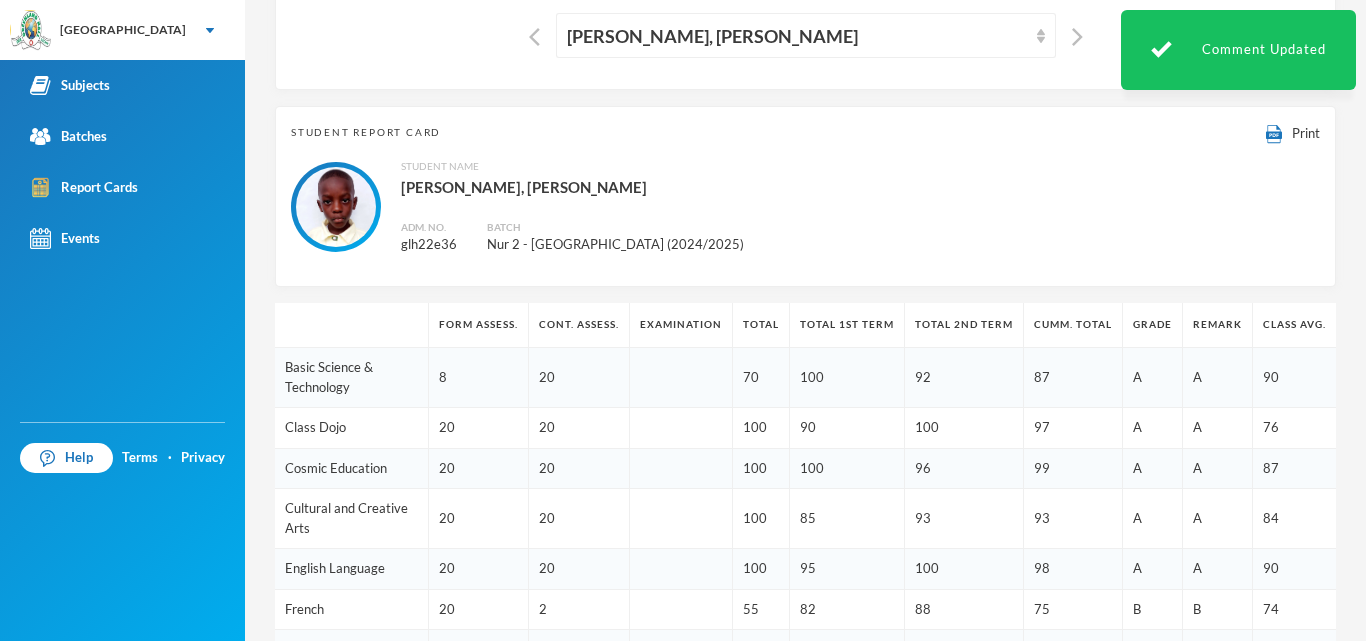 scroll, scrollTop: 22, scrollLeft: 0, axis: vertical 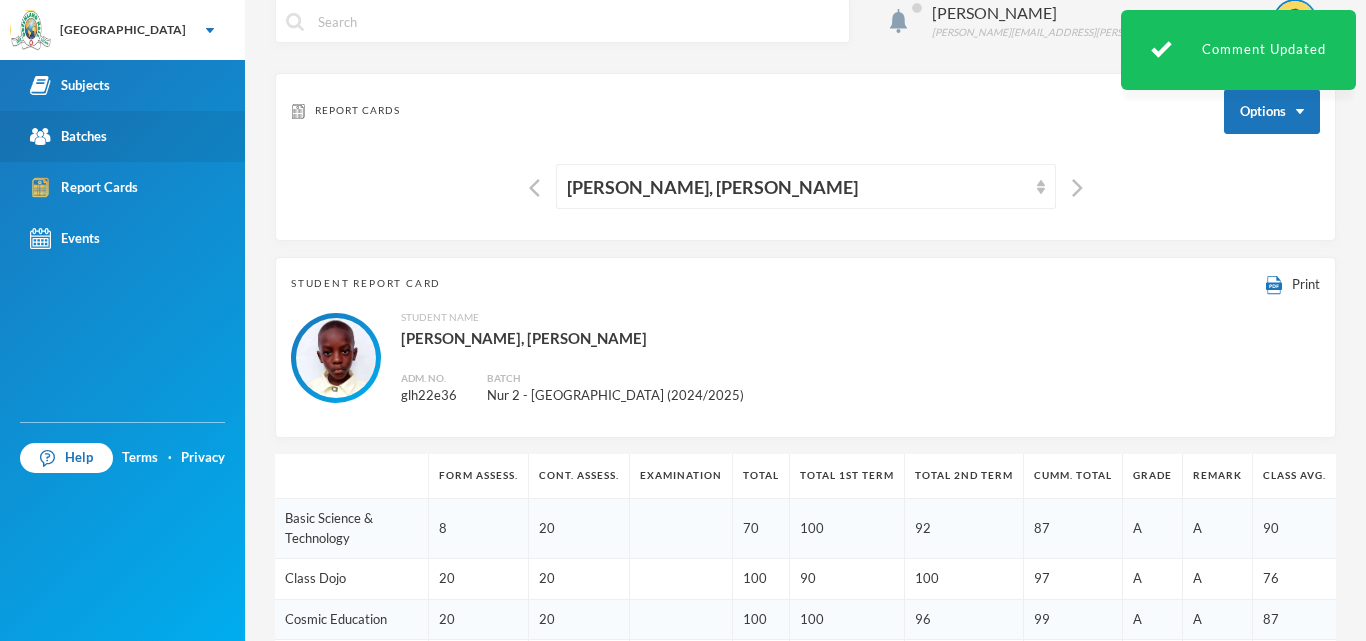 click on "Batches" at bounding box center (68, 136) 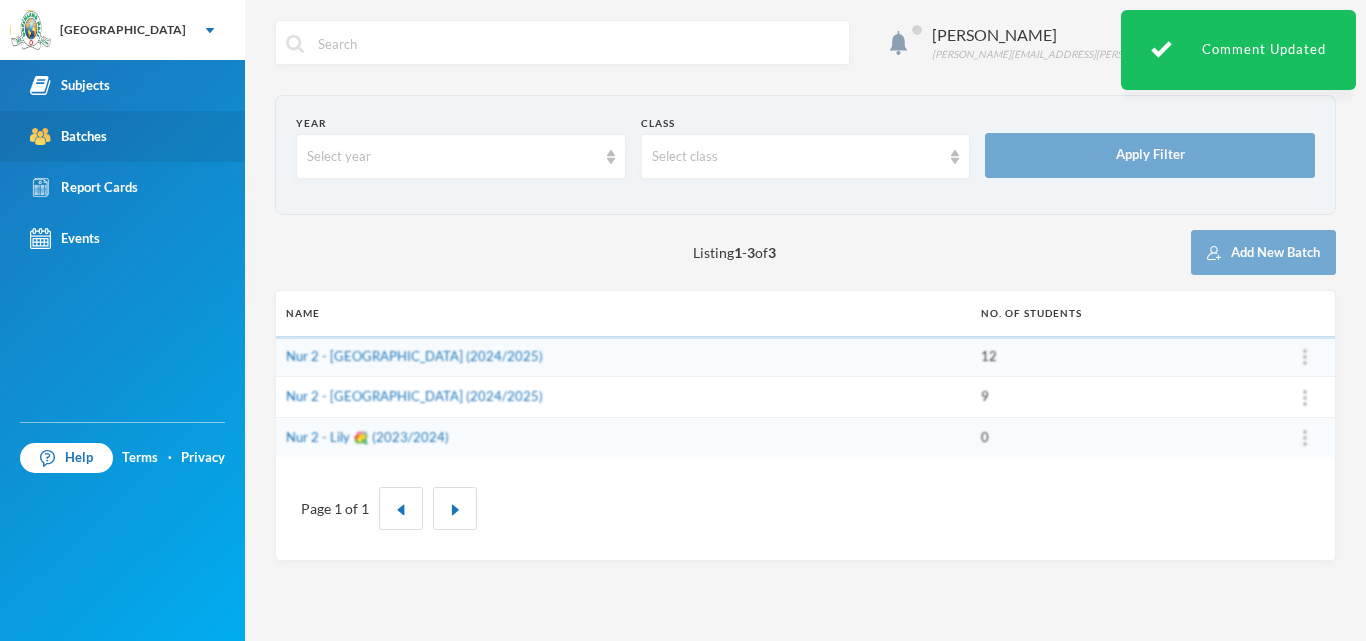 scroll, scrollTop: 0, scrollLeft: 0, axis: both 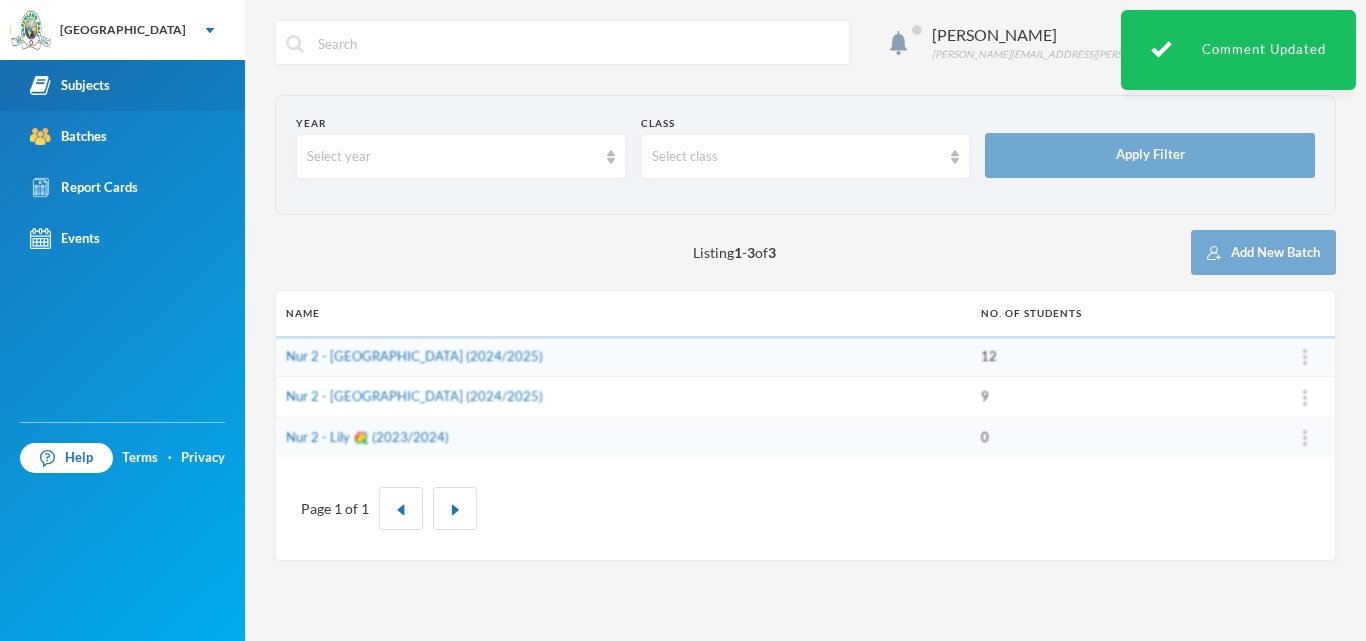 click on "Subjects" at bounding box center (122, 85) 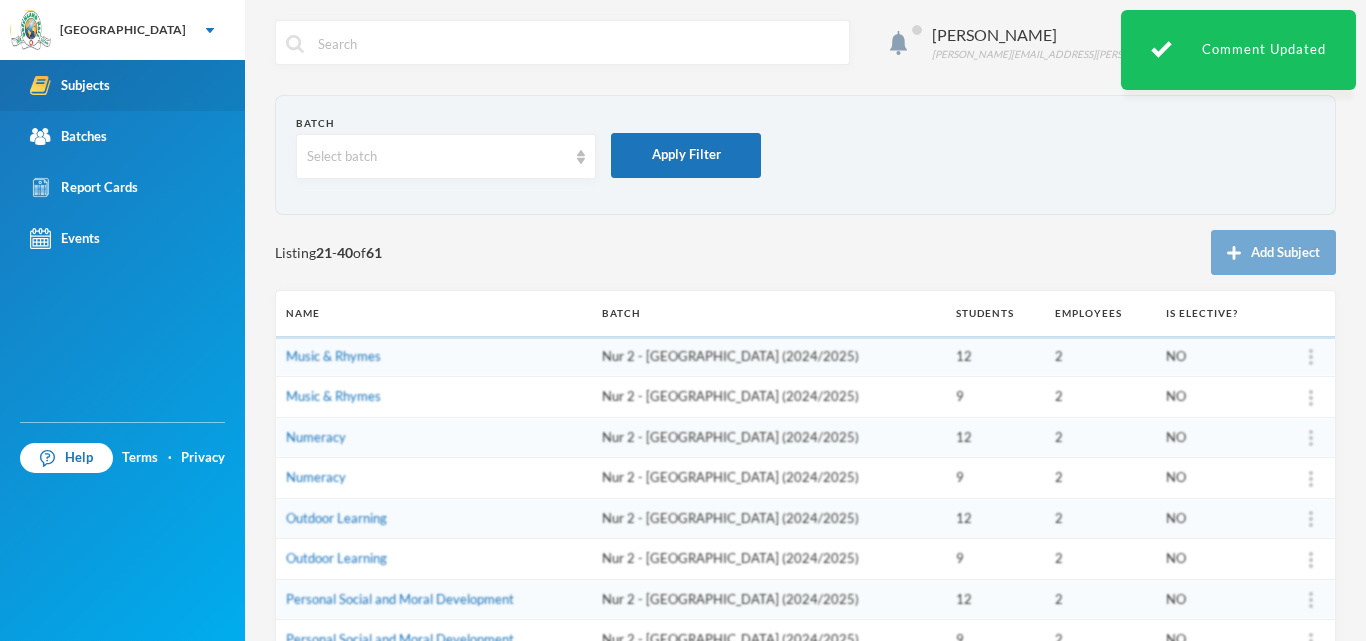 click on "Subjects" at bounding box center (122, 85) 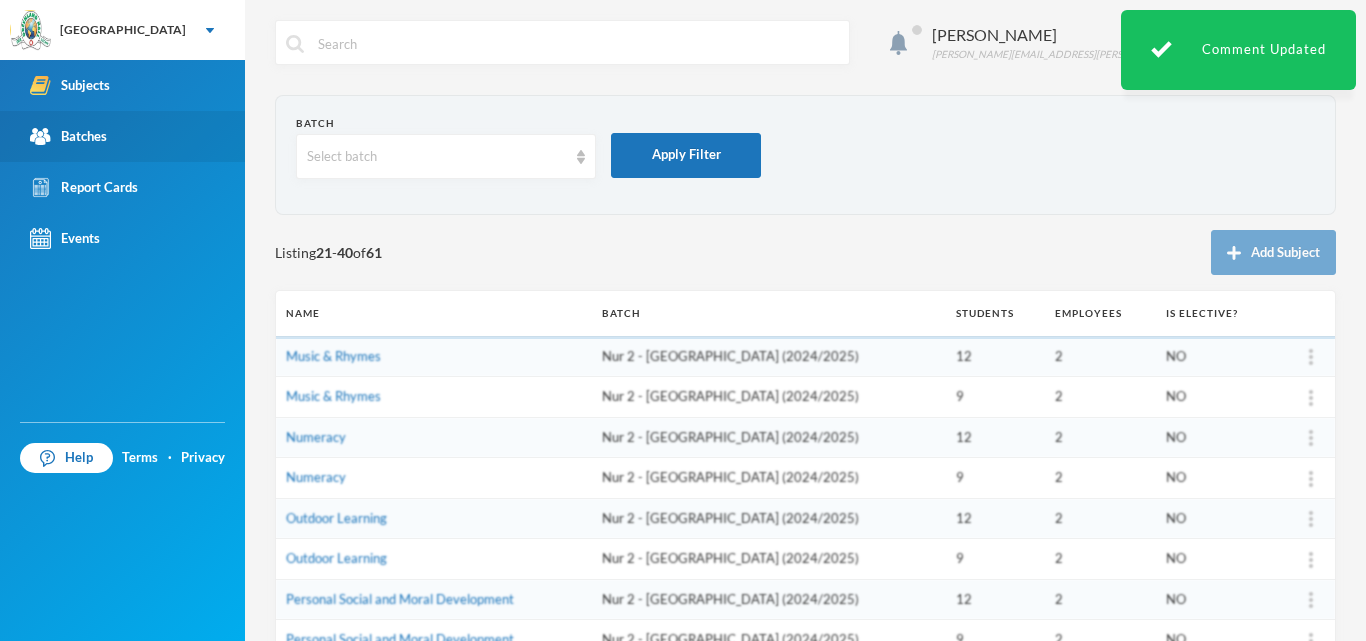 click on "Batches" at bounding box center (68, 136) 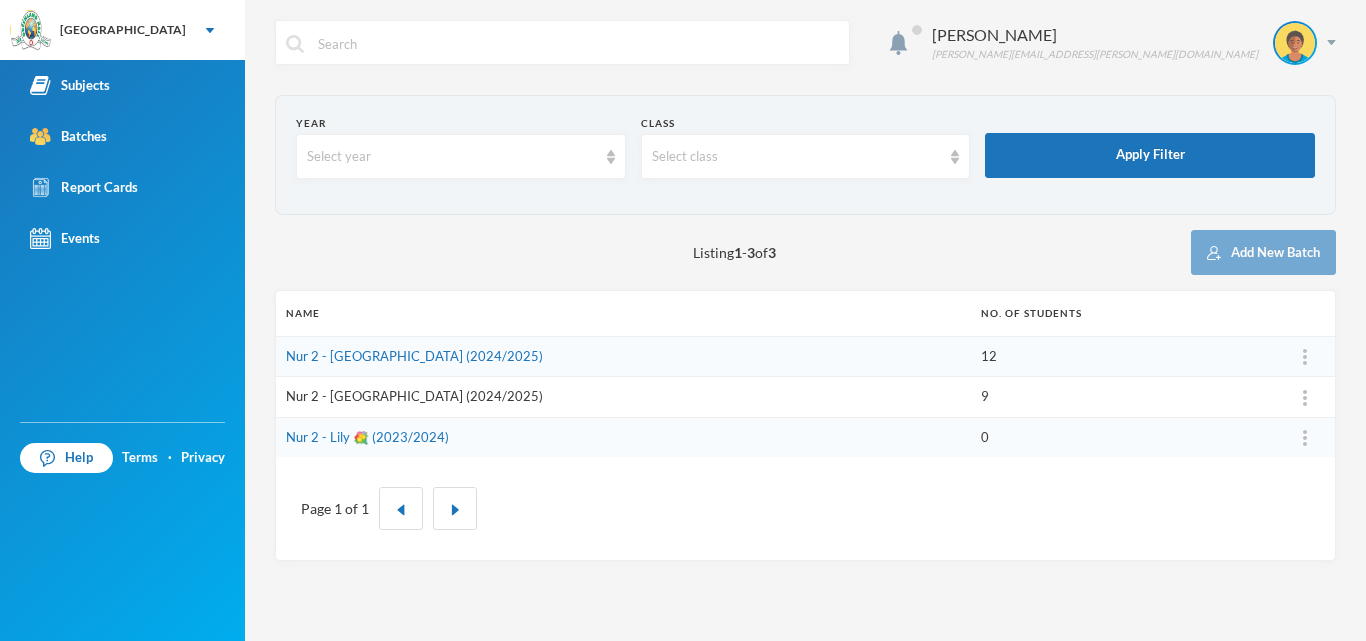 click on "Nur 2 - [GEOGRAPHIC_DATA] (2024/2025)" at bounding box center (414, 396) 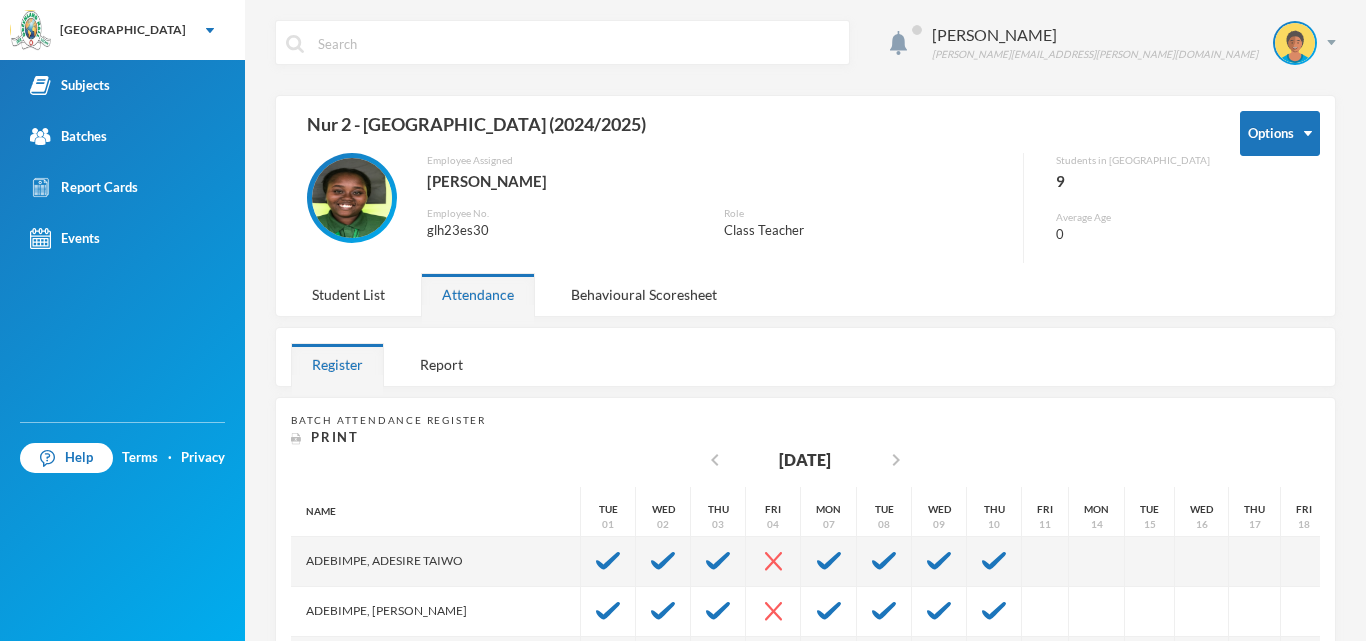 click on "Options Nur 2 - [GEOGRAPHIC_DATA] (2024/2025) Employee Assigned [PERSON_NAME] Employee No. glh23es30 Role Class Teacher Students in Batch 9 Average Age [DEMOGRAPHIC_DATA] Student List Attendance Behavioural Scoresheet" at bounding box center (805, 206) 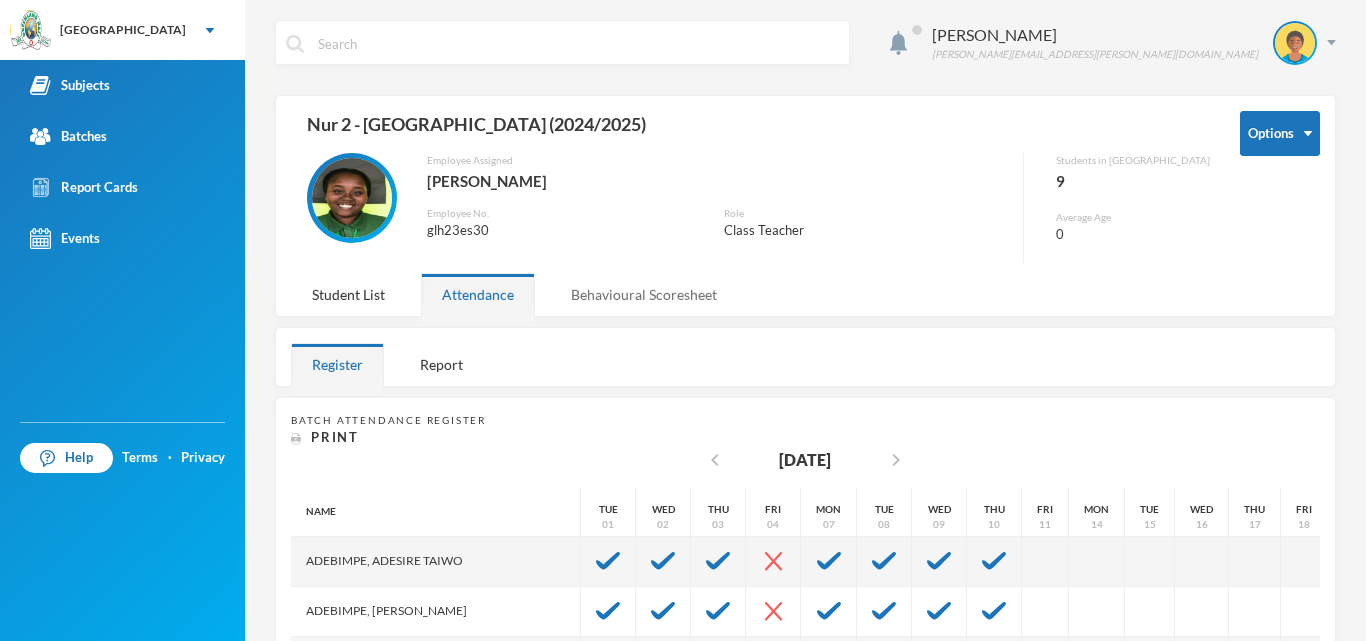 click on "Behavioural Scoresheet" at bounding box center [644, 294] 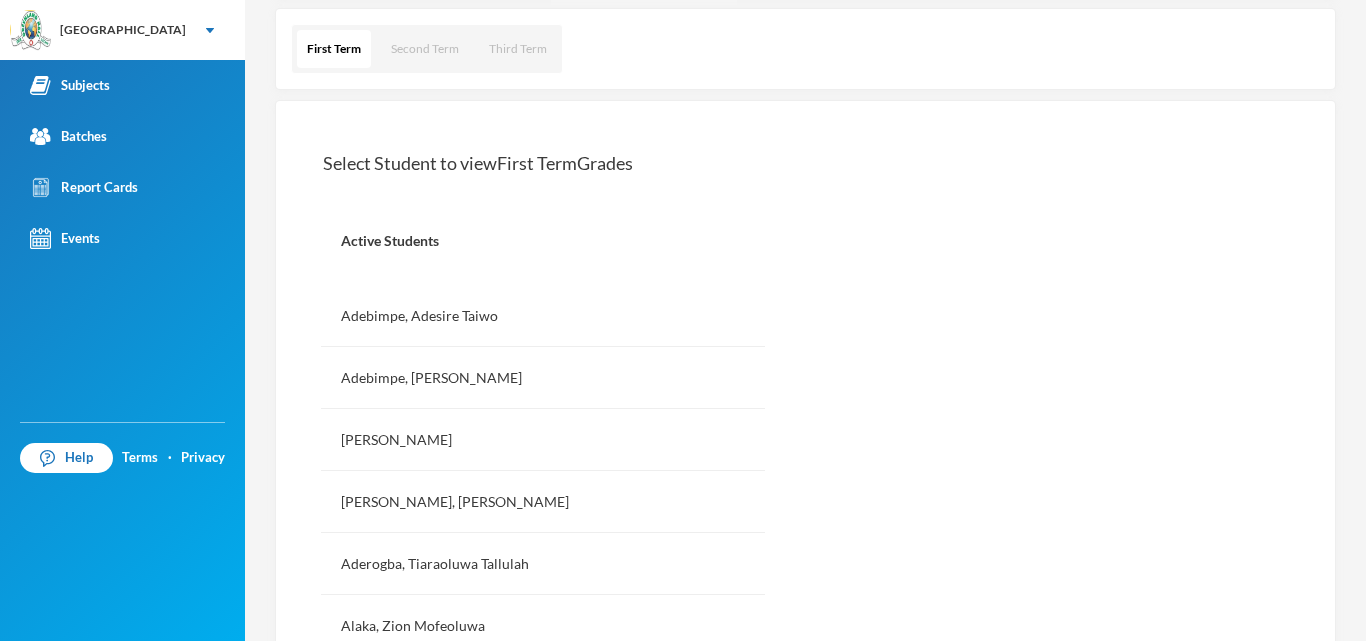 scroll, scrollTop: 320, scrollLeft: 0, axis: vertical 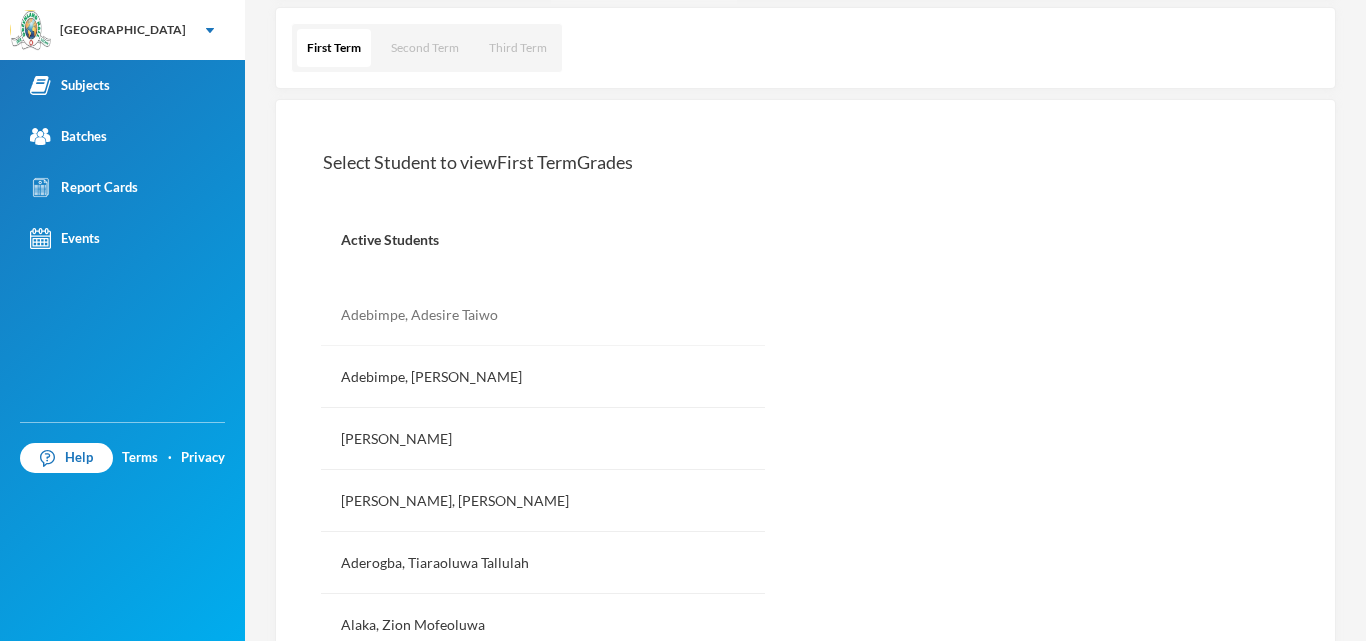 click on "Adebimpe, Adesire Taiwo" at bounding box center (543, 315) 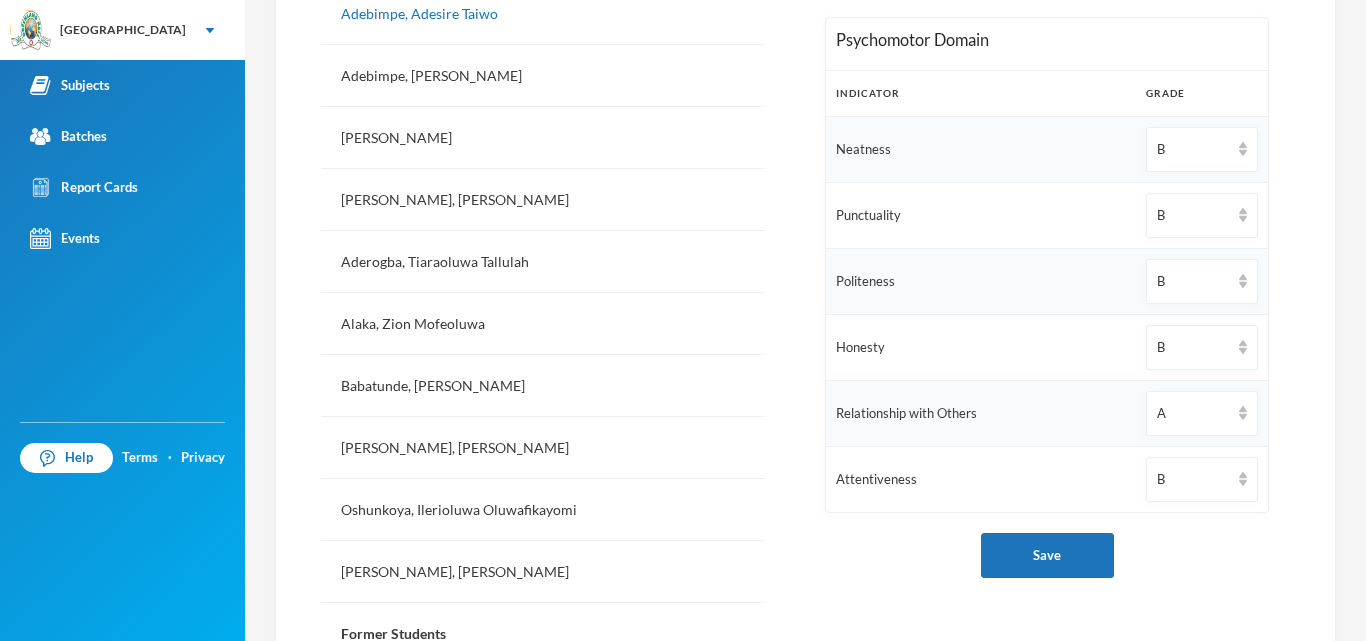 scroll, scrollTop: 605, scrollLeft: 0, axis: vertical 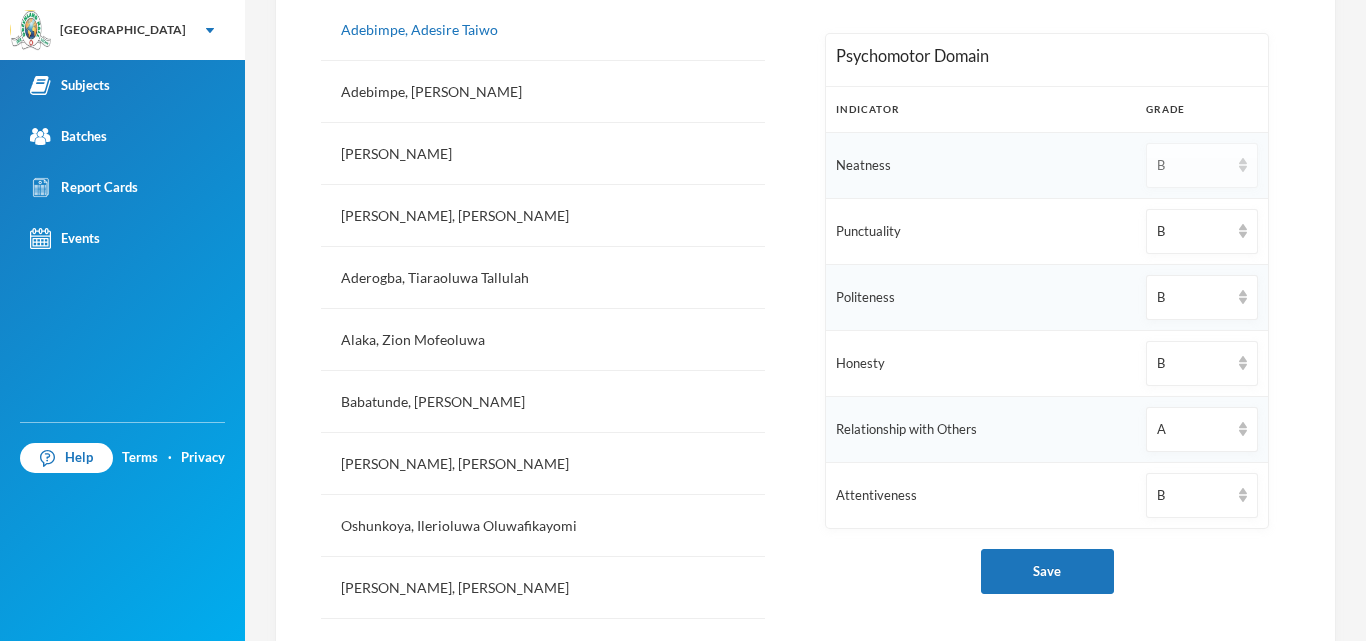 click at bounding box center (1243, 165) 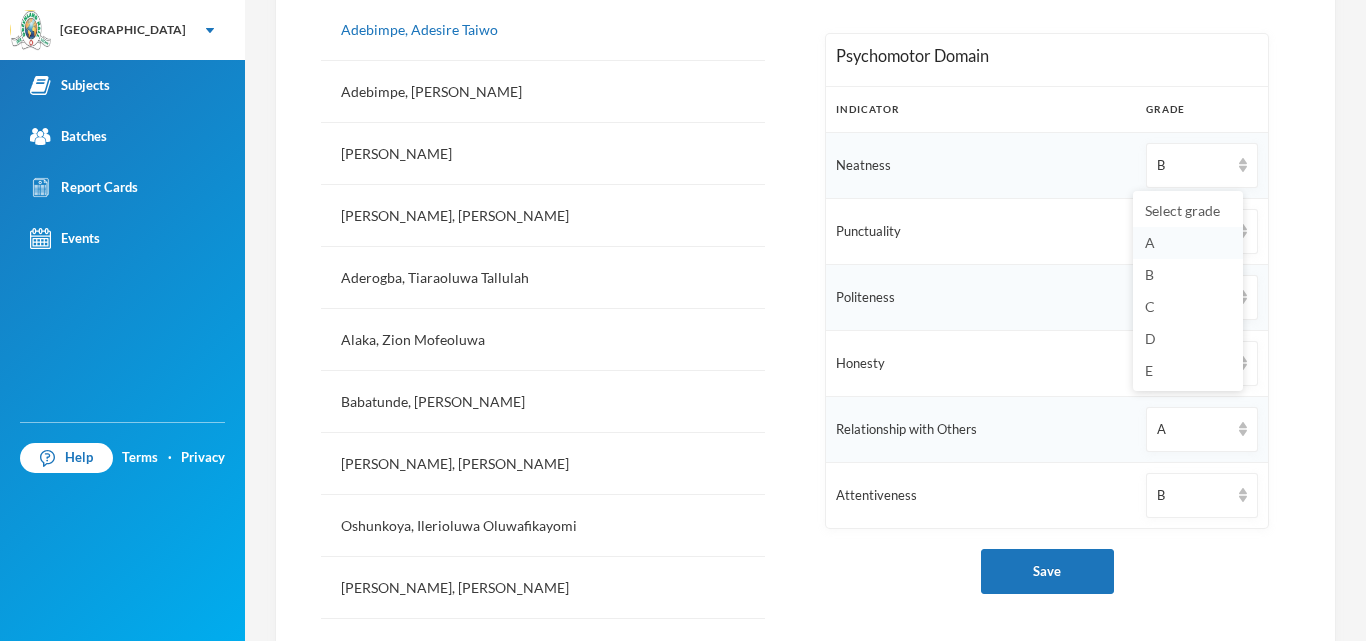 click on "A" at bounding box center [1188, 243] 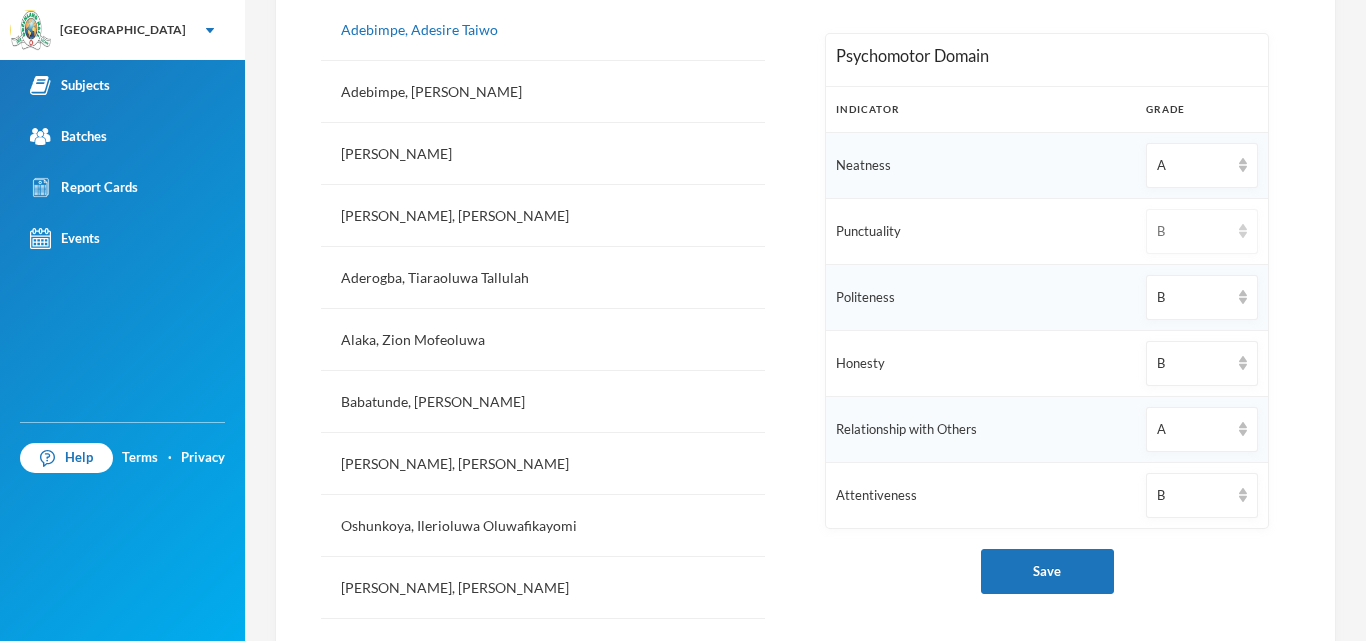 click on "B" at bounding box center (1193, 232) 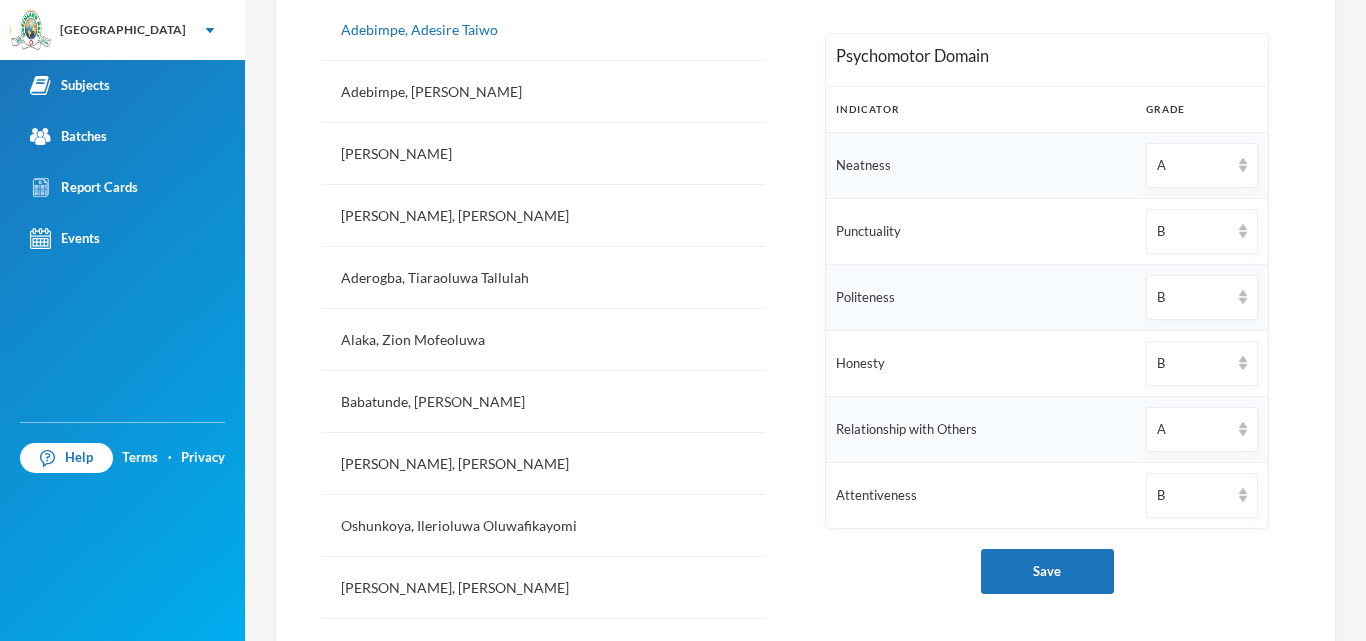 click on "Active Students Adebimpe, [PERSON_NAME], [PERSON_NAME] [PERSON_NAME], [PERSON_NAME], [PERSON_NAME], [PERSON_NAME], [PERSON_NAME], [PERSON_NAME], [PERSON_NAME], [PERSON_NAME] Former Students [PERSON_NAME] Dropped [PERSON_NAME] Dropped Oyewunmi, Oluwatoyosi [PERSON_NAME] Dropped Shopehin, Iremide [PERSON_NAME] Dropped Adebimpe, Adesire Taiwo - glh22e14 No Affective Domain Assigned to class set.  Click here to assign. Psychomotor Domain Indicator Grade Neatness A Punctuality B Politeness B Honesty B Relationship with Others A Attentiveness B Save" at bounding box center [805, 433] 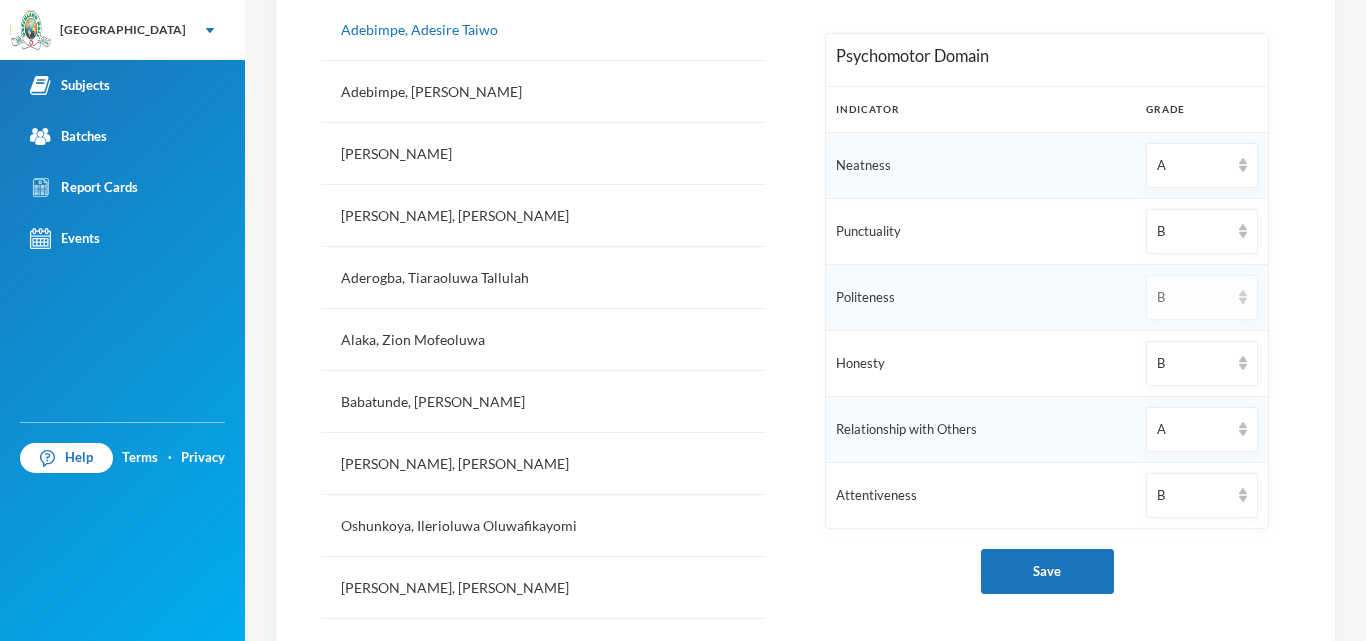 click on "B" at bounding box center (1193, 298) 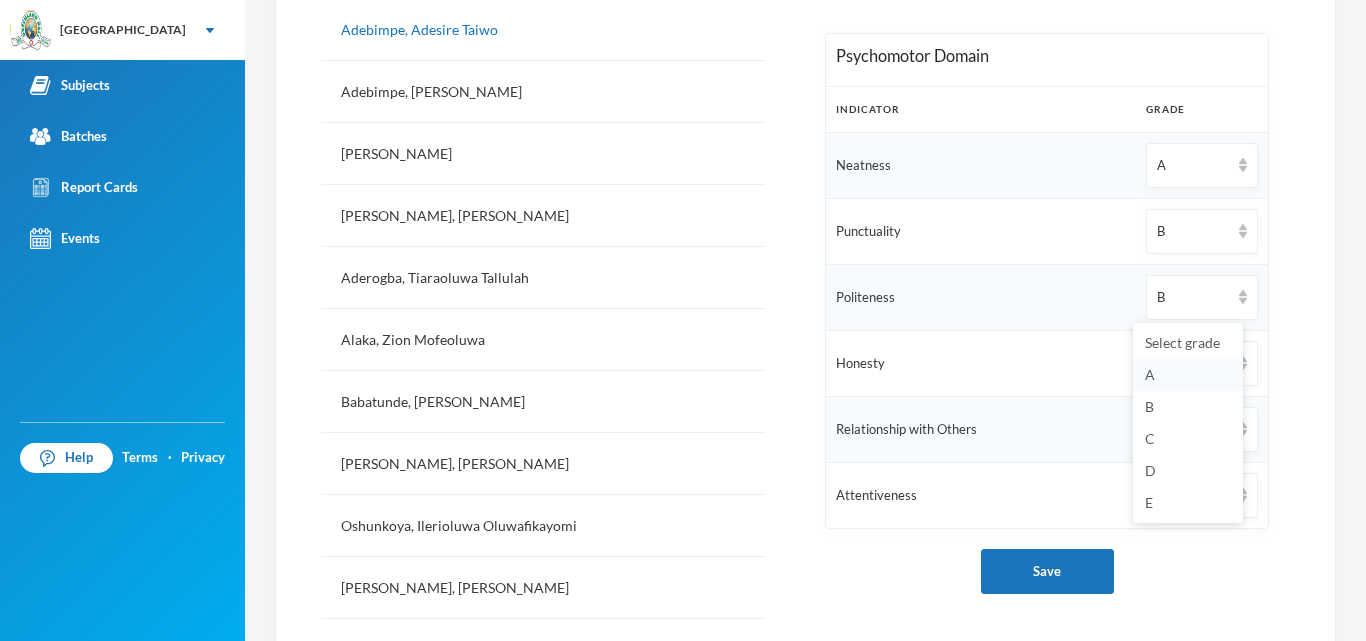 click on "A" at bounding box center [1188, 375] 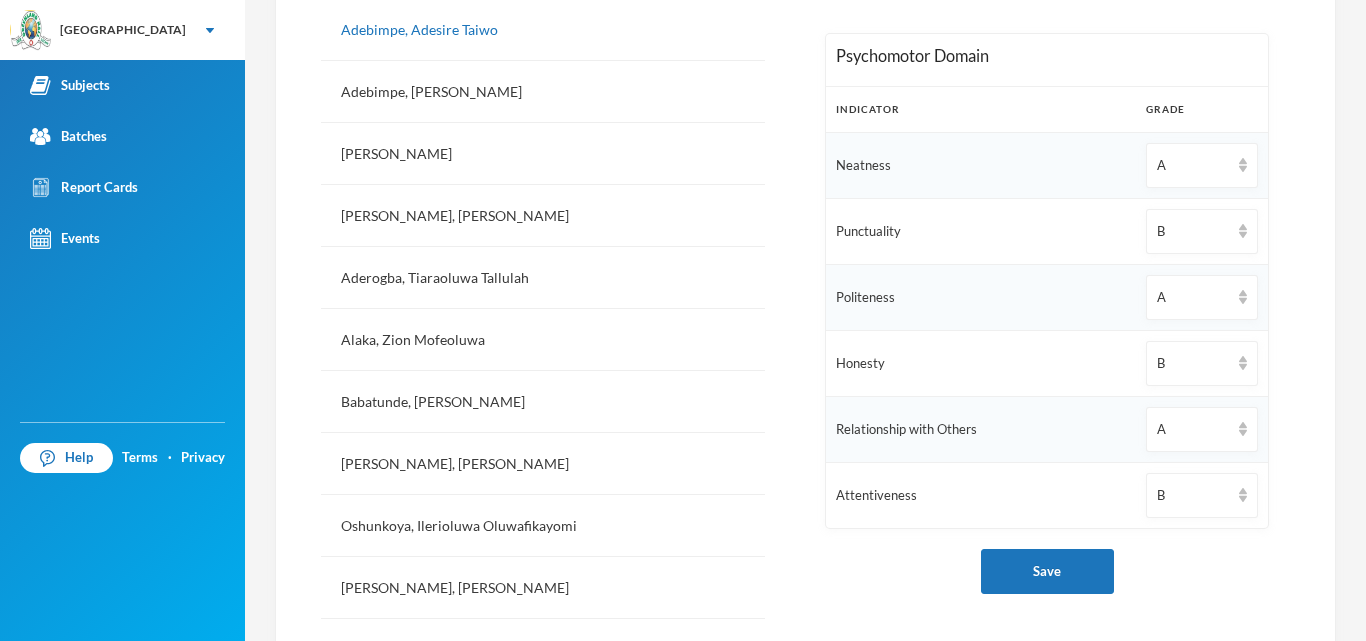 click on "B" at bounding box center (1193, 364) 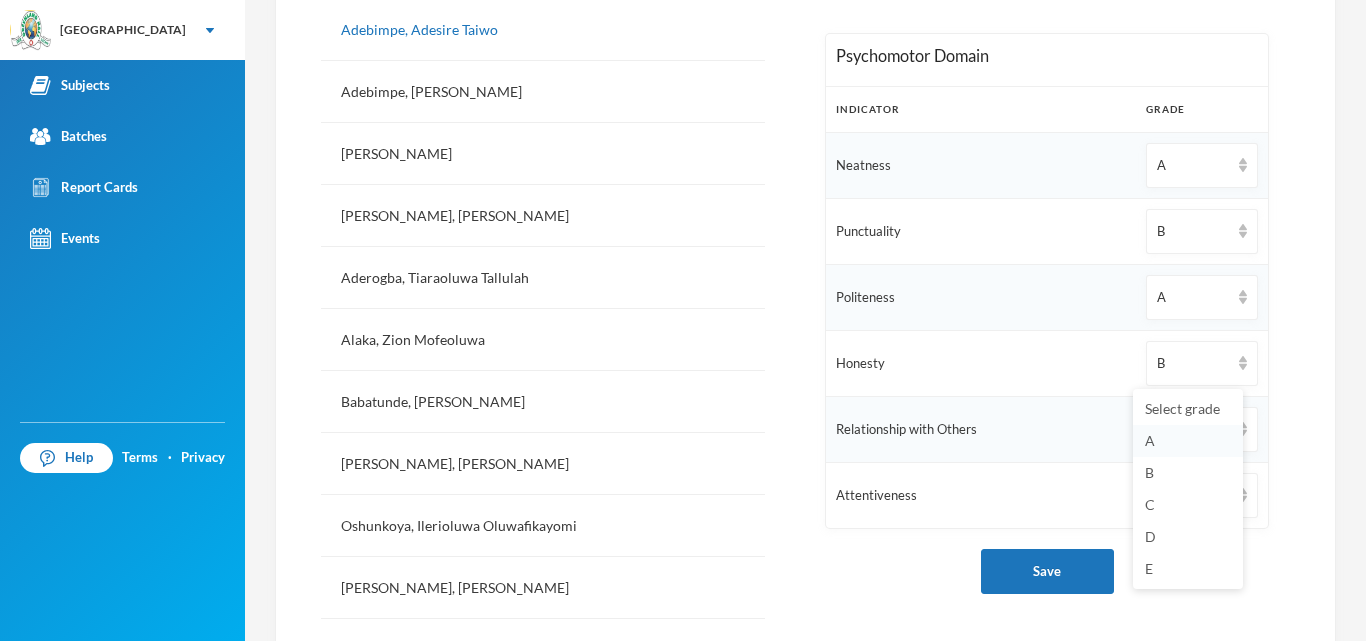 click on "A" at bounding box center [1150, 440] 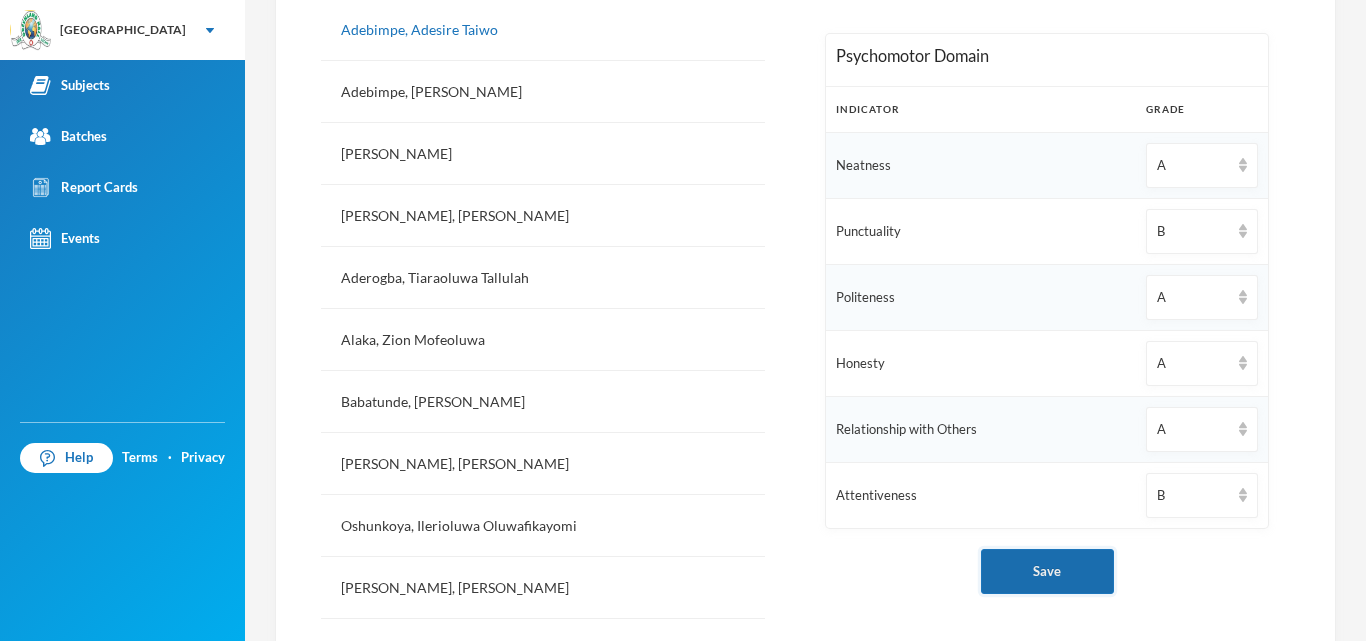 click on "Save" at bounding box center [1047, 571] 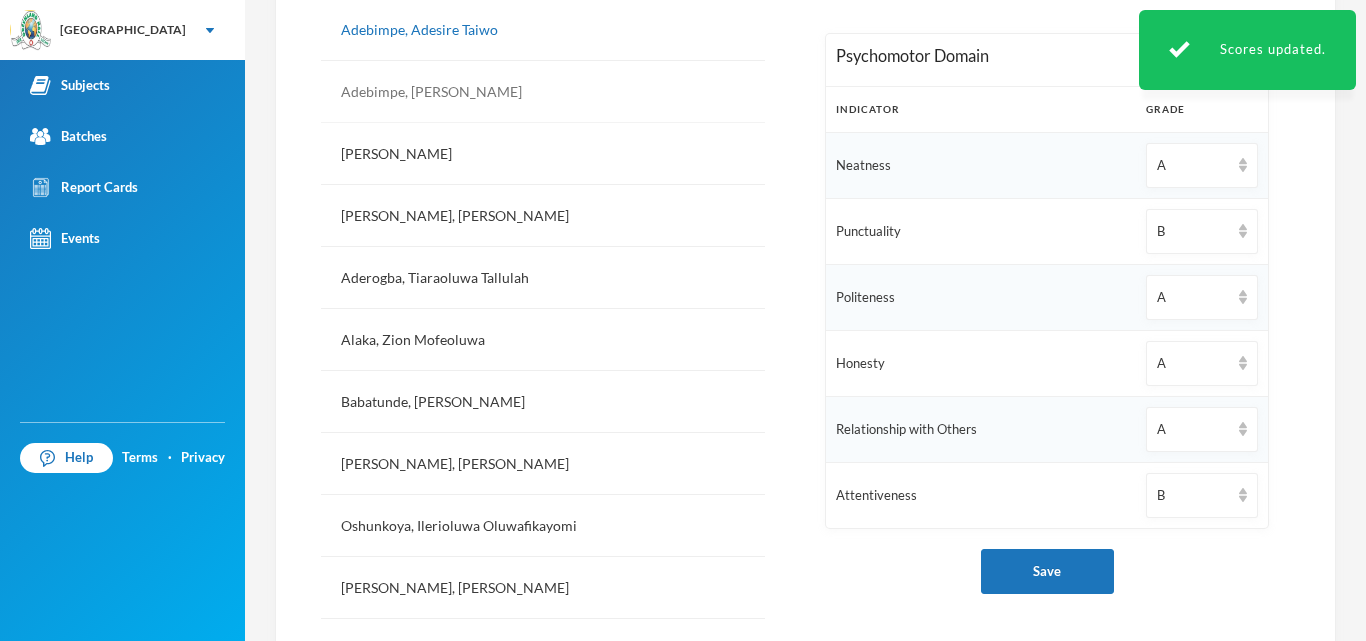 click on "Adebimpe, [PERSON_NAME]" at bounding box center (543, 92) 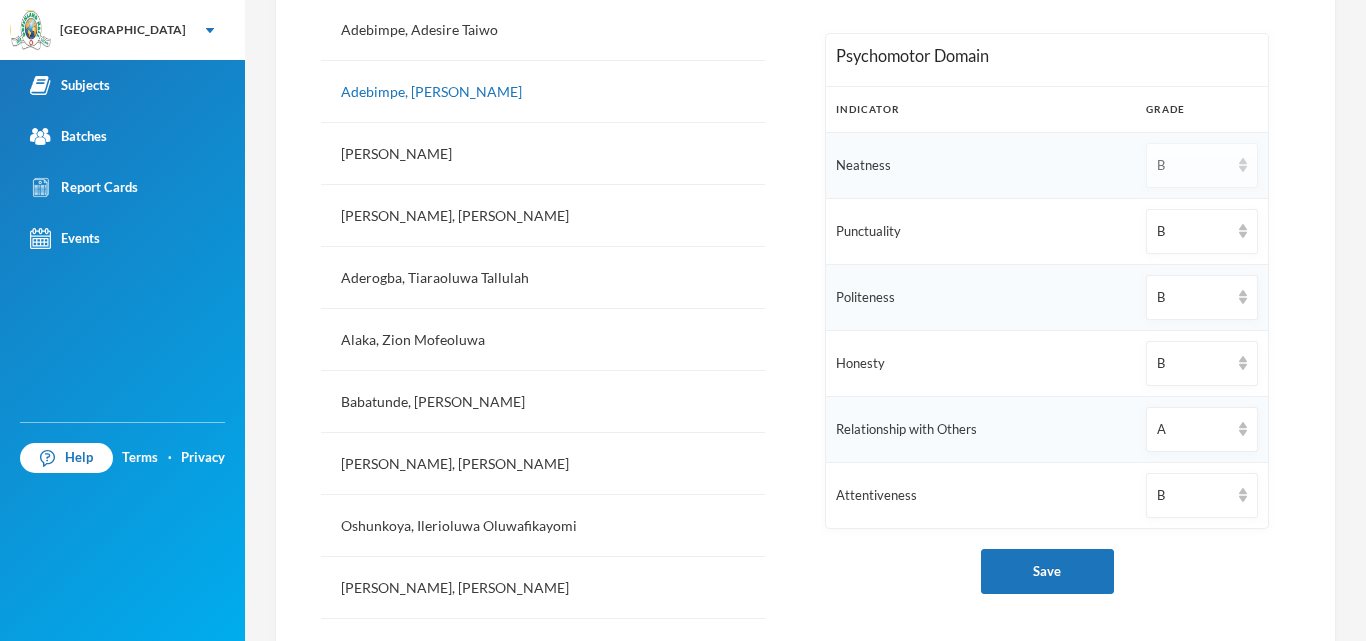 click on "B" at bounding box center [1193, 166] 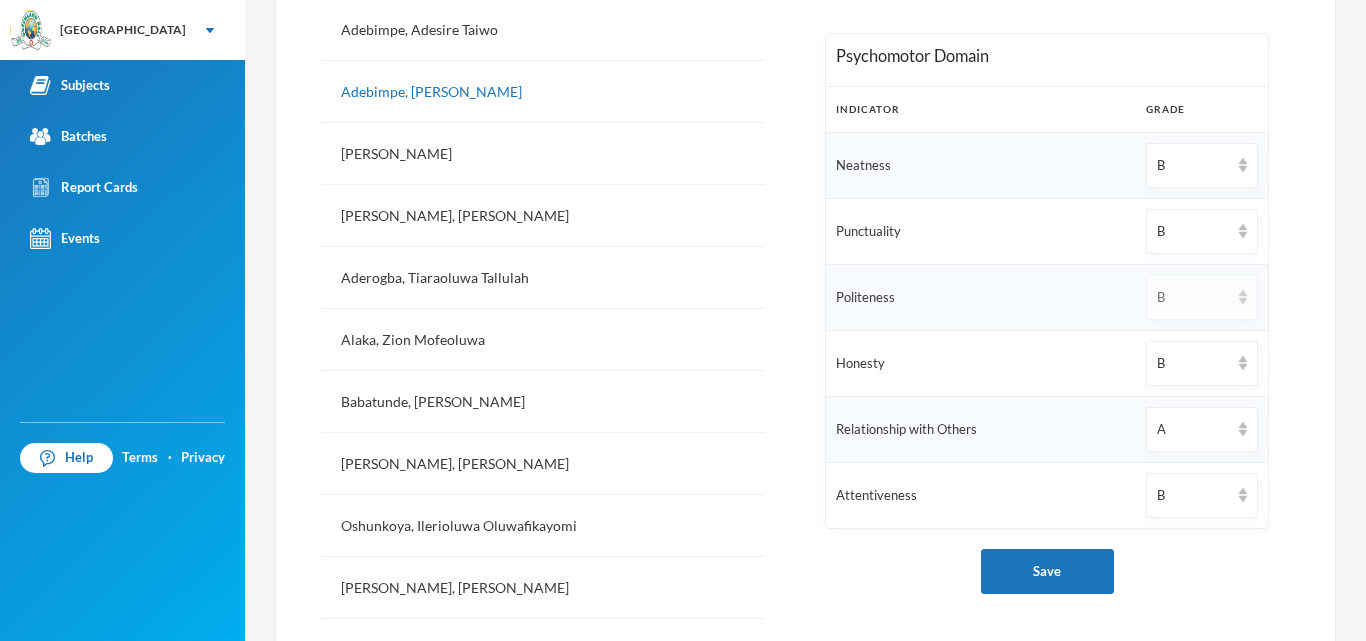 click on "B" at bounding box center [1193, 298] 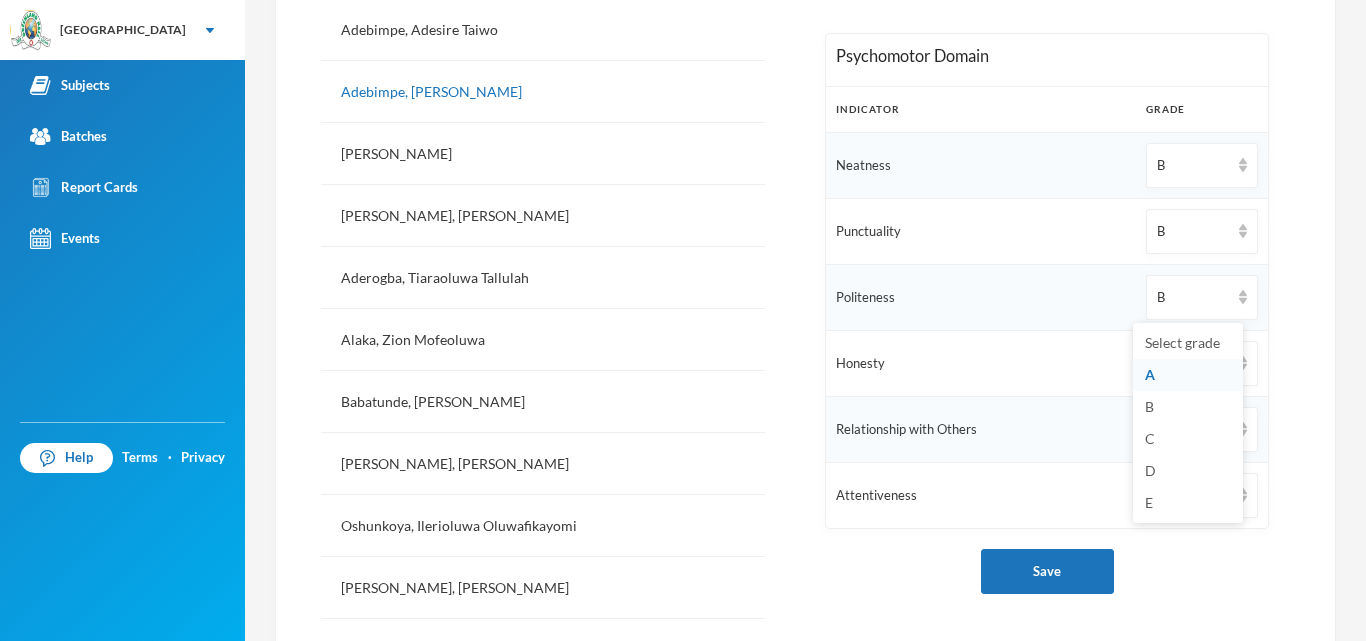 click on "A" at bounding box center [1150, 374] 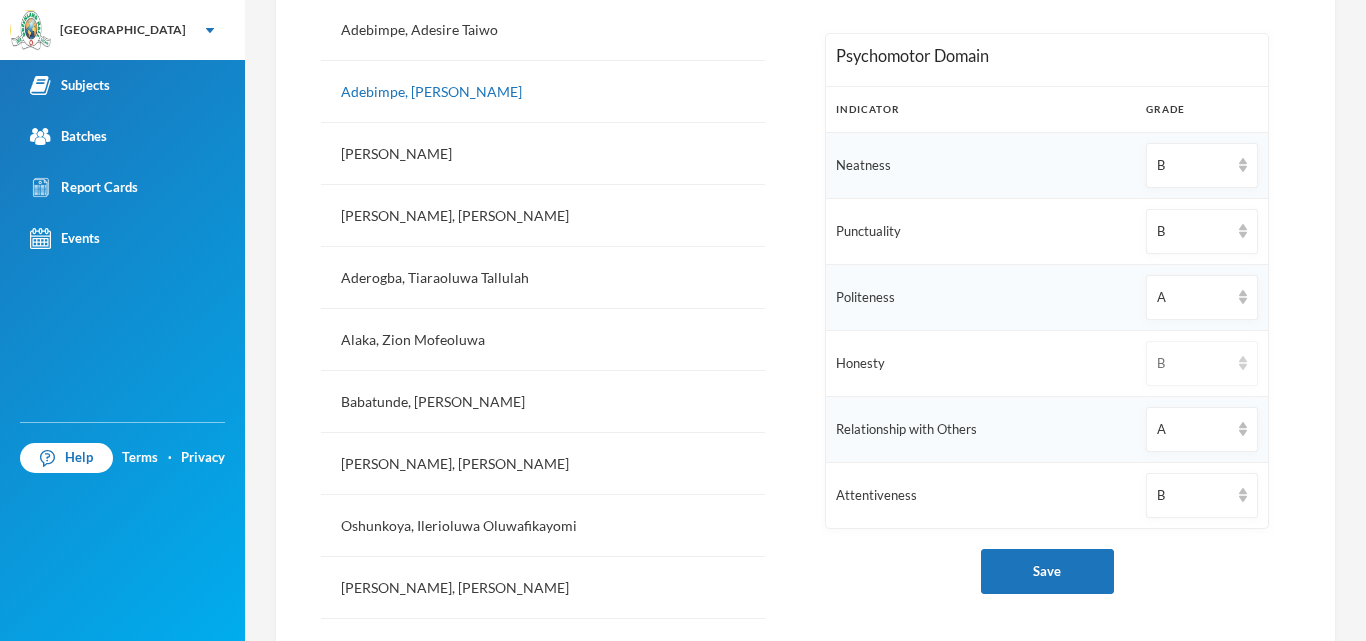 click on "B" at bounding box center [1193, 364] 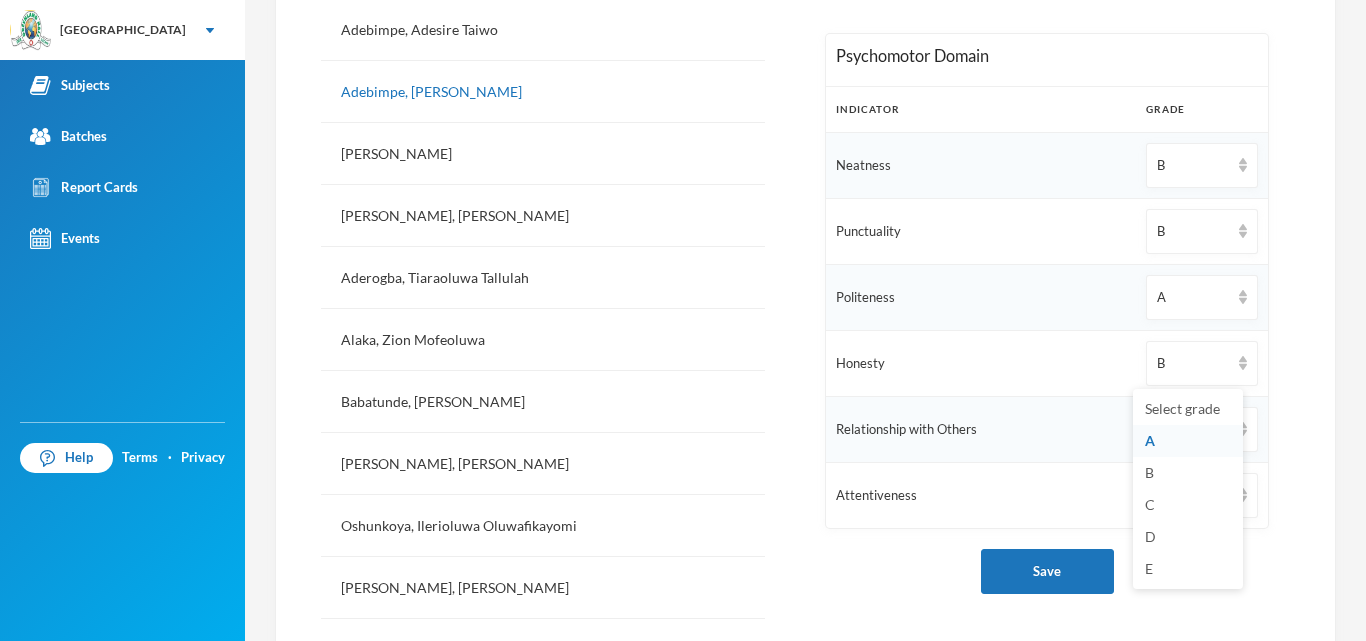 click on "A" at bounding box center (1188, 441) 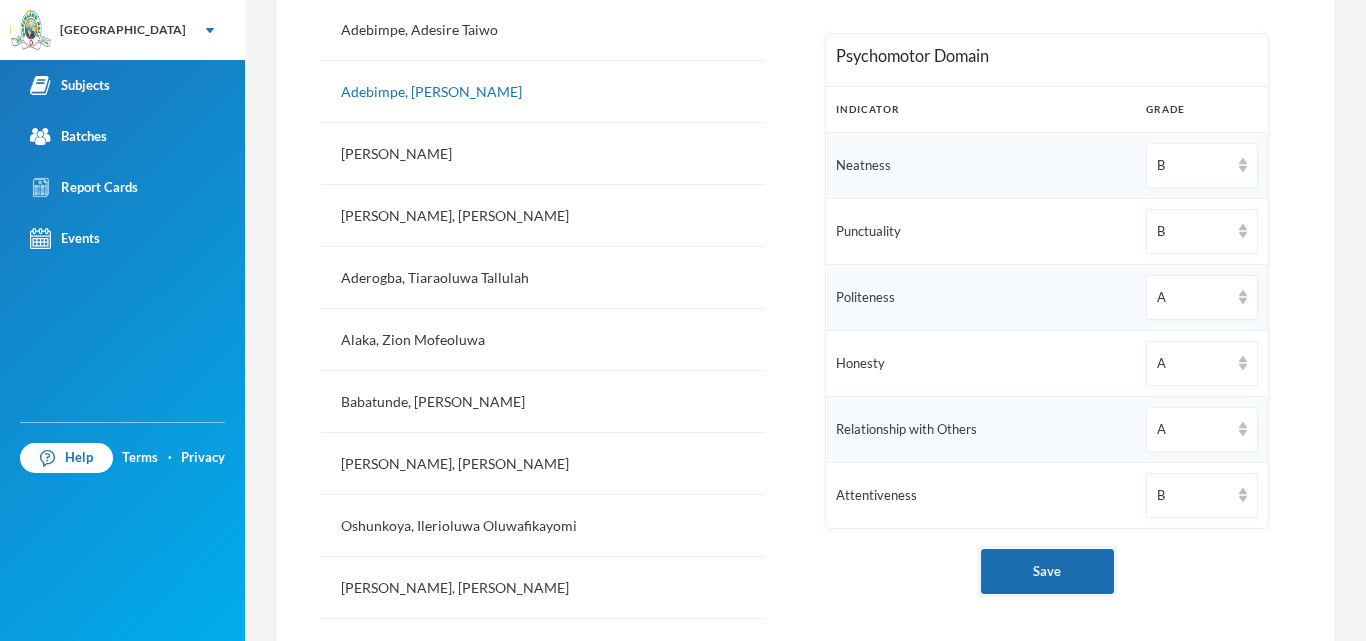 click on "Save" at bounding box center [1047, 571] 